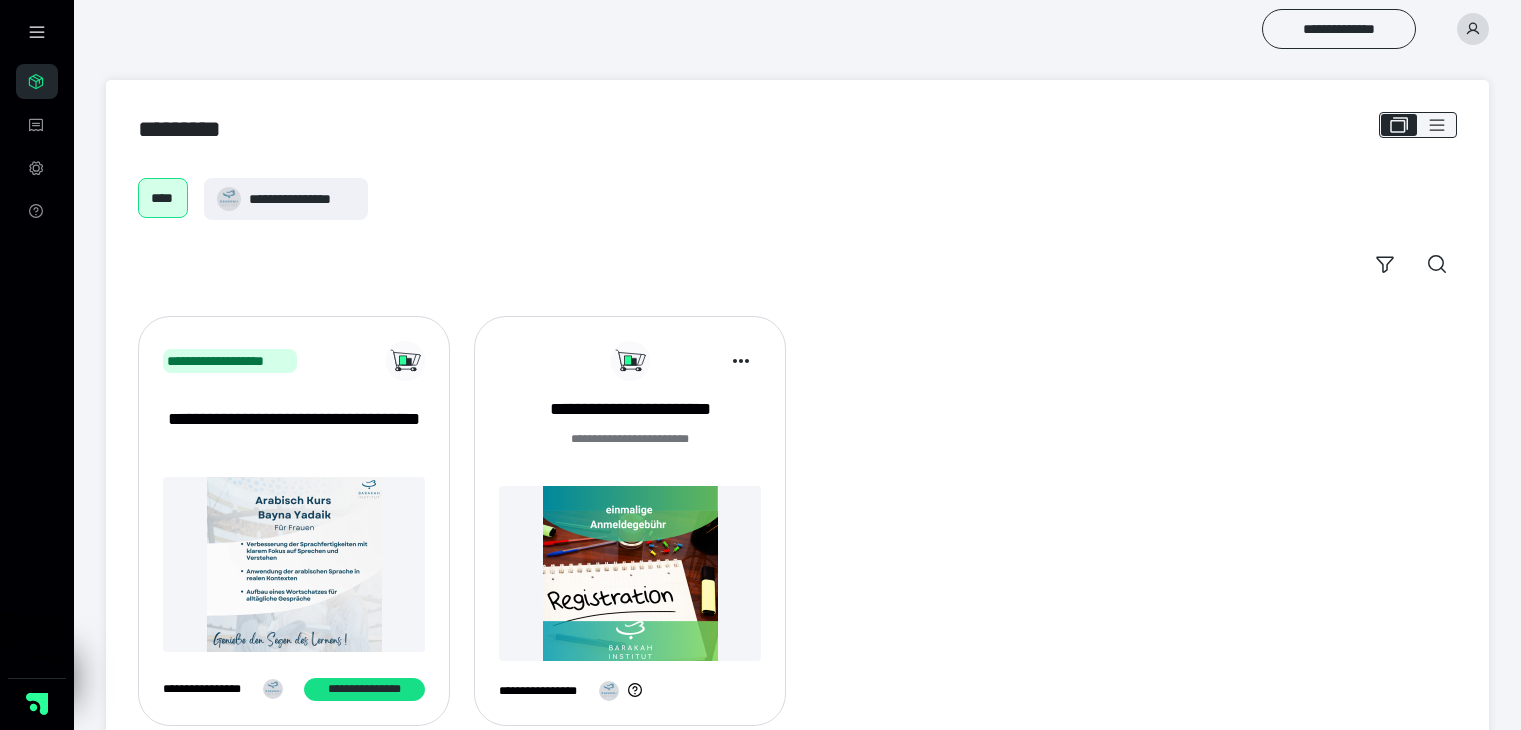 scroll, scrollTop: 0, scrollLeft: 0, axis: both 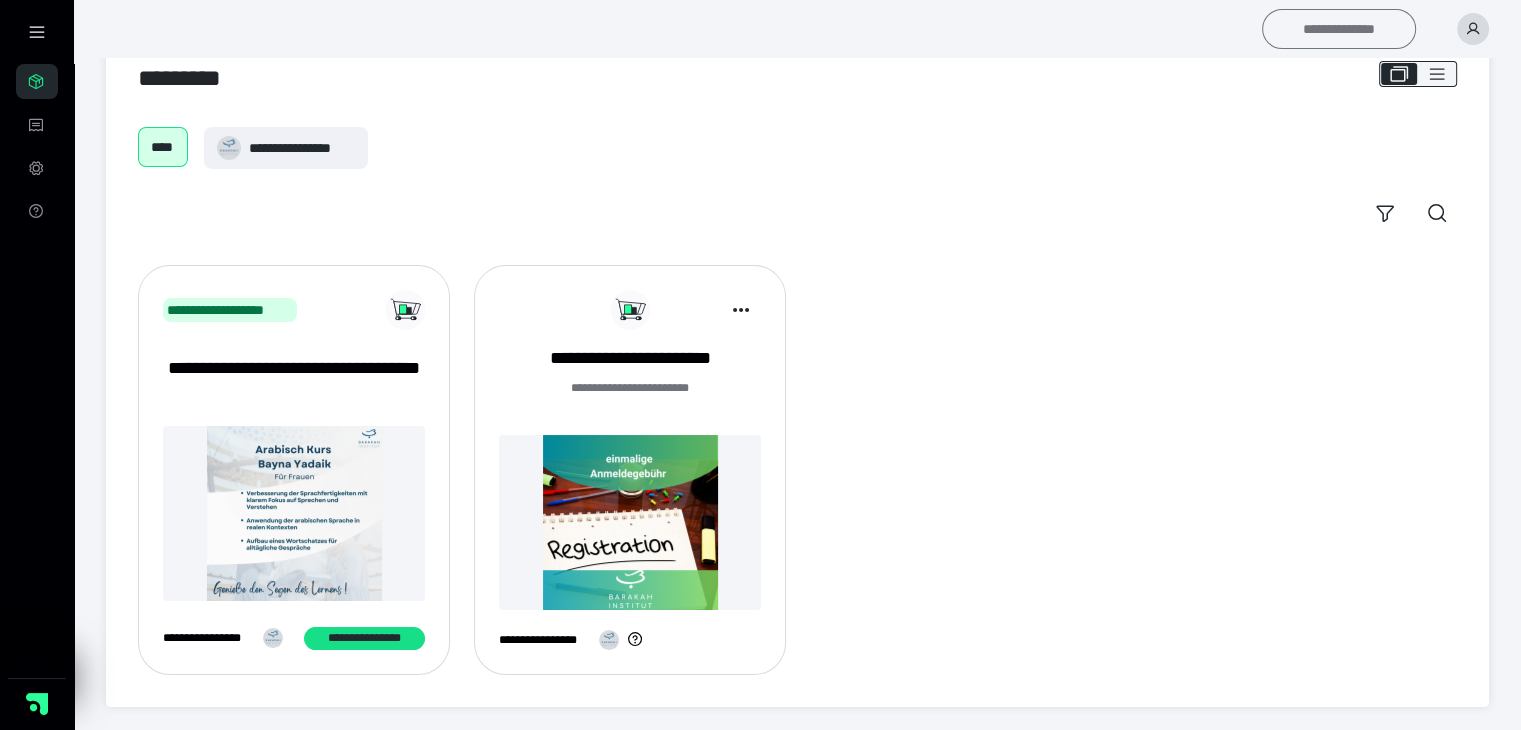 click on "**********" at bounding box center [1339, 29] 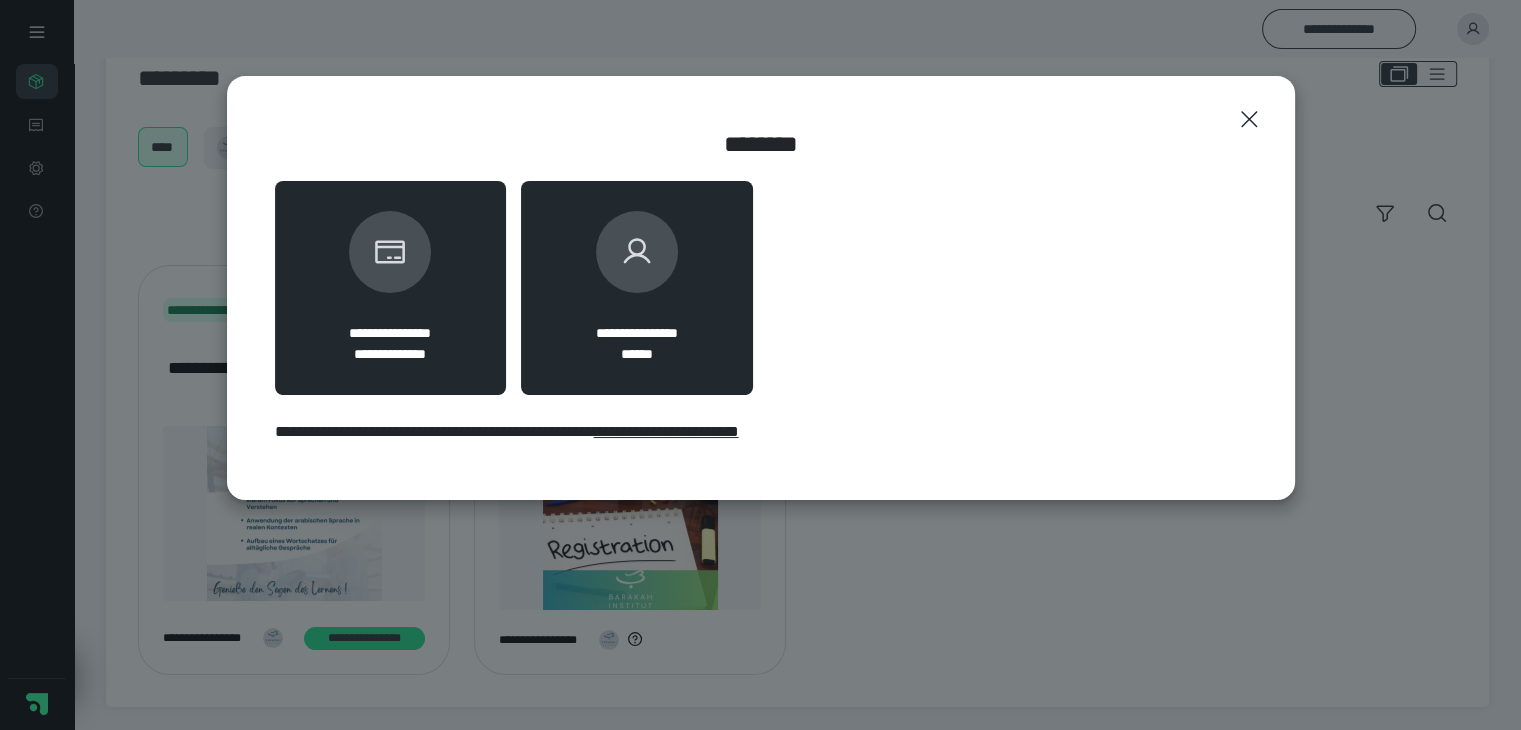 click at bounding box center (637, 252) 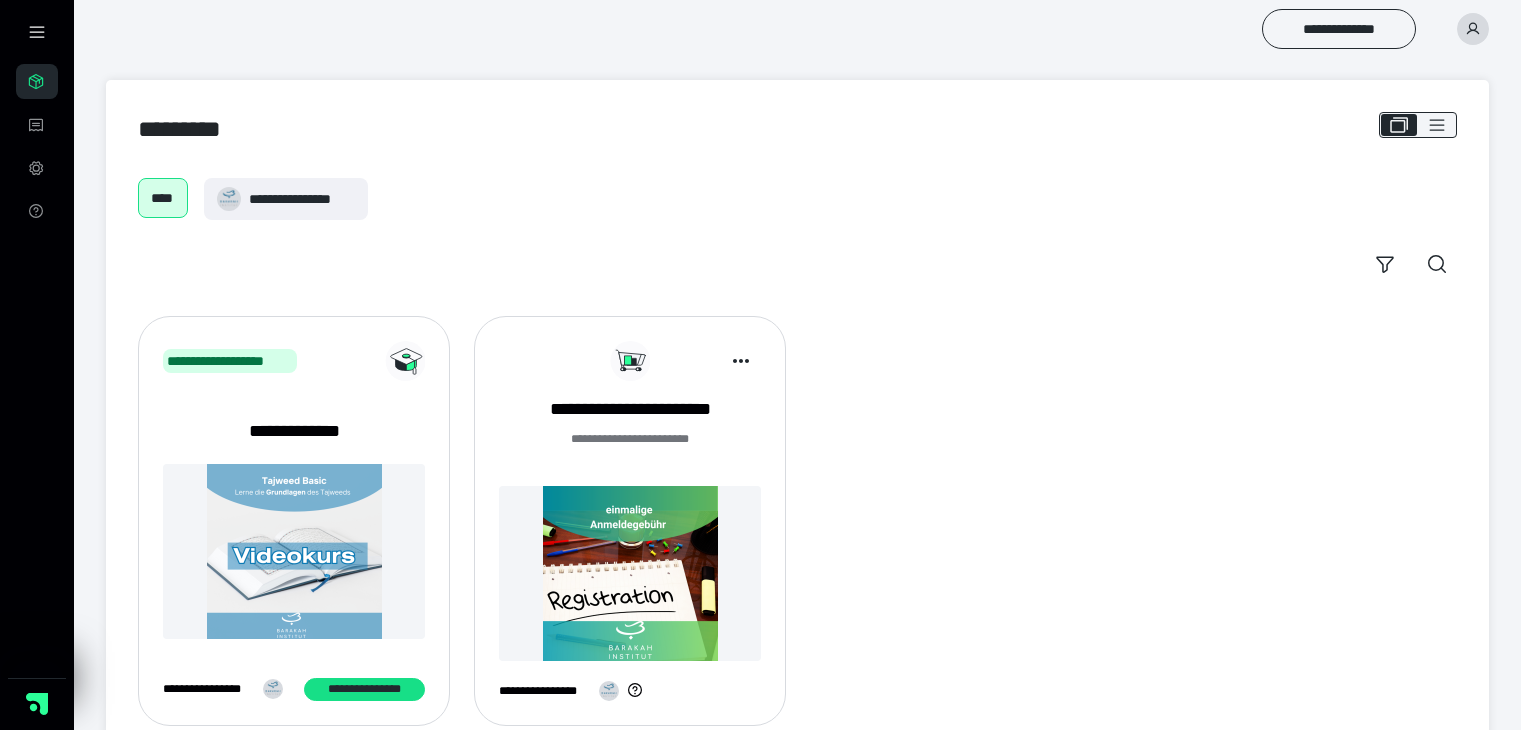scroll, scrollTop: 0, scrollLeft: 0, axis: both 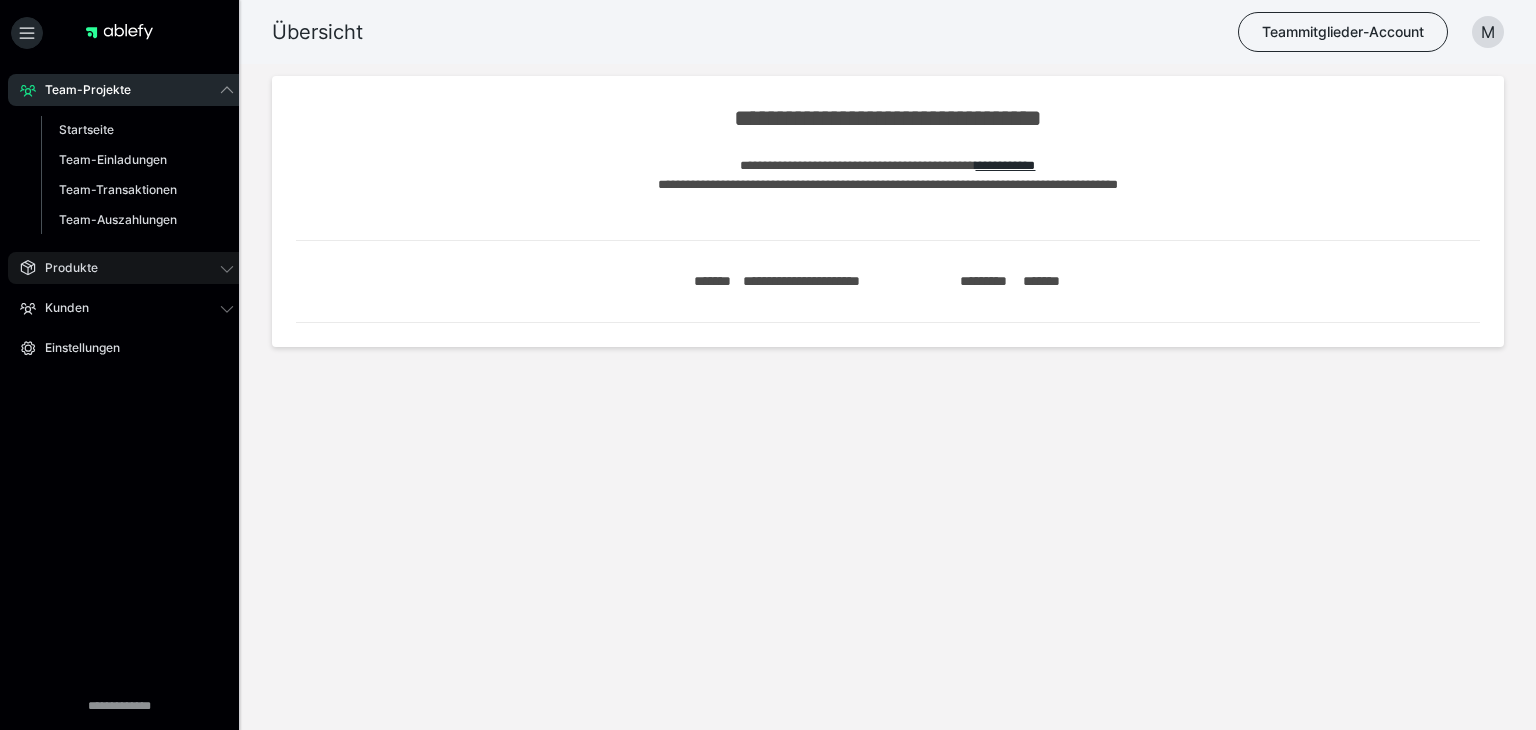 click on "Produkte" at bounding box center [127, 268] 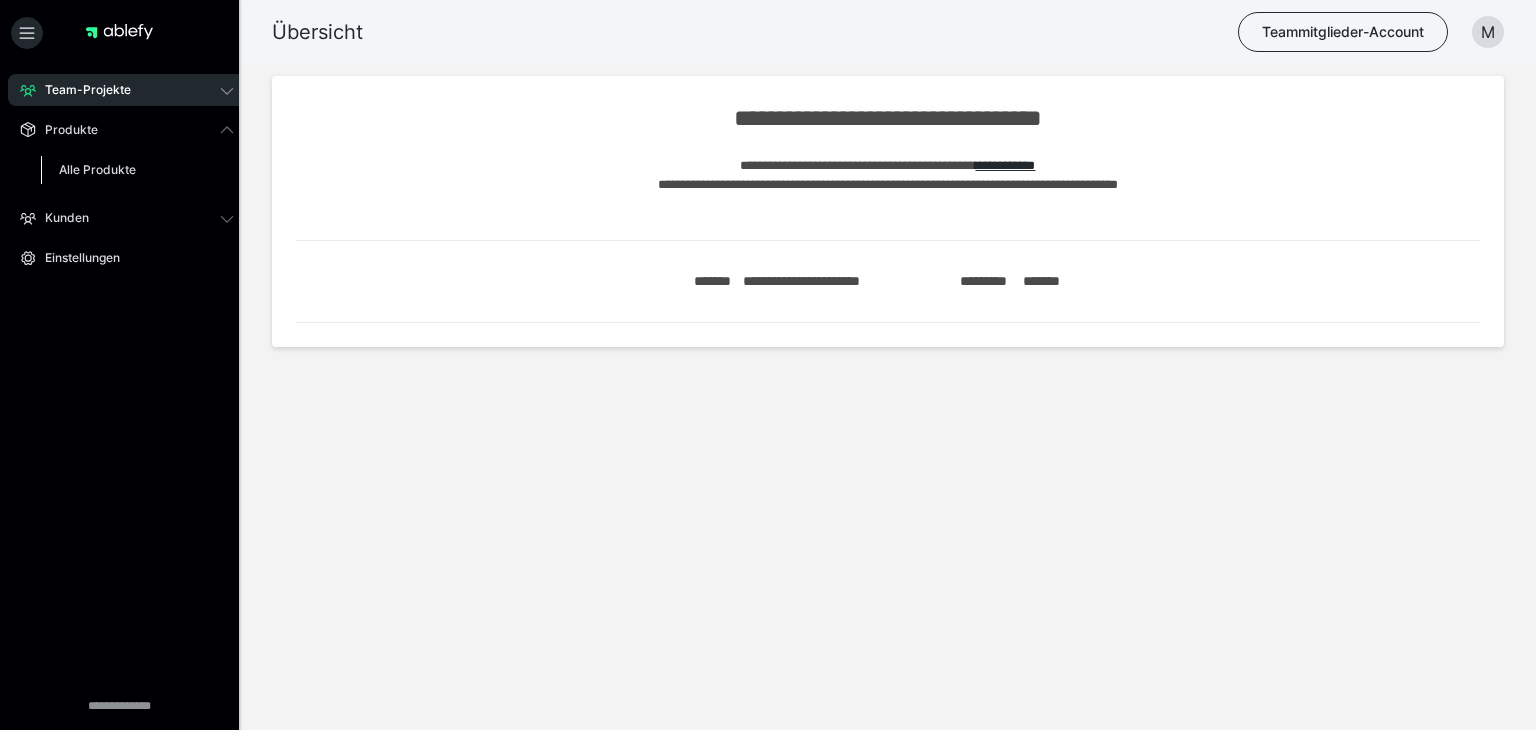 click on "Alle Produkte" at bounding box center [137, 170] 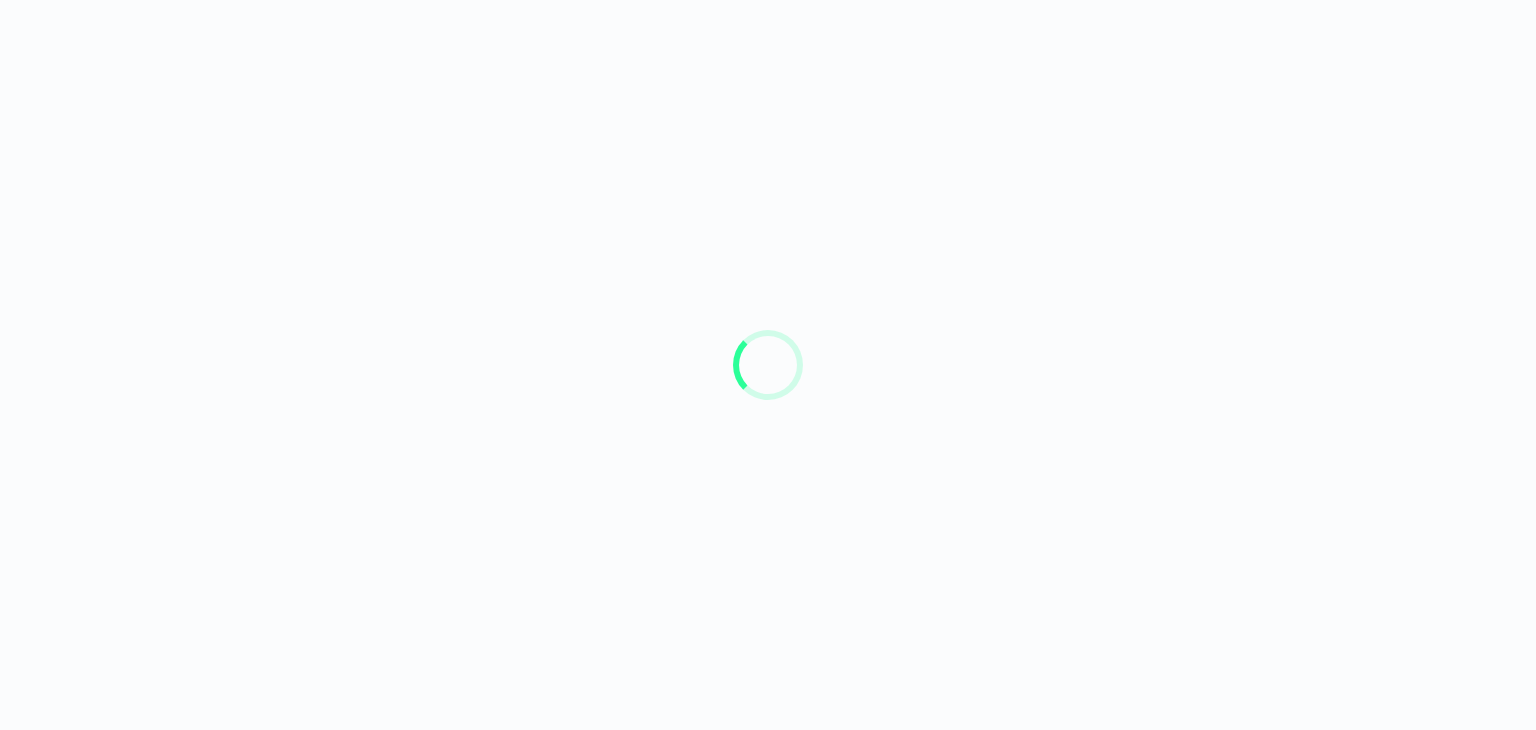 scroll, scrollTop: 0, scrollLeft: 0, axis: both 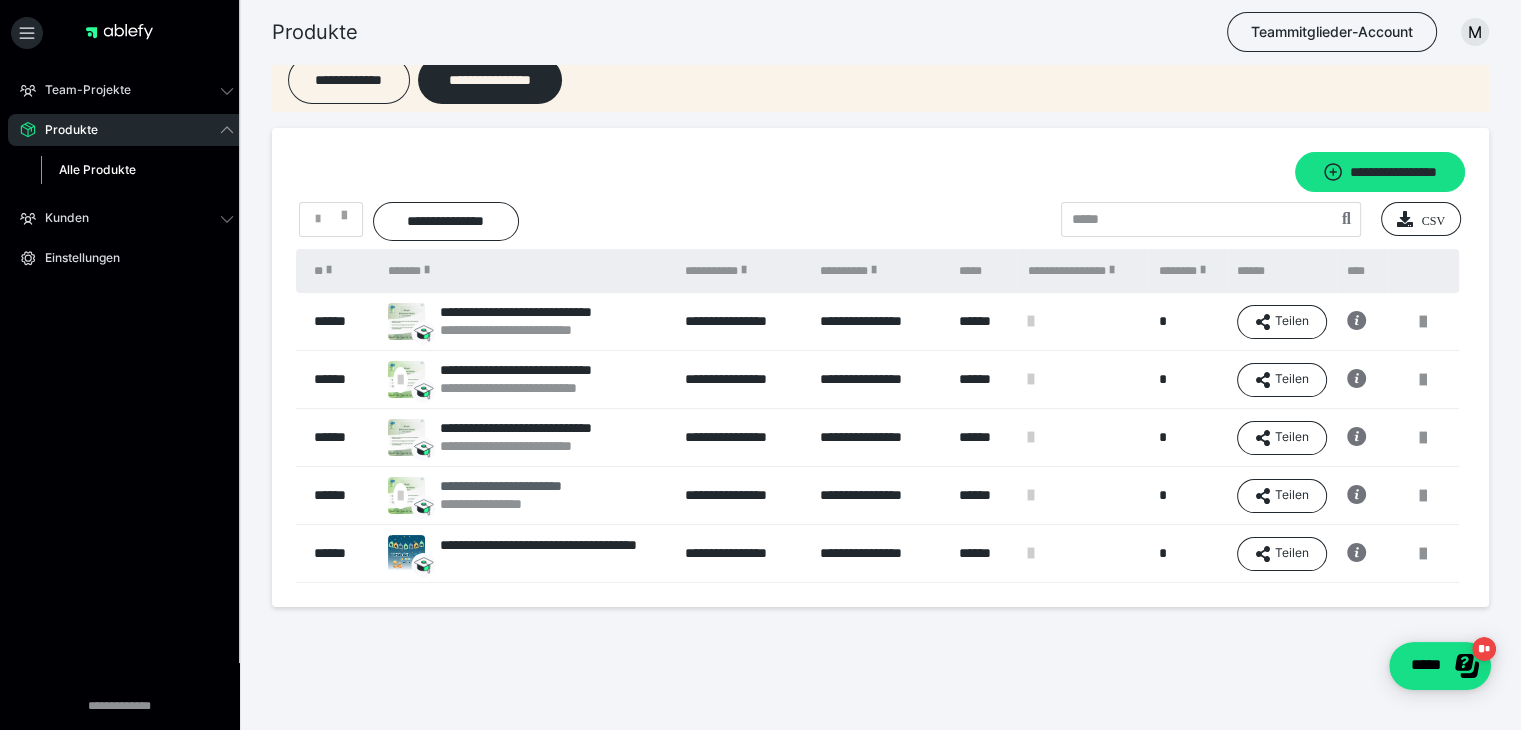 click on "**********" at bounding box center (528, 486) 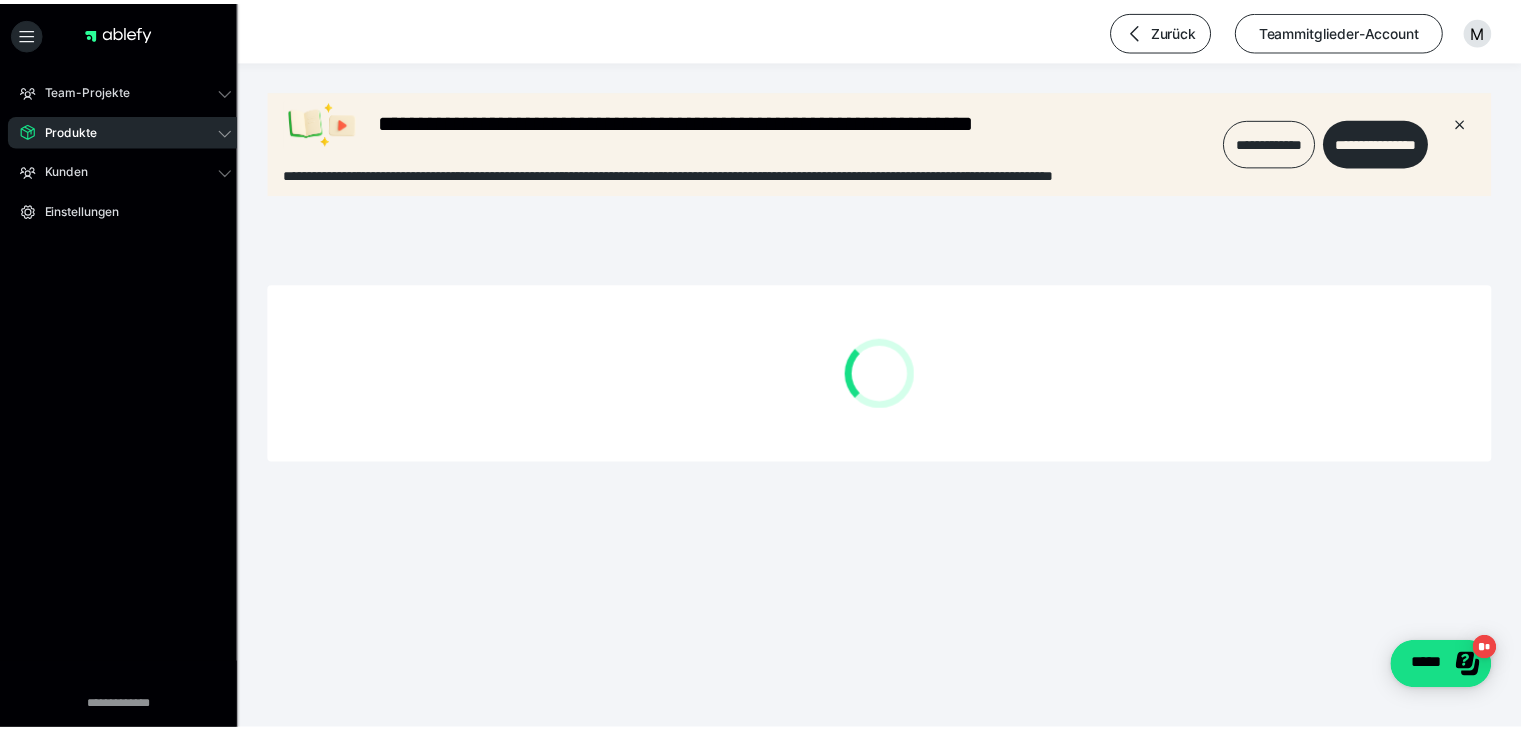 scroll, scrollTop: 0, scrollLeft: 0, axis: both 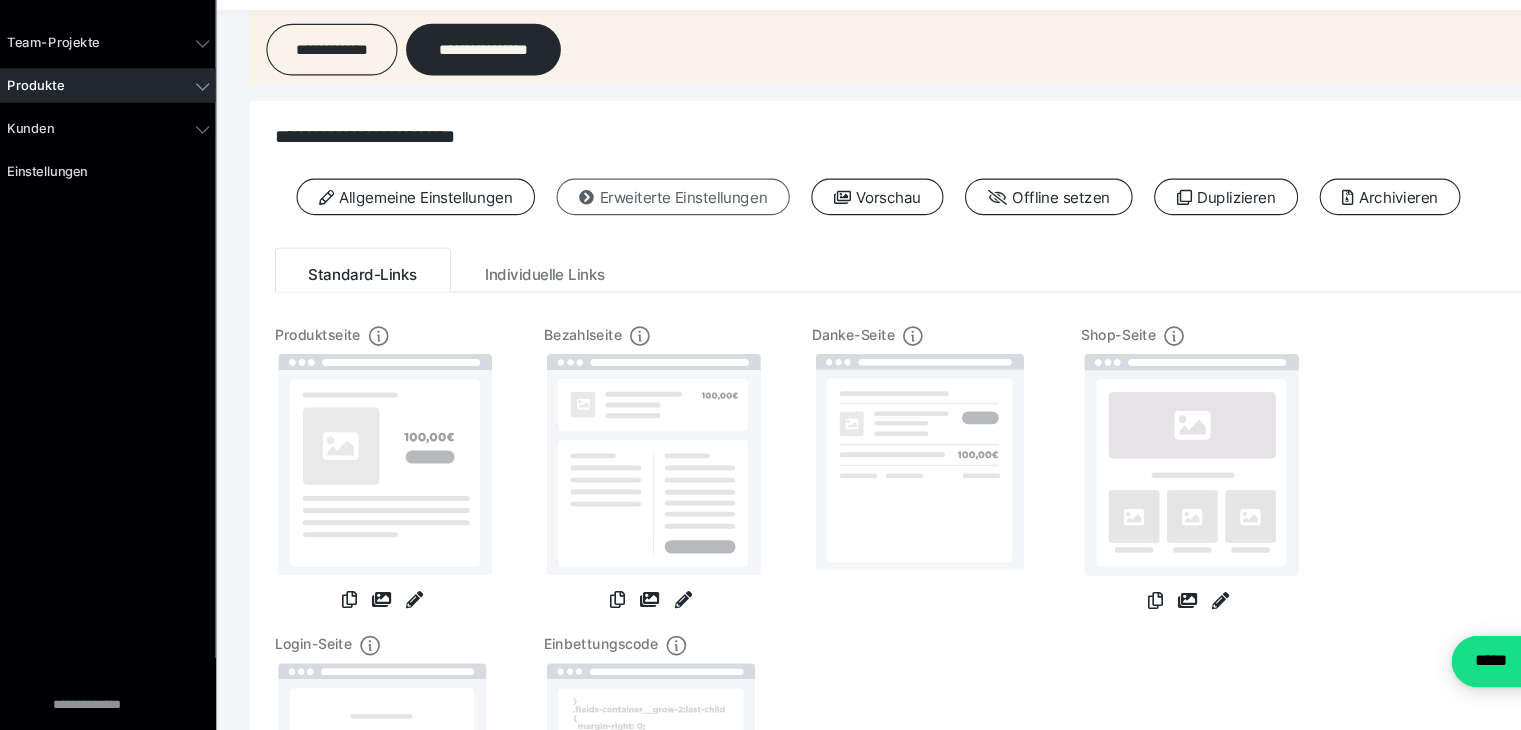 click on "Erweiterte Einstellungen" at bounding box center [664, 234] 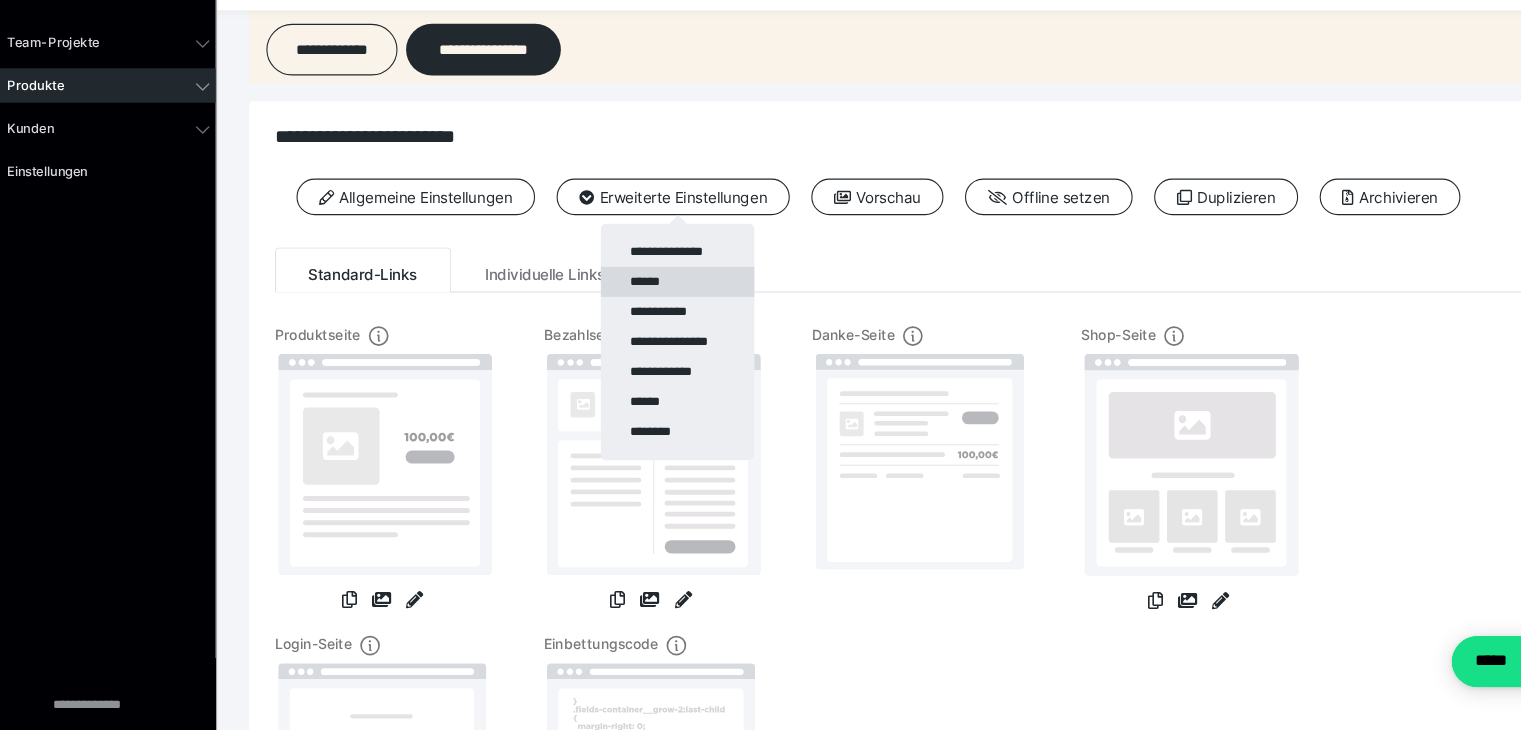 click on "******" at bounding box center (668, 313) 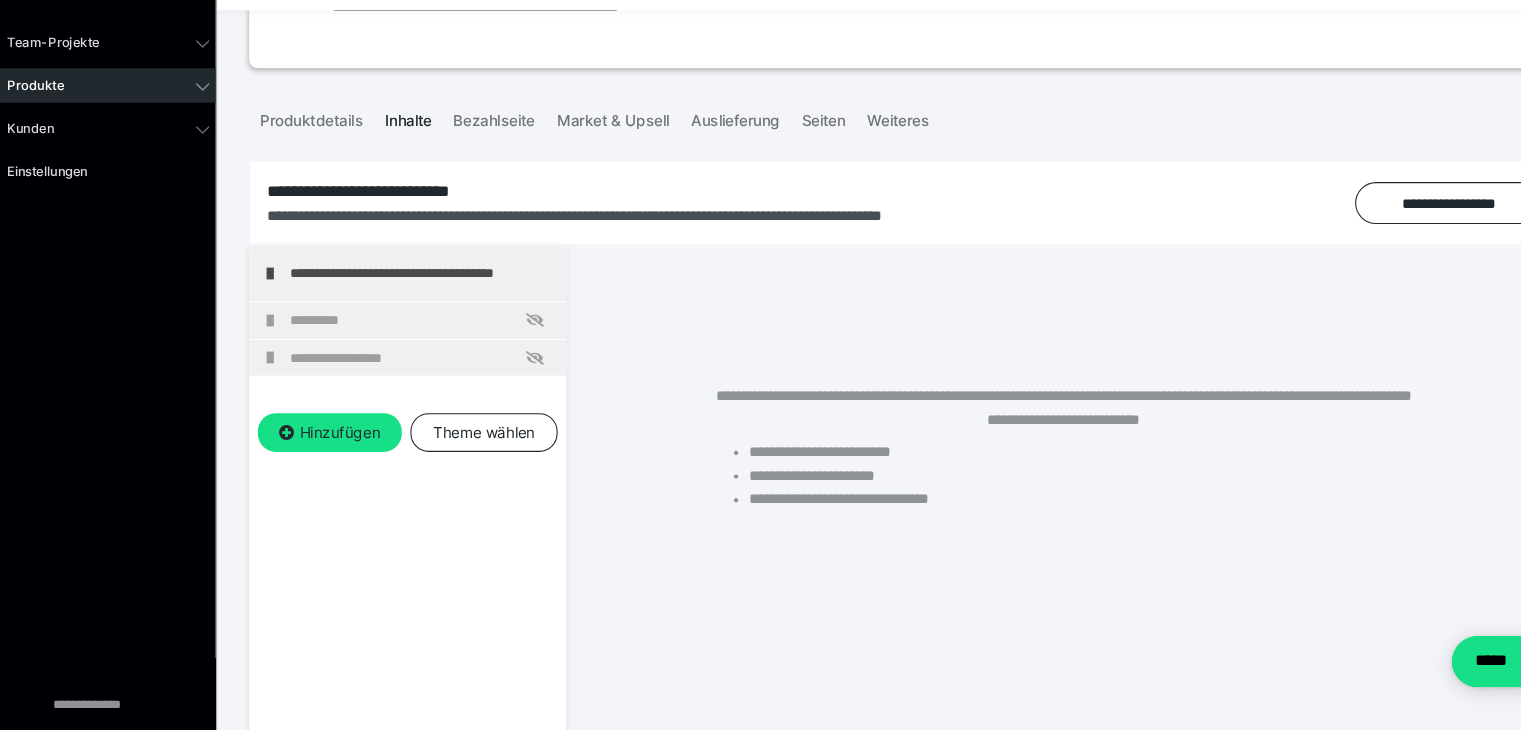 scroll, scrollTop: 179, scrollLeft: 0, axis: vertical 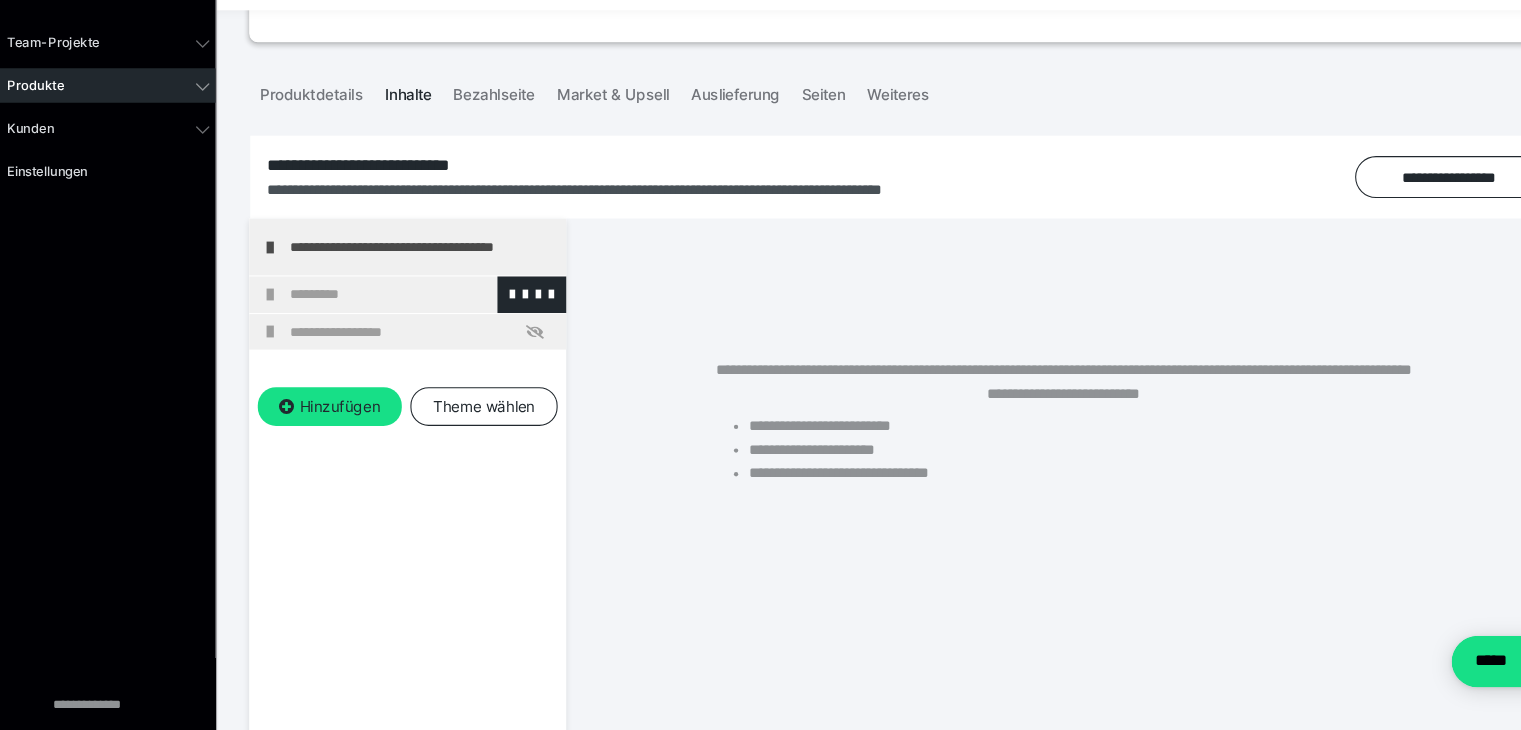 click on "*********" at bounding box center (431, 325) 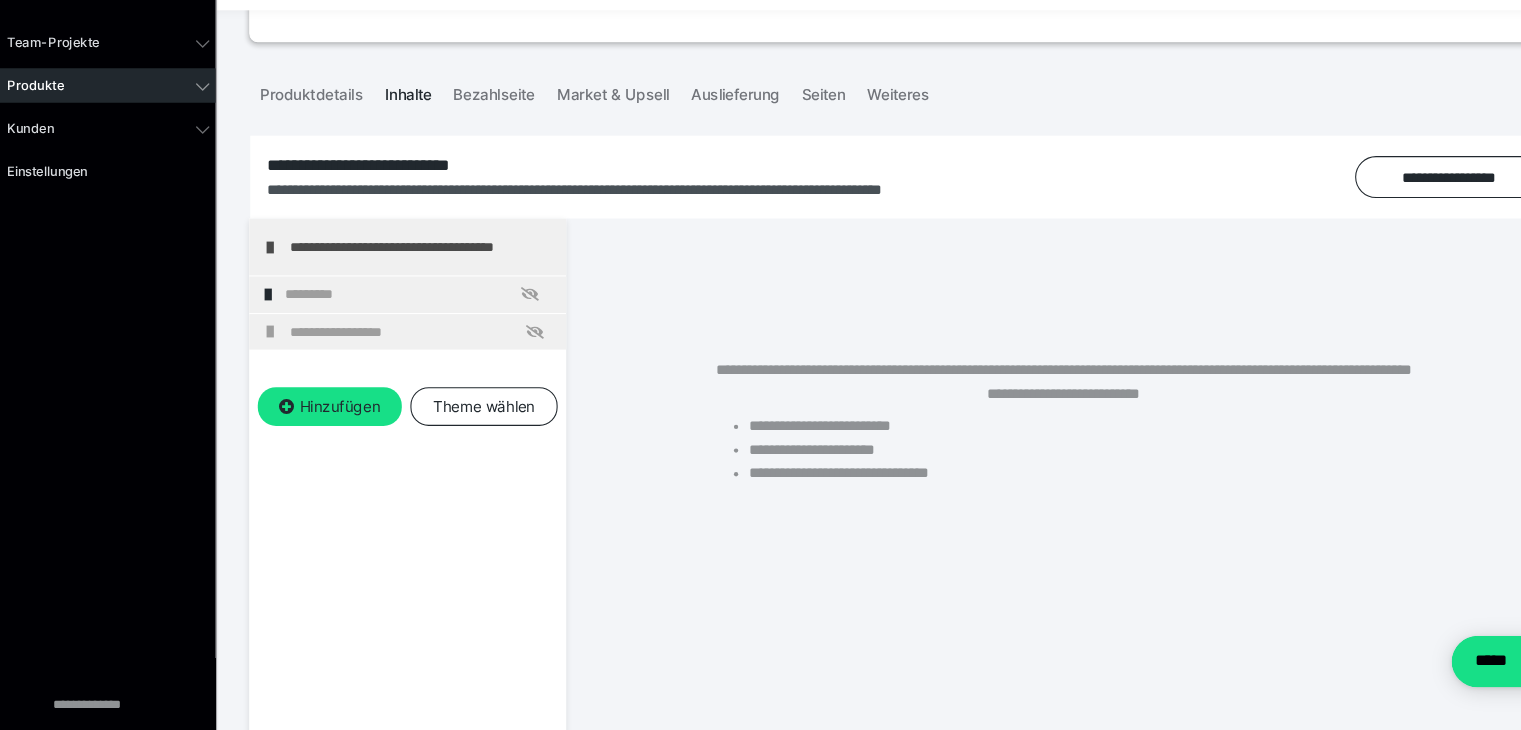scroll, scrollTop: 180, scrollLeft: 0, axis: vertical 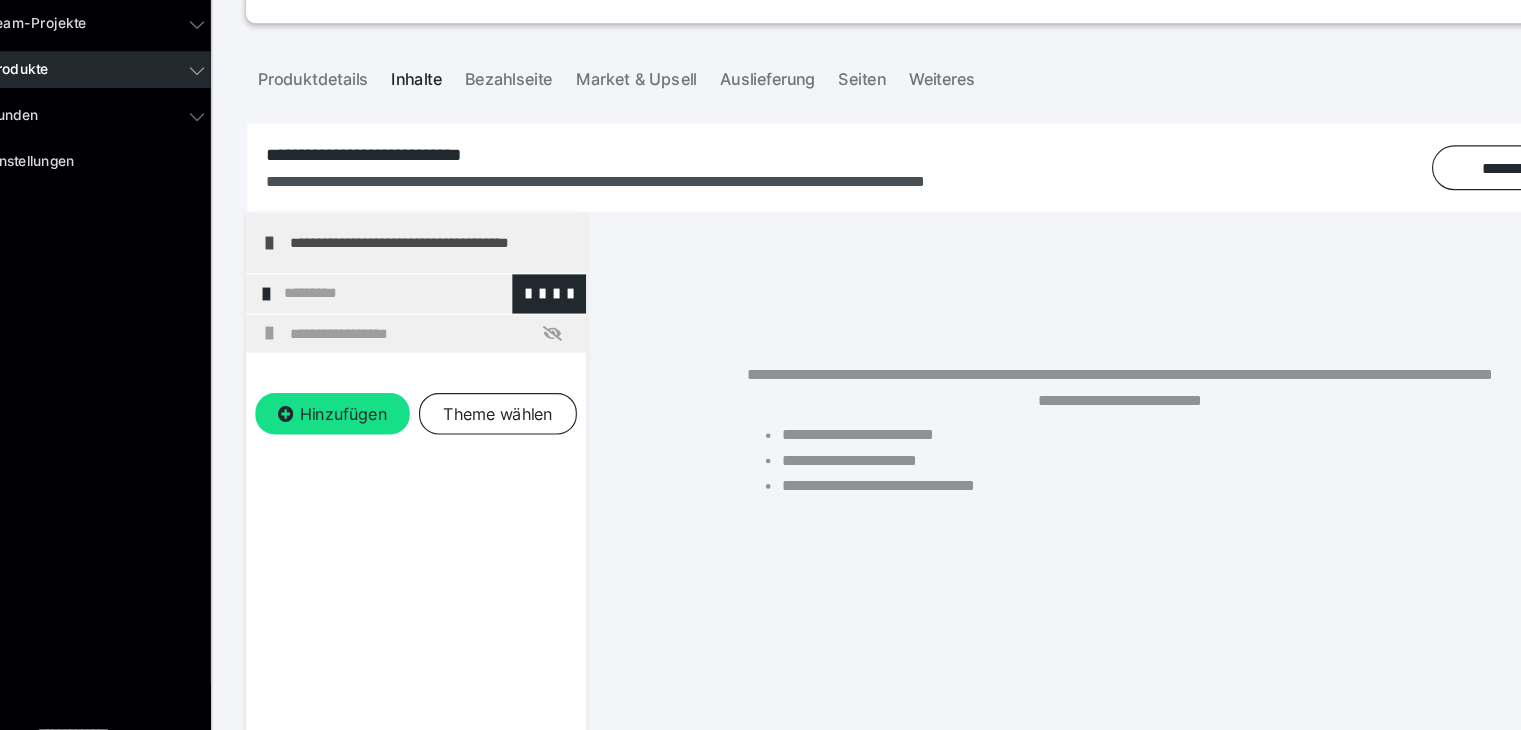 click at bounding box center [533, 325] 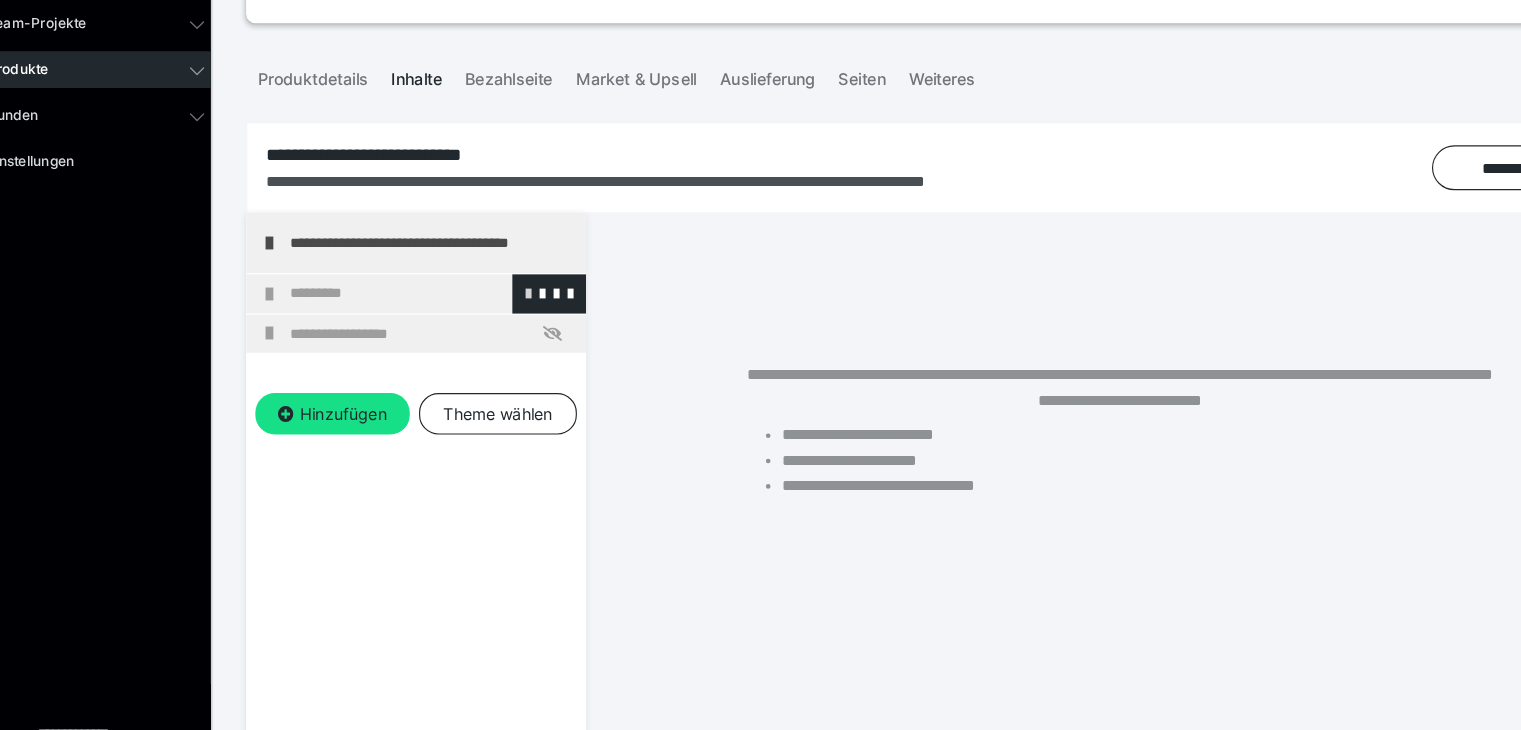 click at bounding box center (515, 324) 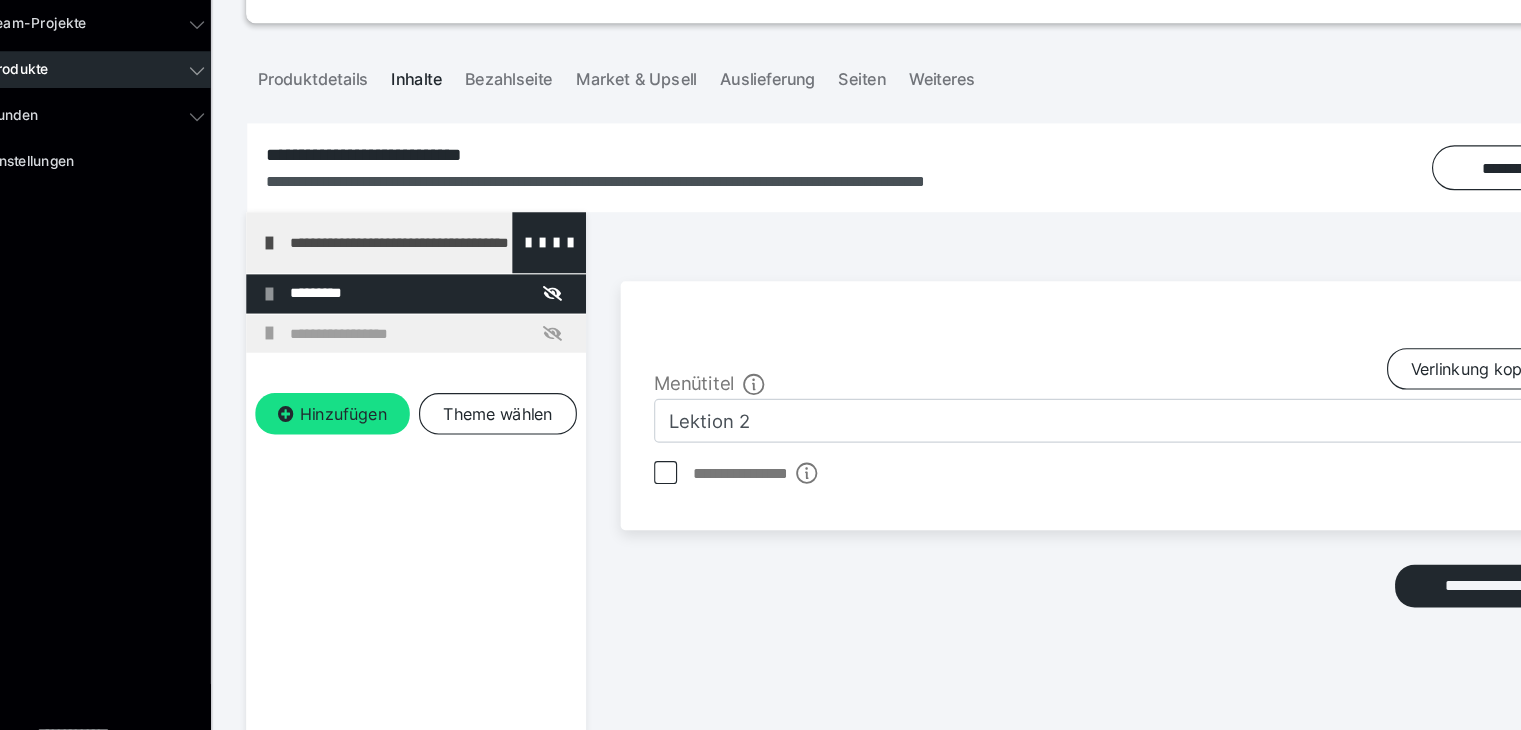 click on "**********" at bounding box center [431, 280] 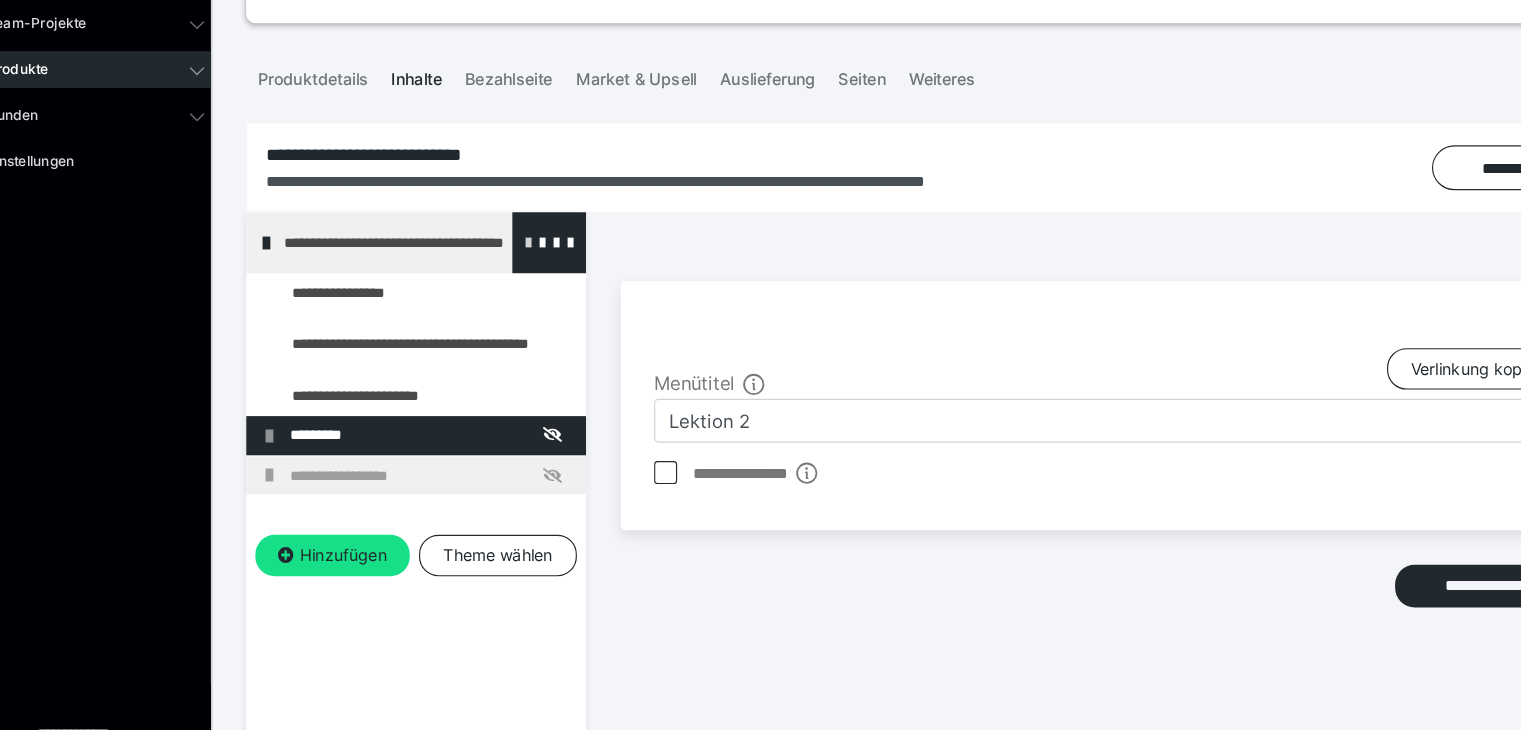 click at bounding box center (515, 280) 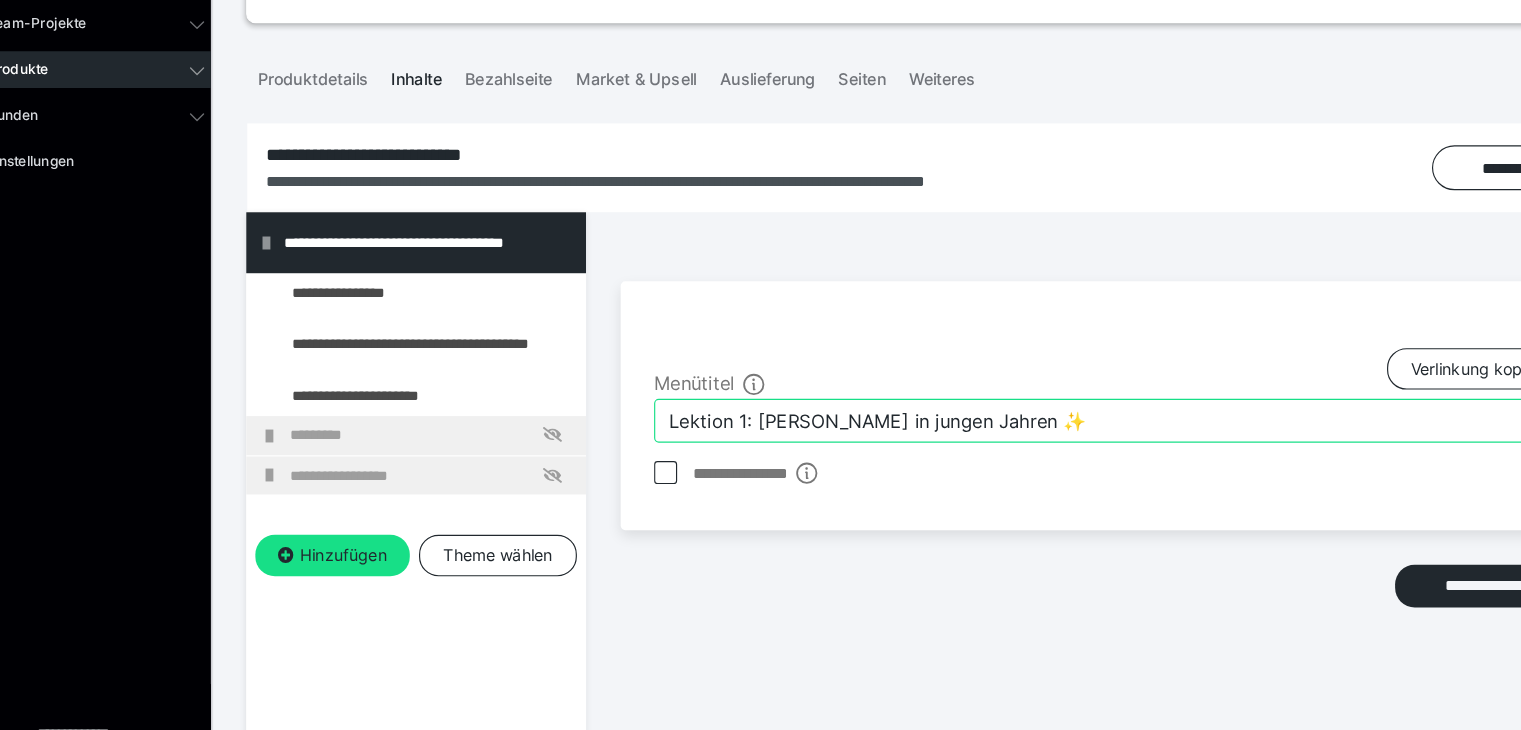 click on "Lektion 1: [PERSON_NAME] in jungen Jahren ✨" at bounding box center (1027, 435) 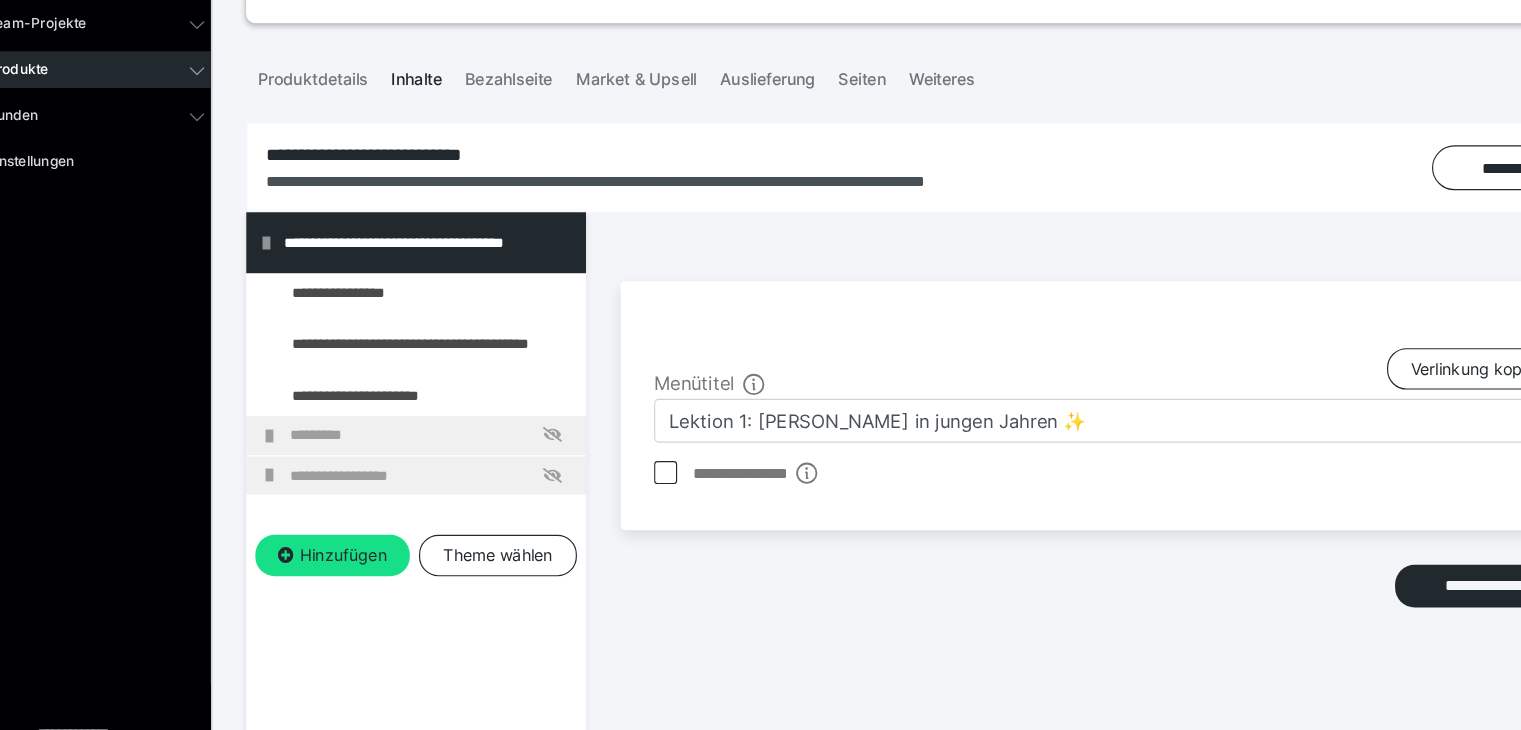 click on "**********" at bounding box center [681, 227] 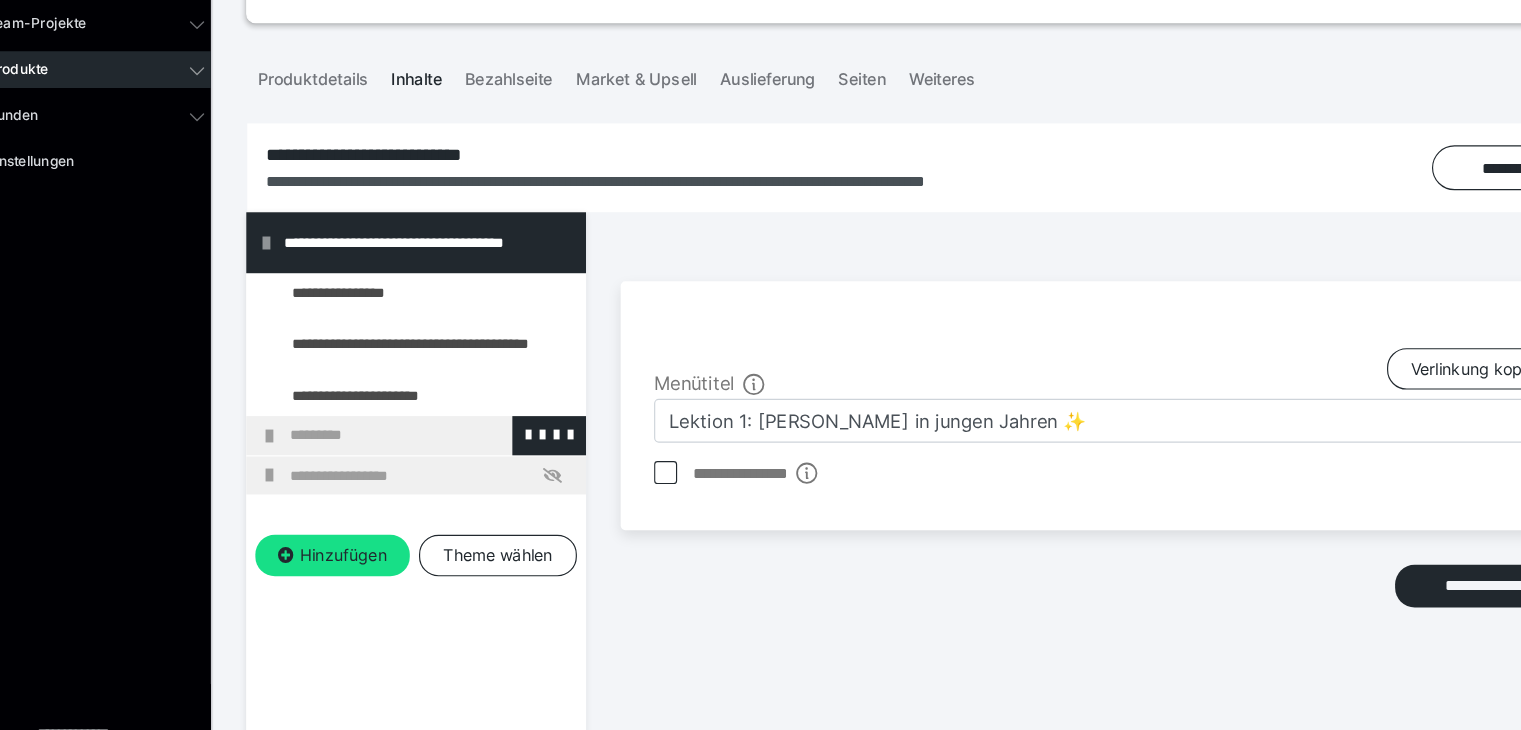 click on "*********" at bounding box center (431, 448) 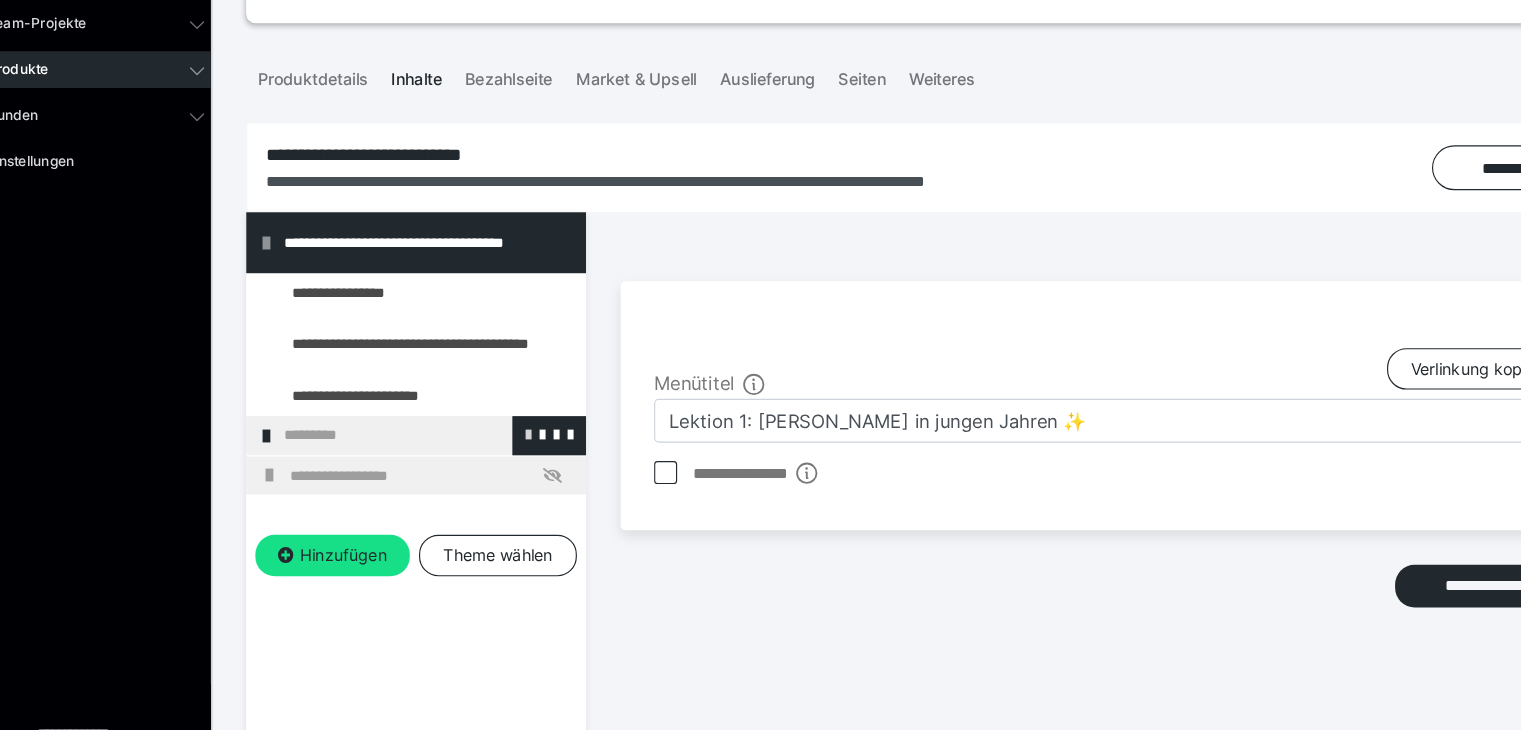 click at bounding box center (515, 447) 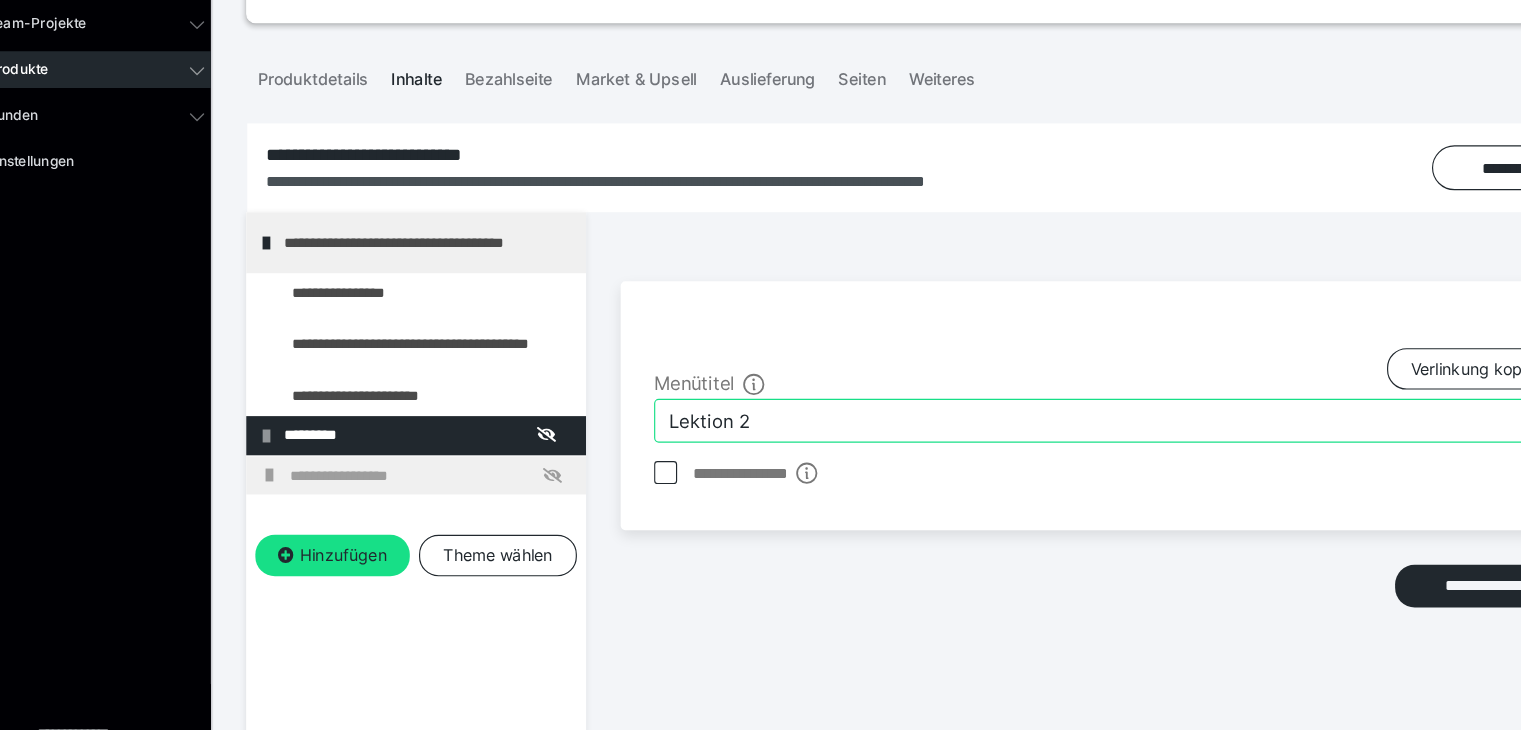 click on "Lektion 2" at bounding box center [1027, 435] 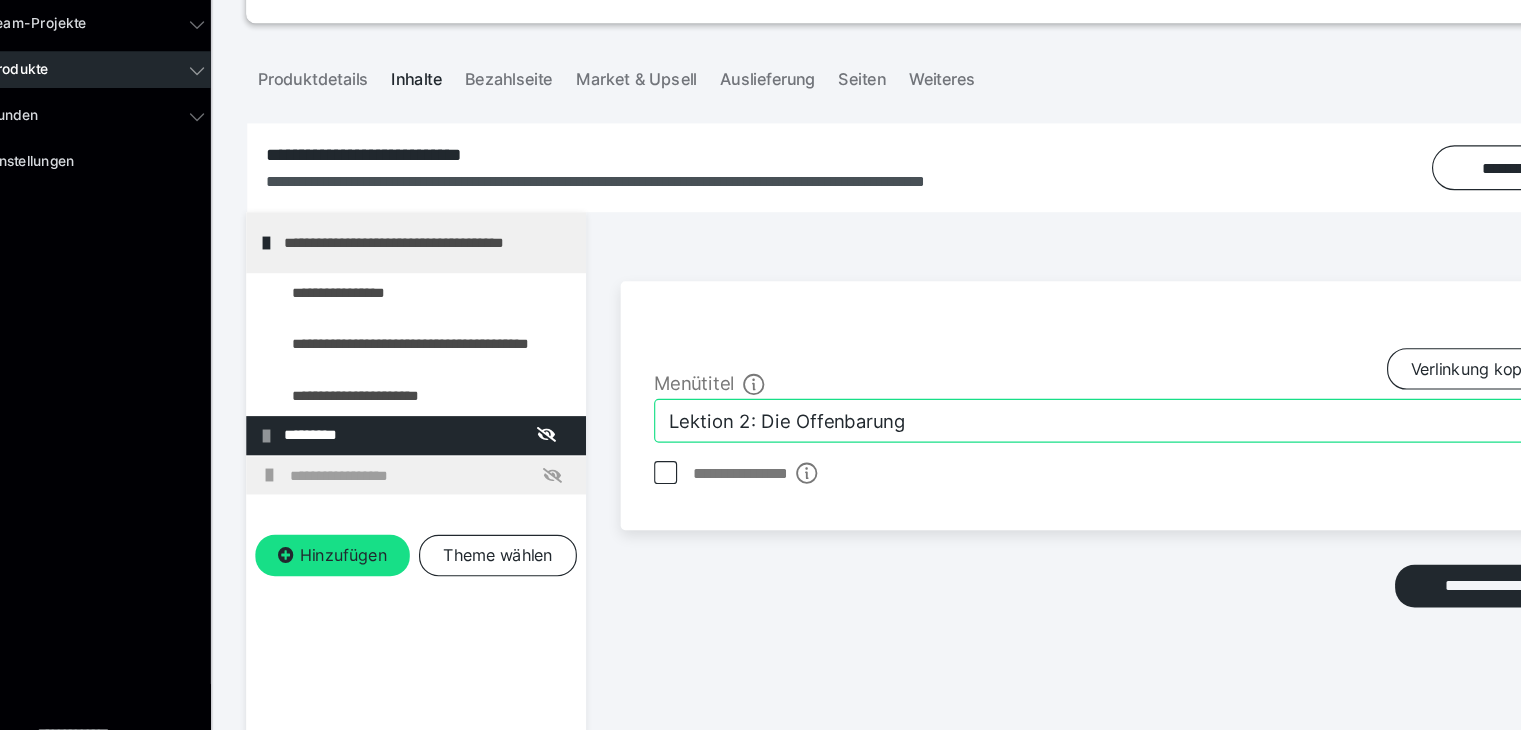 paste on "✨" 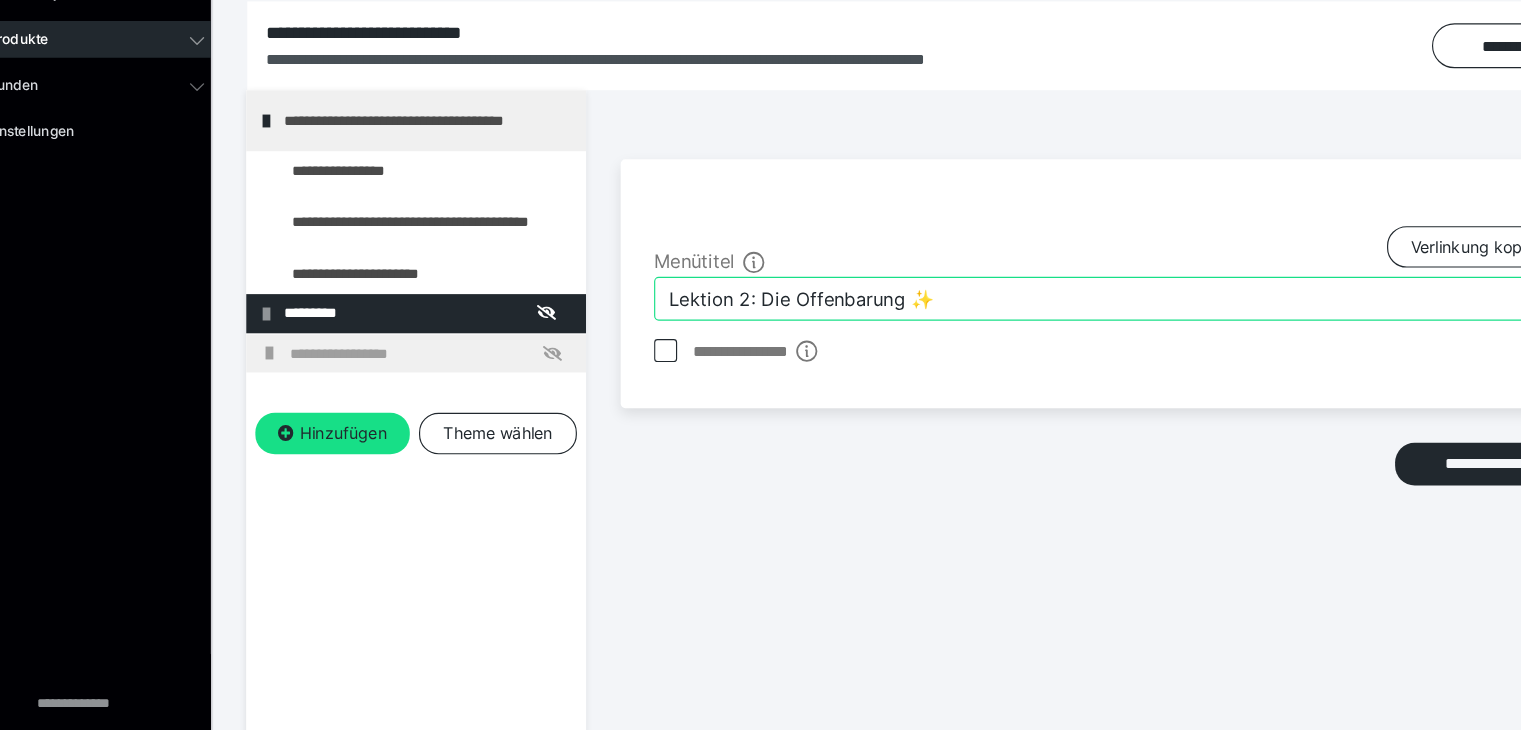 scroll, scrollTop: 261, scrollLeft: 0, axis: vertical 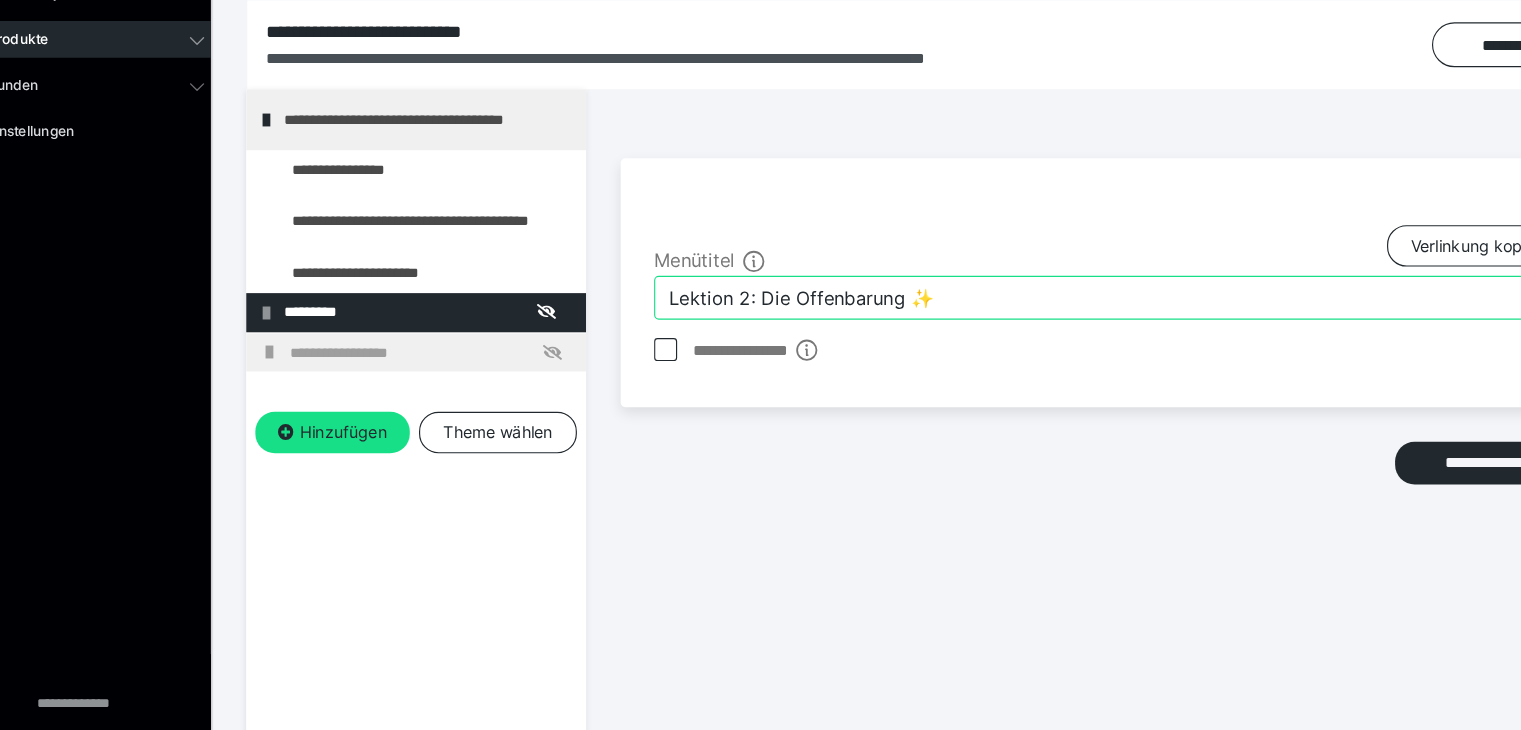 type on "Lektion 2: Die Offenbarung ✨" 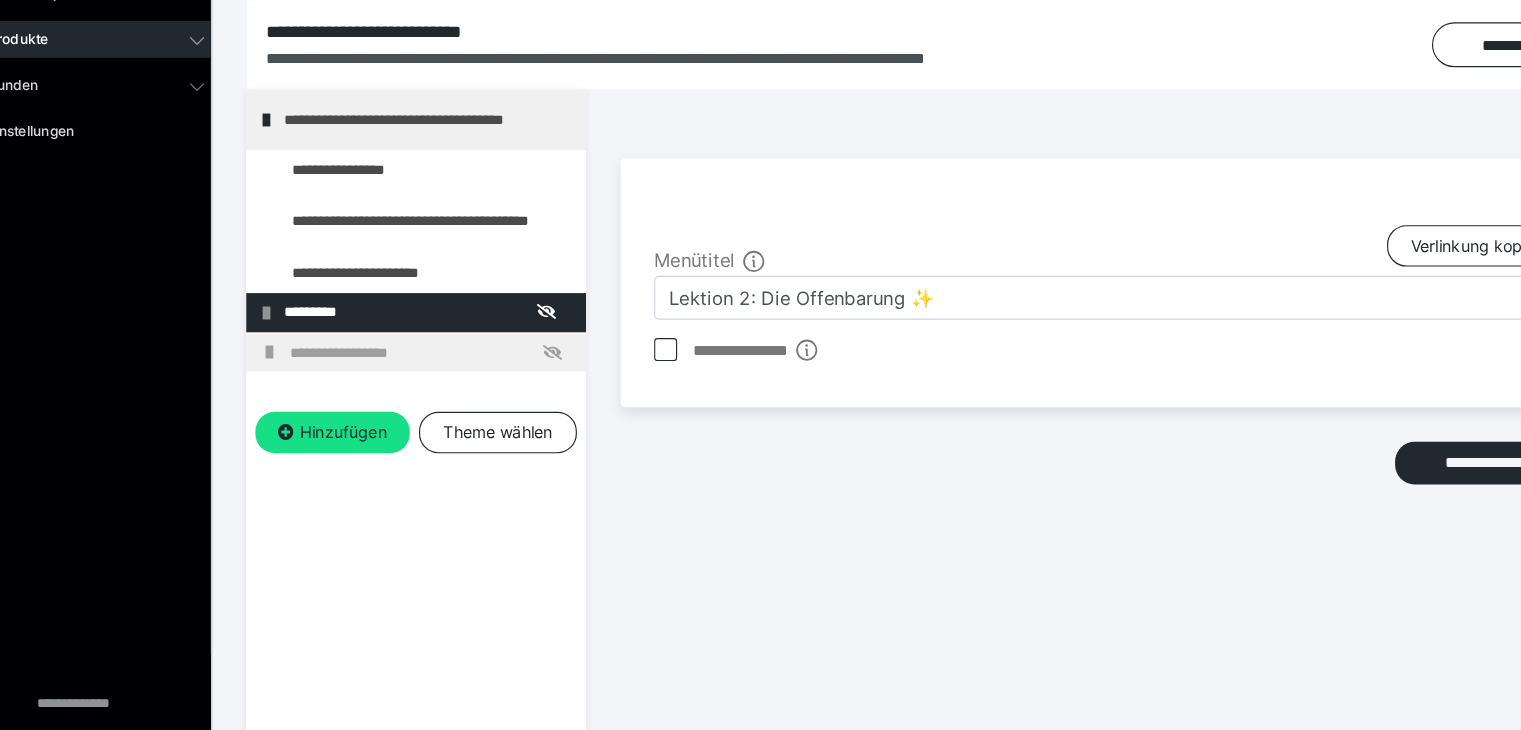 click on "Menütitel Verlinkung kopieren" at bounding box center (1027, 312) 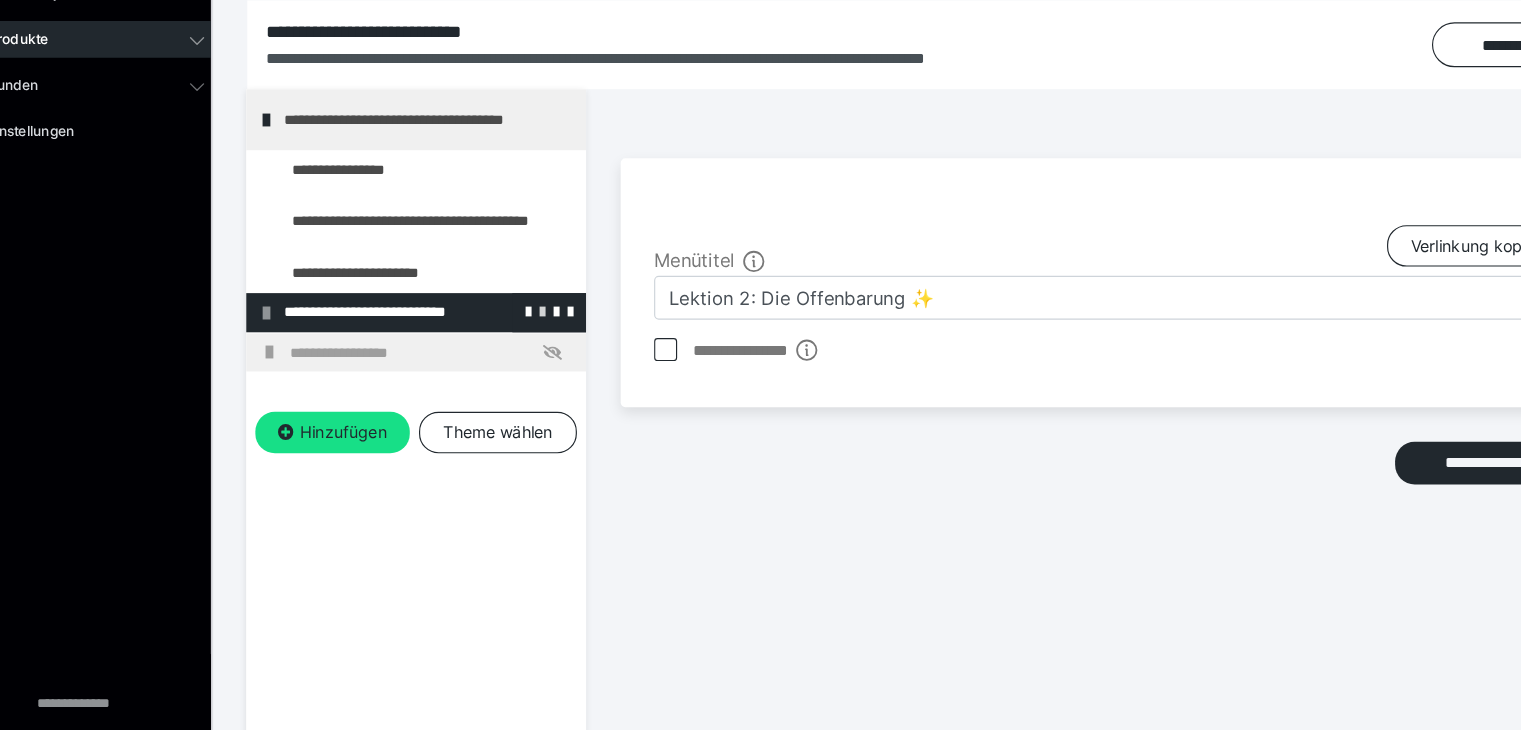click at bounding box center [527, 366] 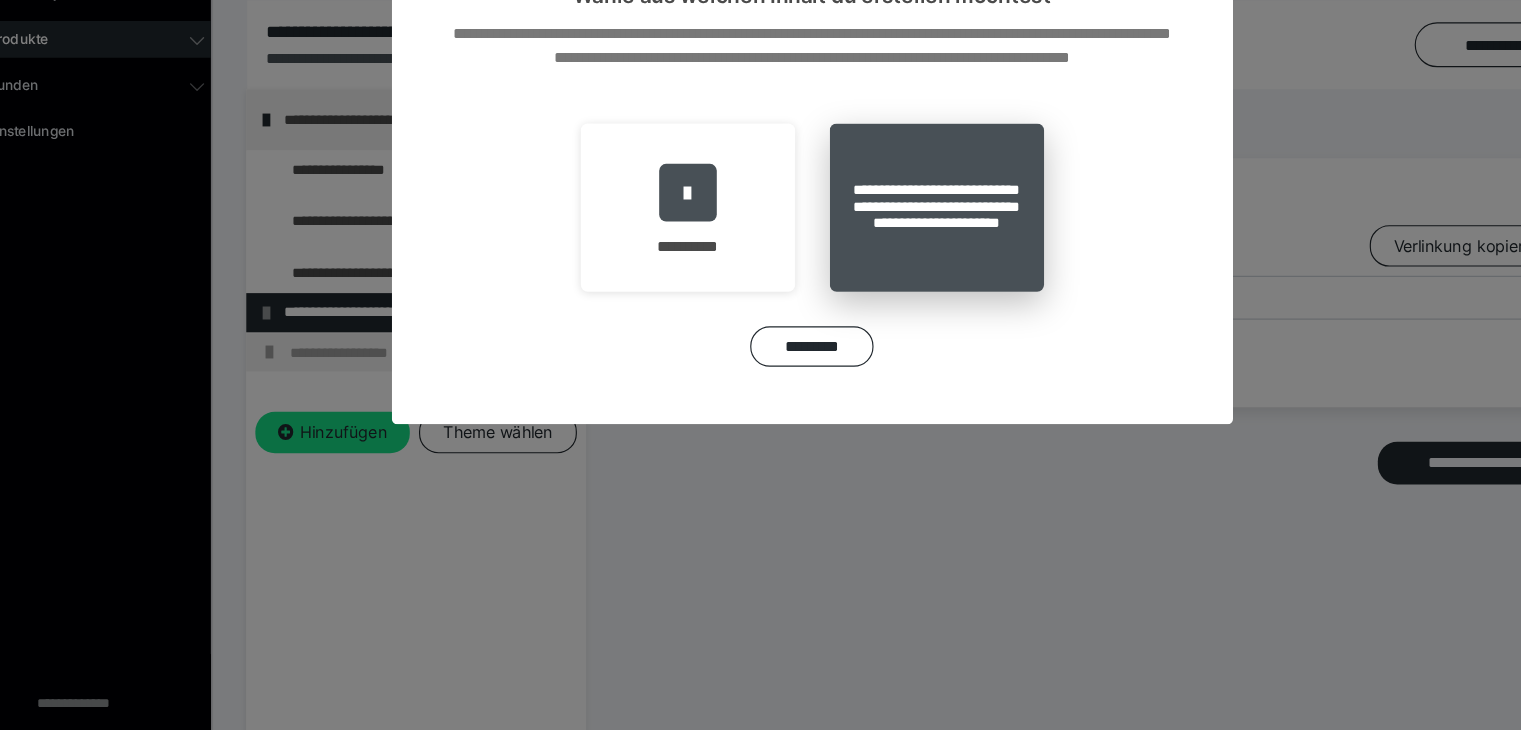 click on "**********" at bounding box center (869, 276) 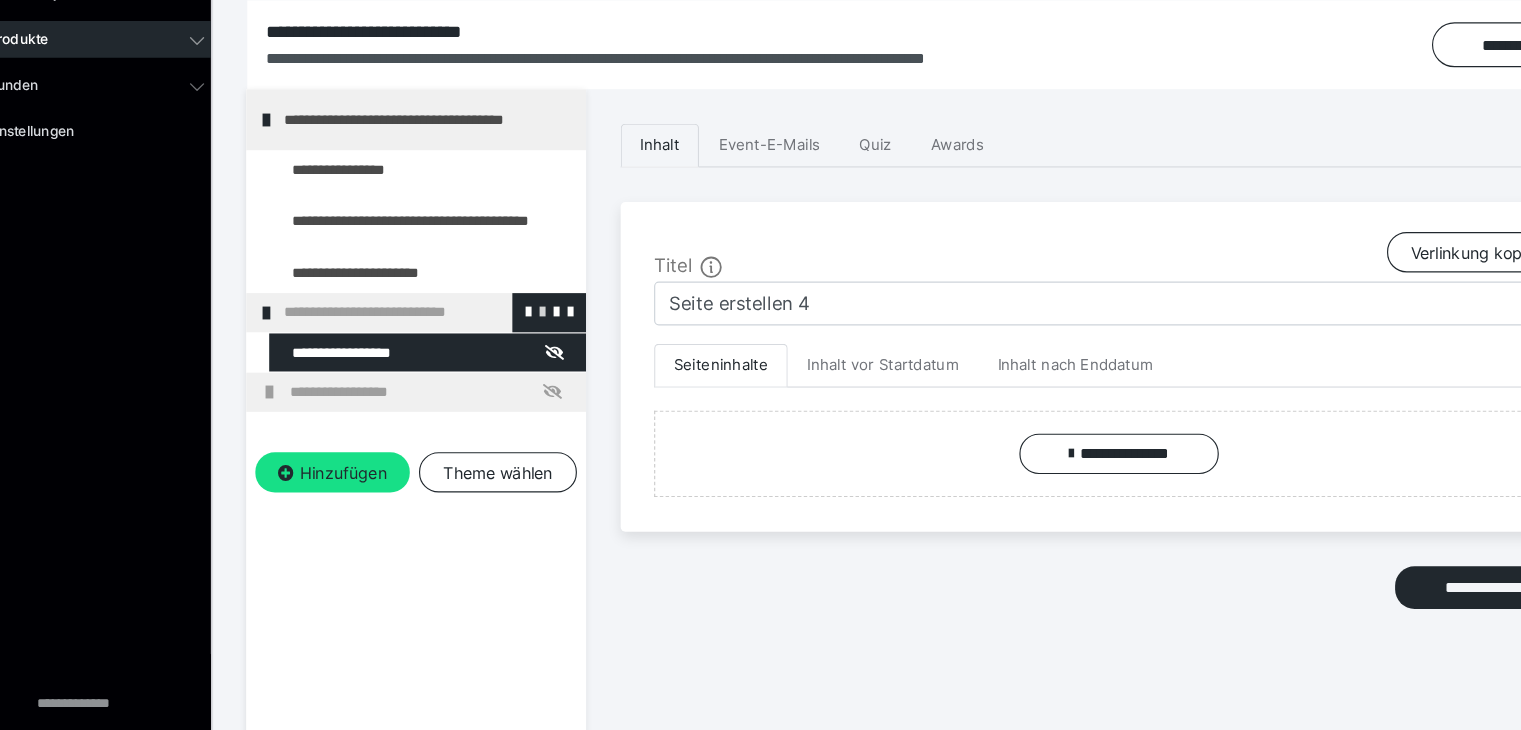 click at bounding box center [527, 366] 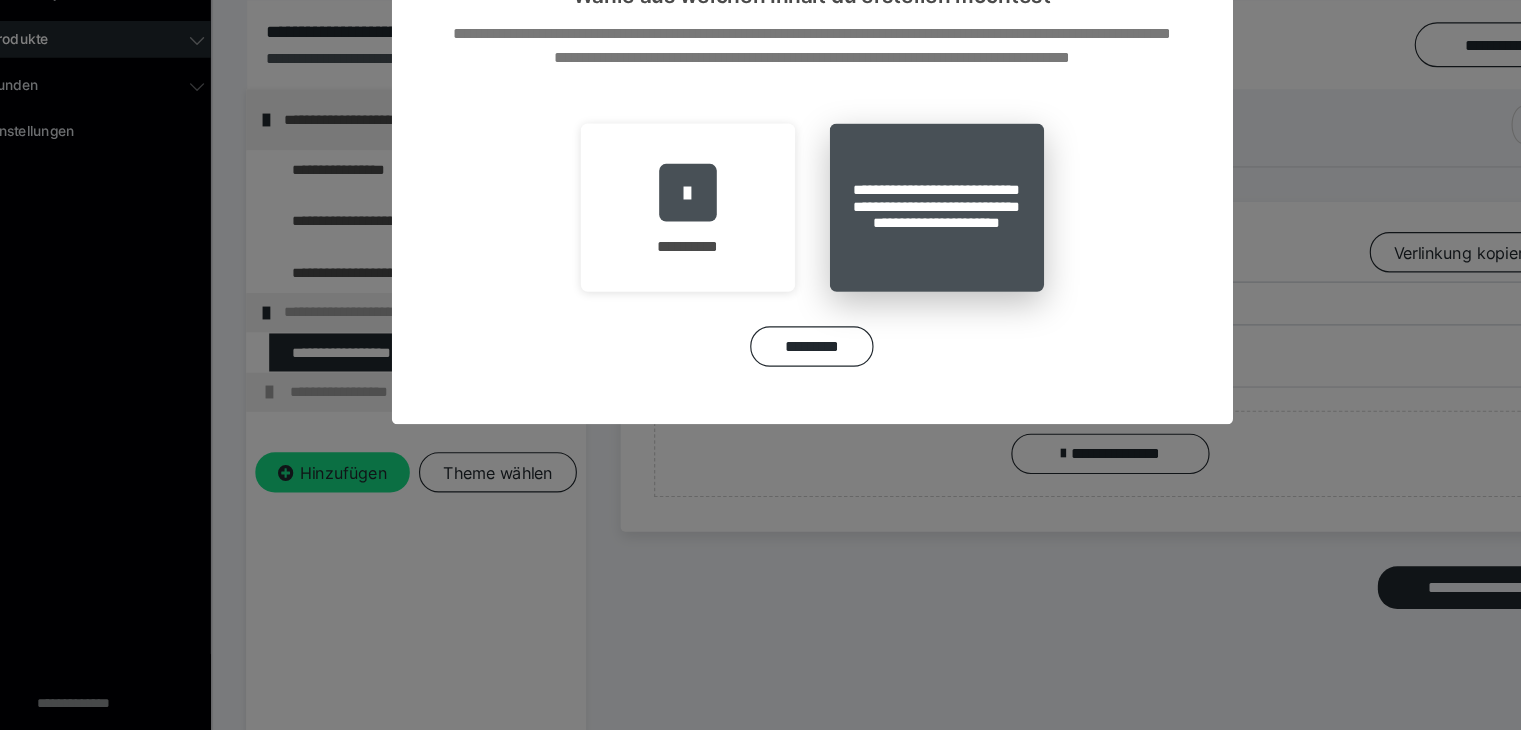 click on "**********" at bounding box center (869, 276) 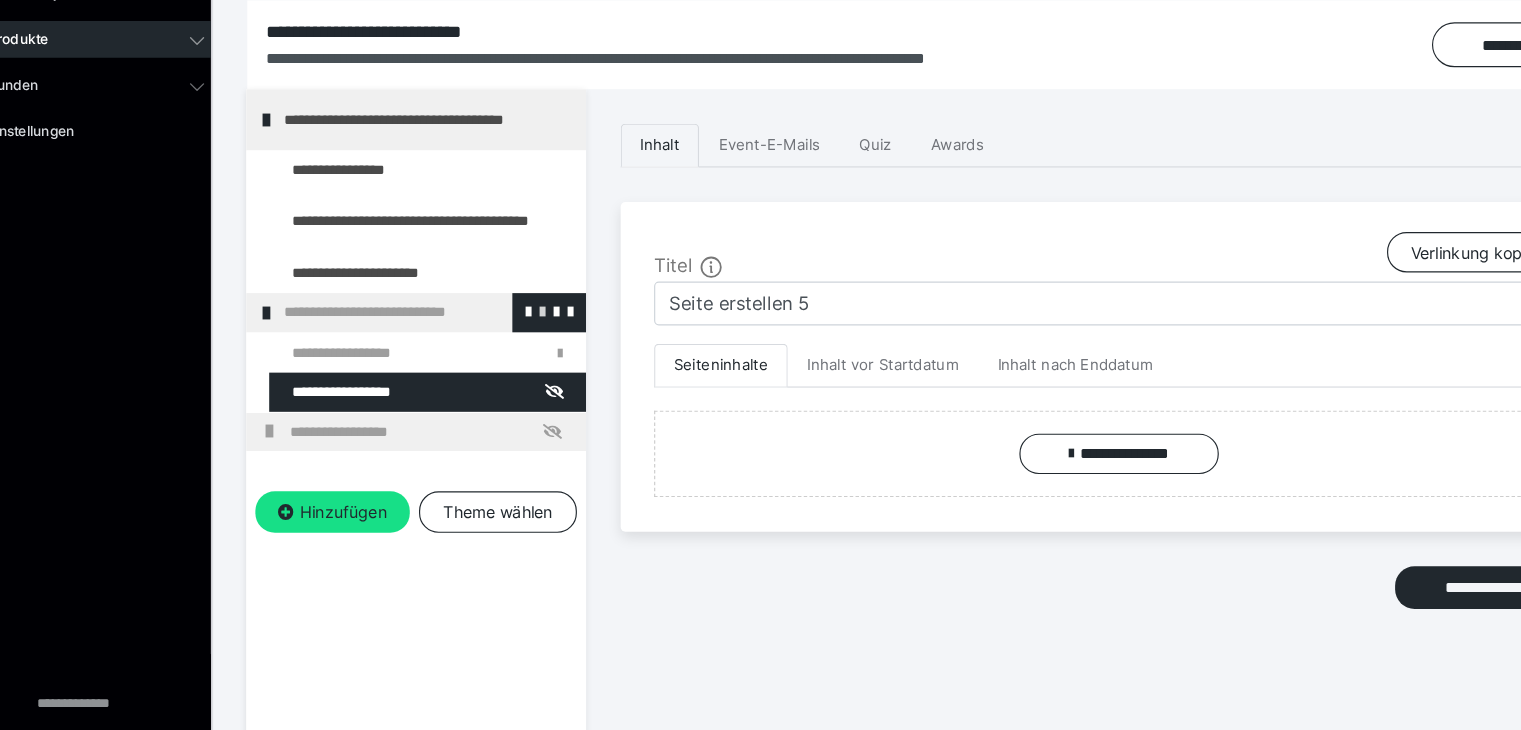 click at bounding box center (527, 366) 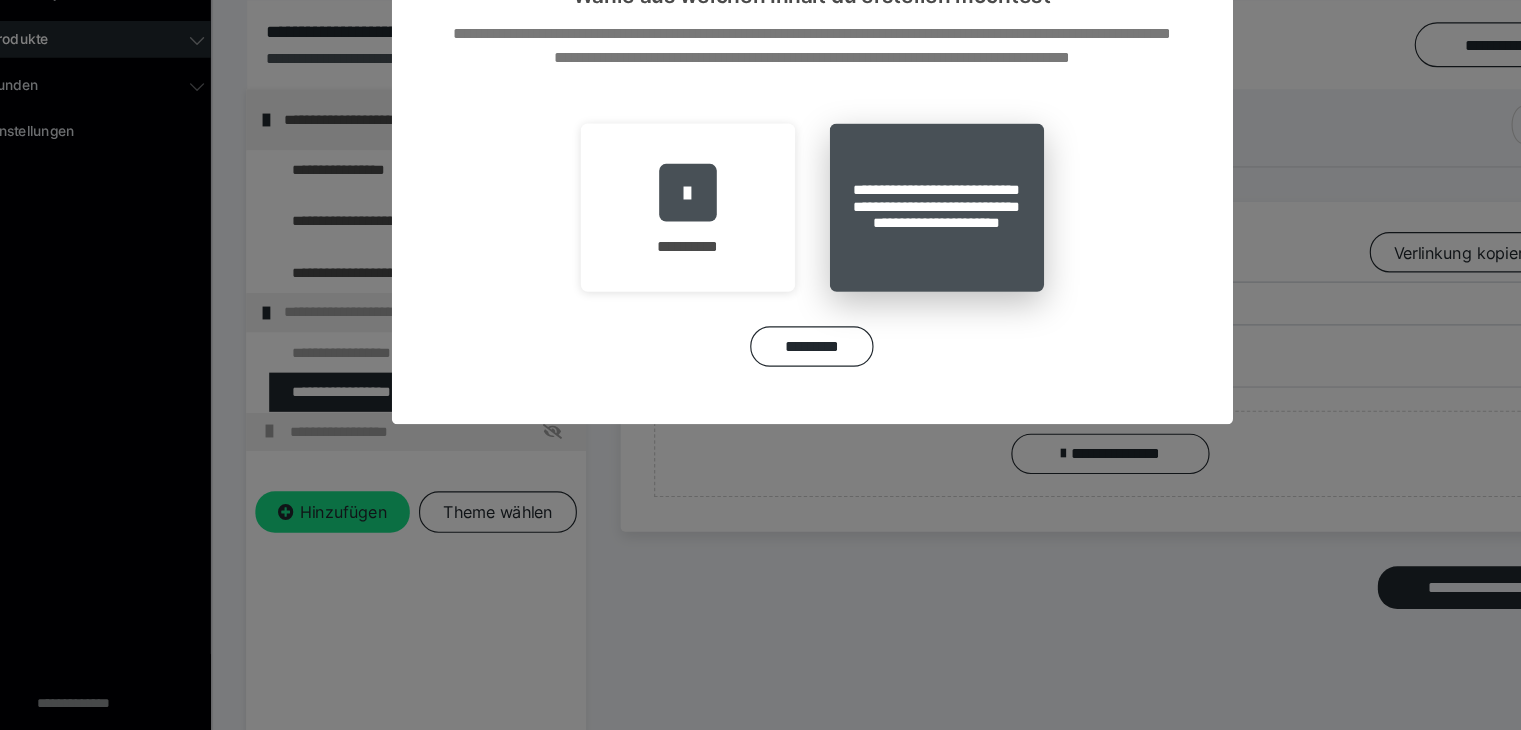 click on "**********" at bounding box center (869, 276) 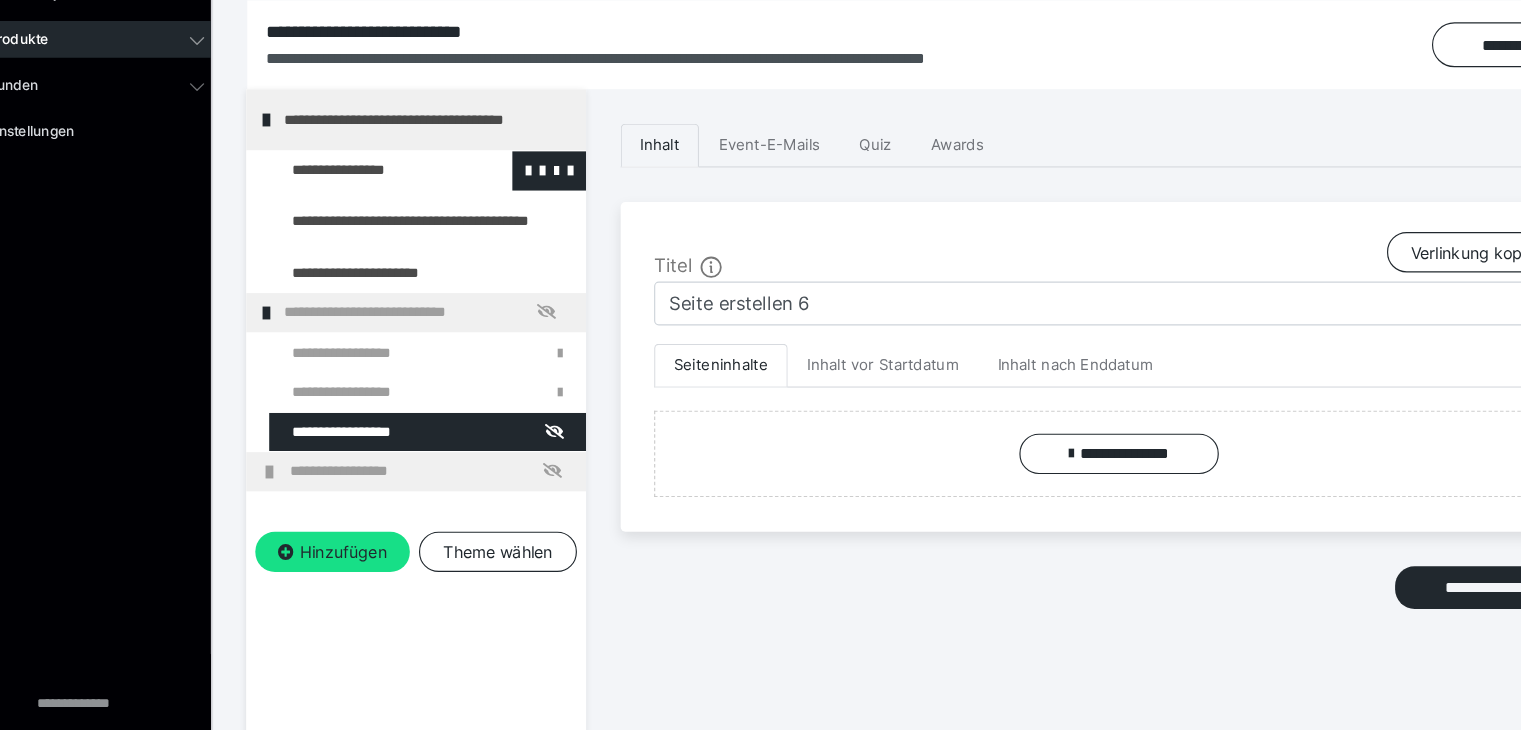 click at bounding box center [375, 244] 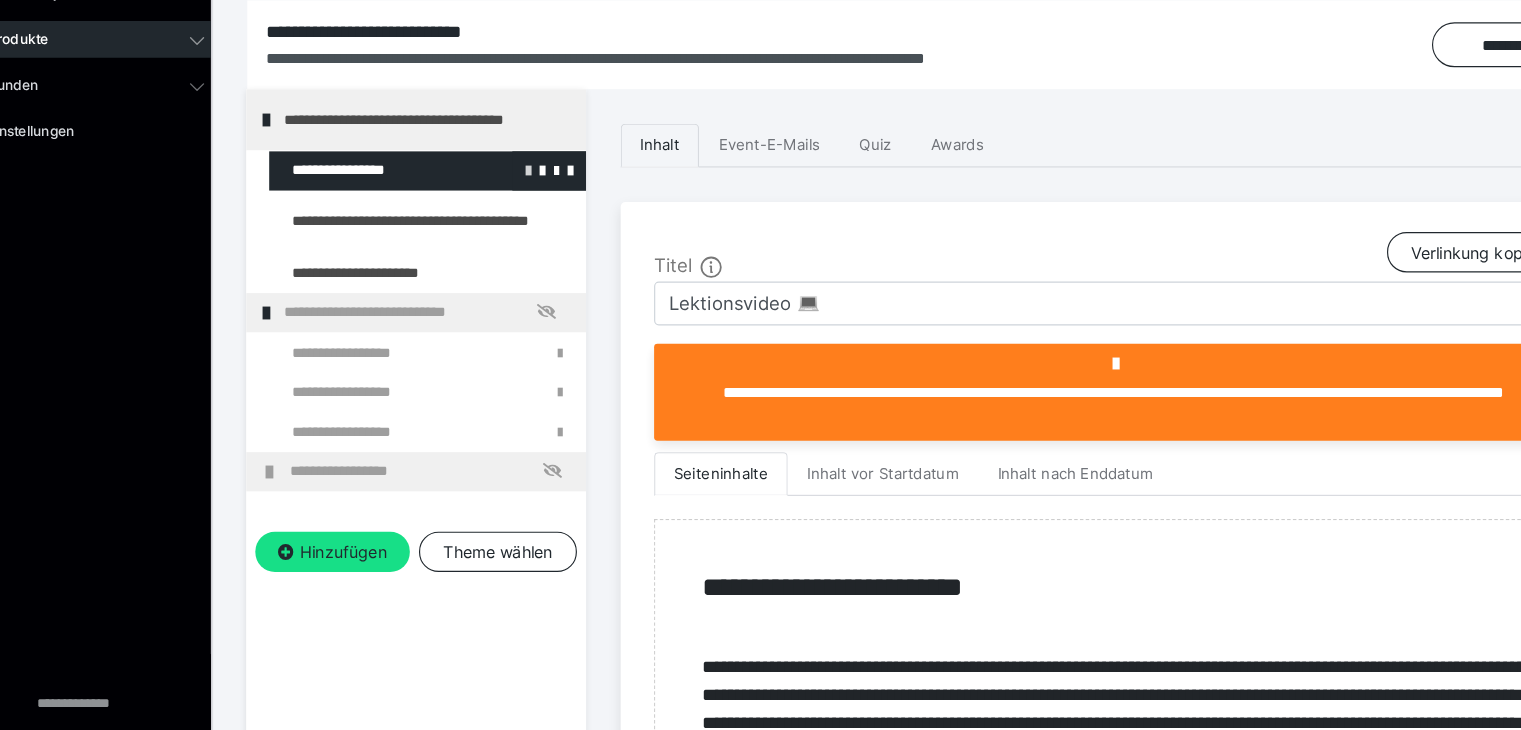 click at bounding box center [515, 243] 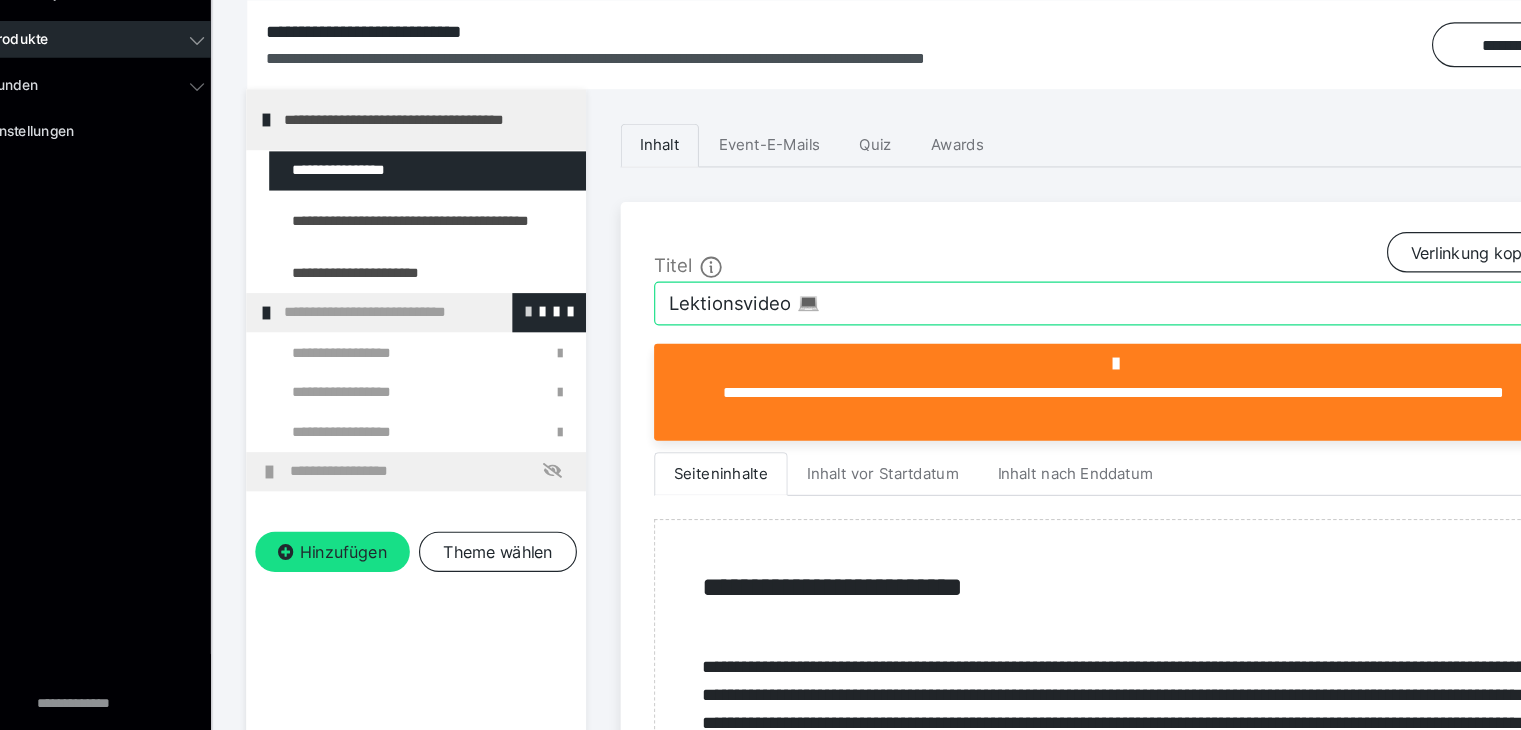 drag, startPoint x: 873, startPoint y: 359, endPoint x: 488, endPoint y: 352, distance: 385.06363 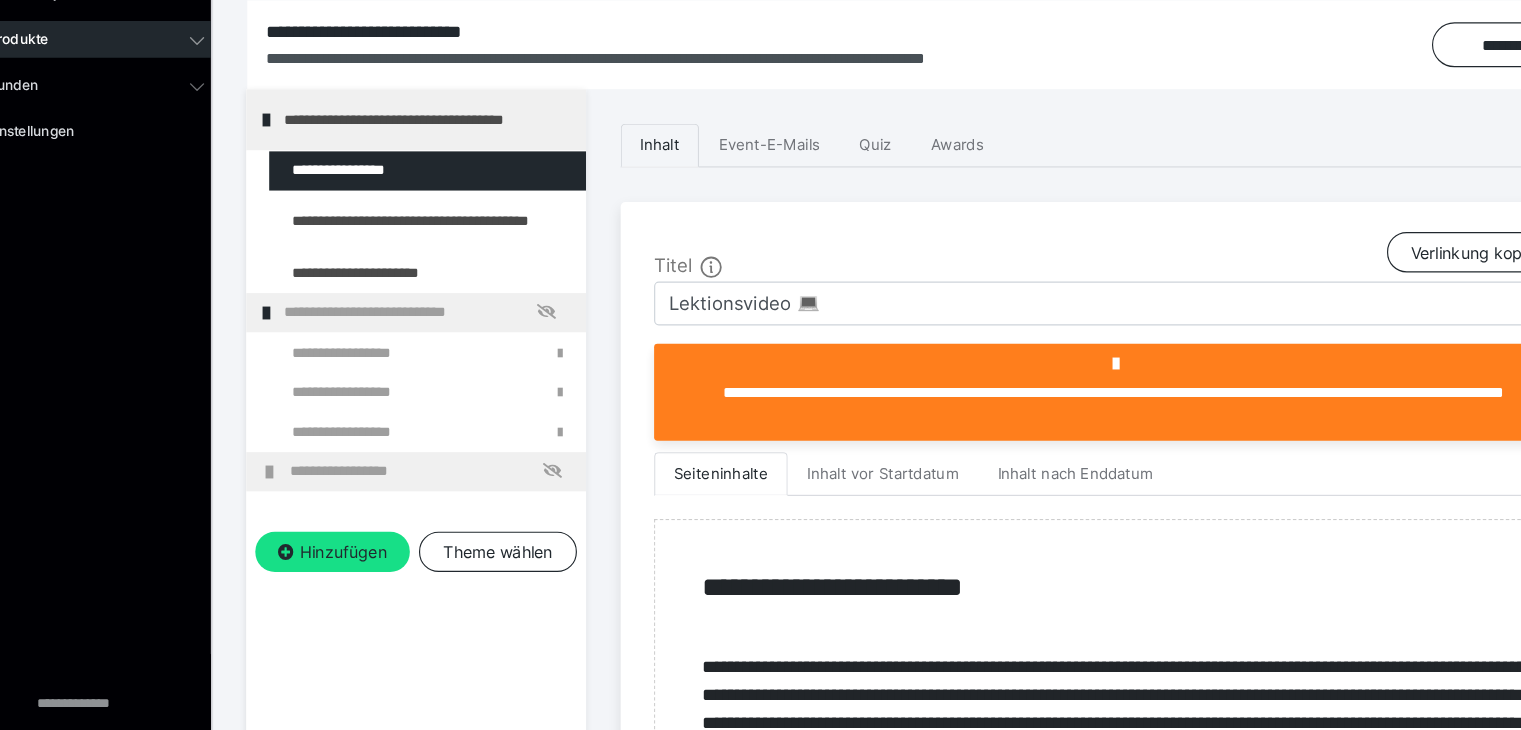 click on "**********" at bounding box center [1028, 801] 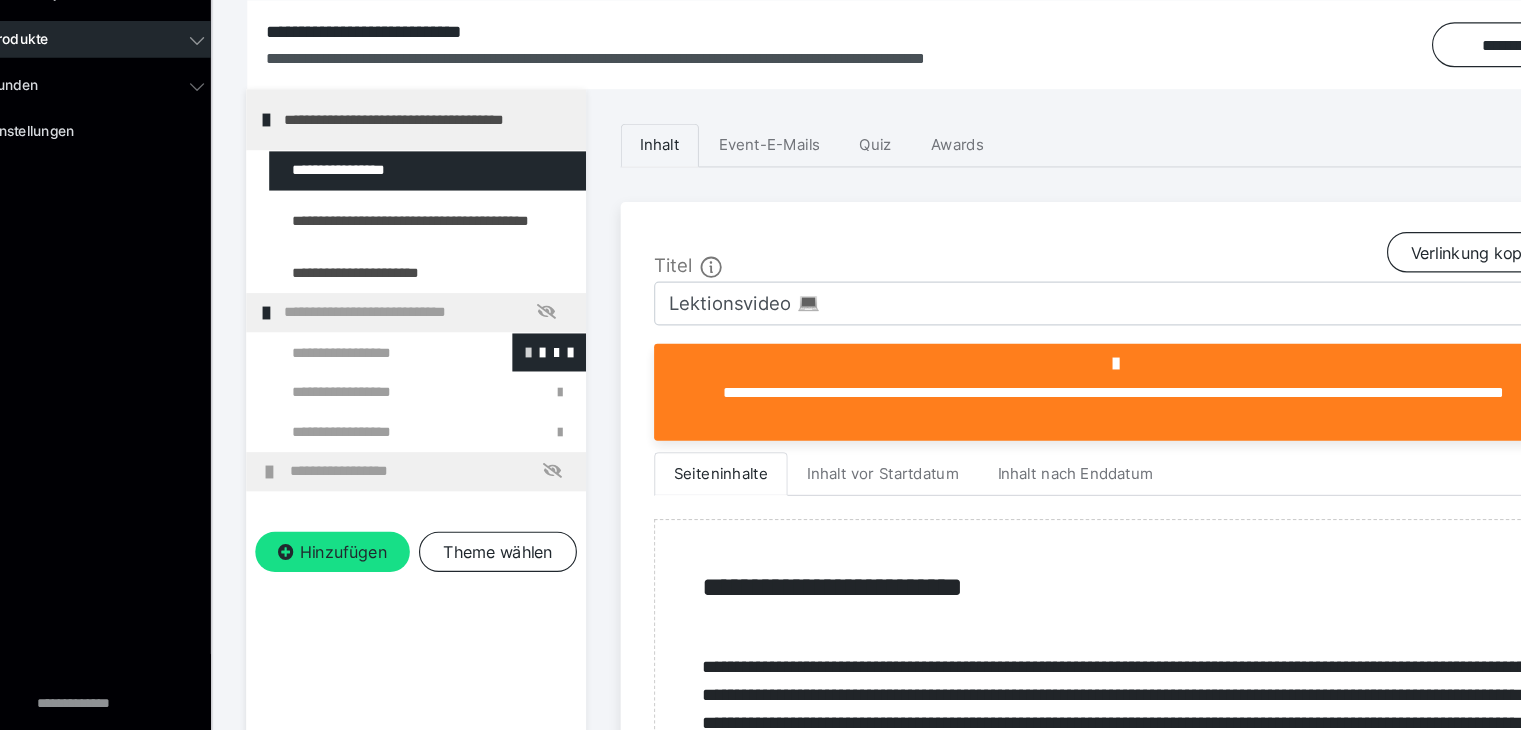 click at bounding box center [515, 401] 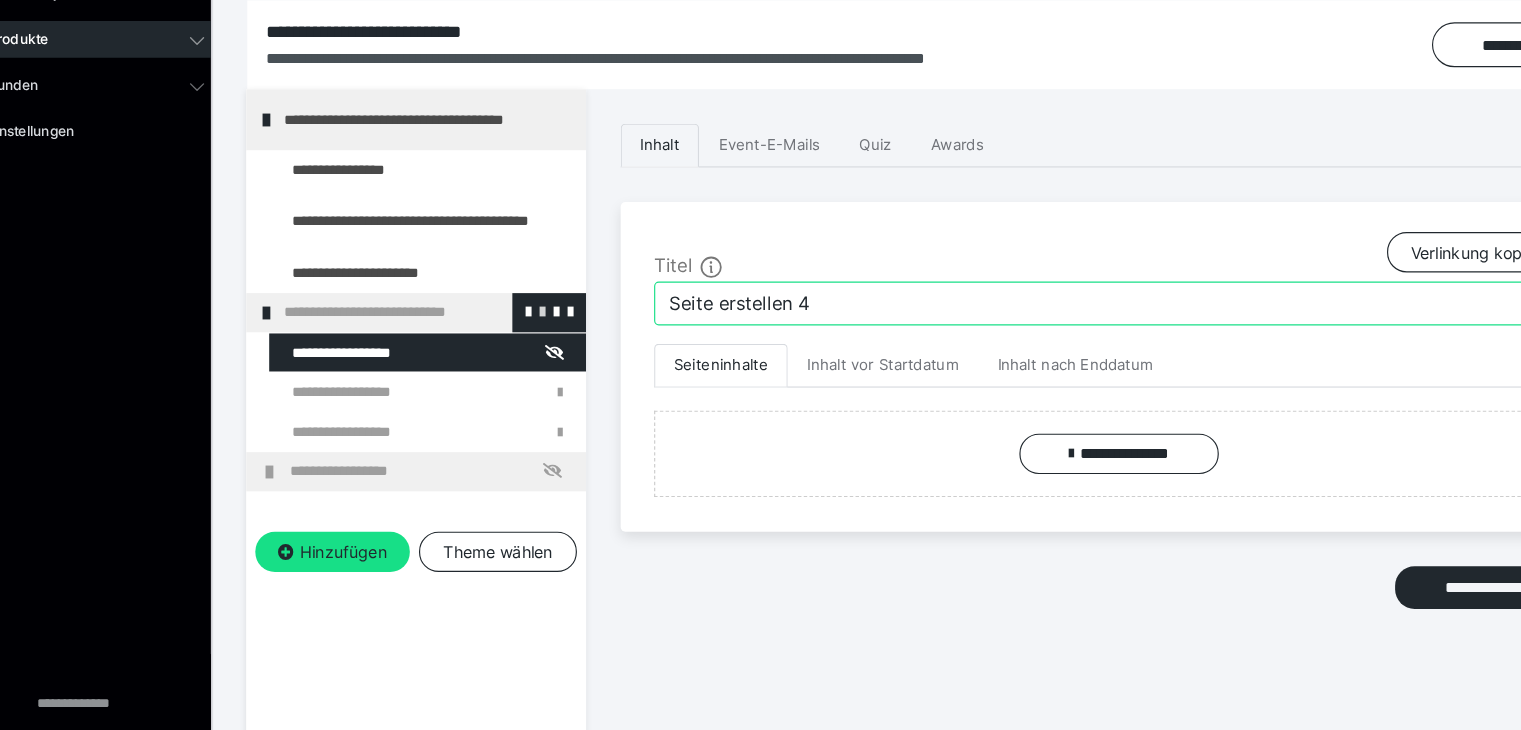 drag, startPoint x: 839, startPoint y: 337, endPoint x: 490, endPoint y: 377, distance: 351.2848 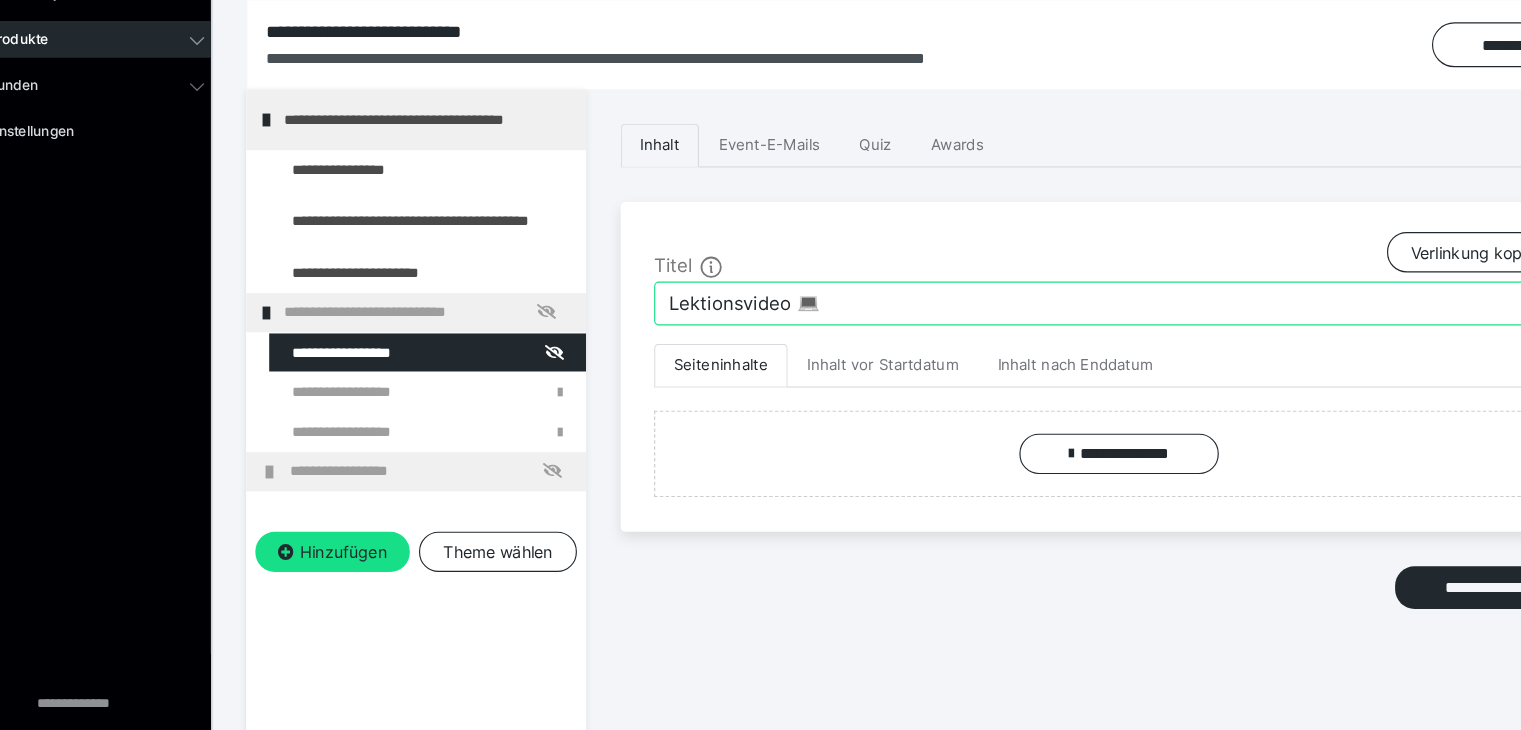 type on "Lektionsvideo 💻" 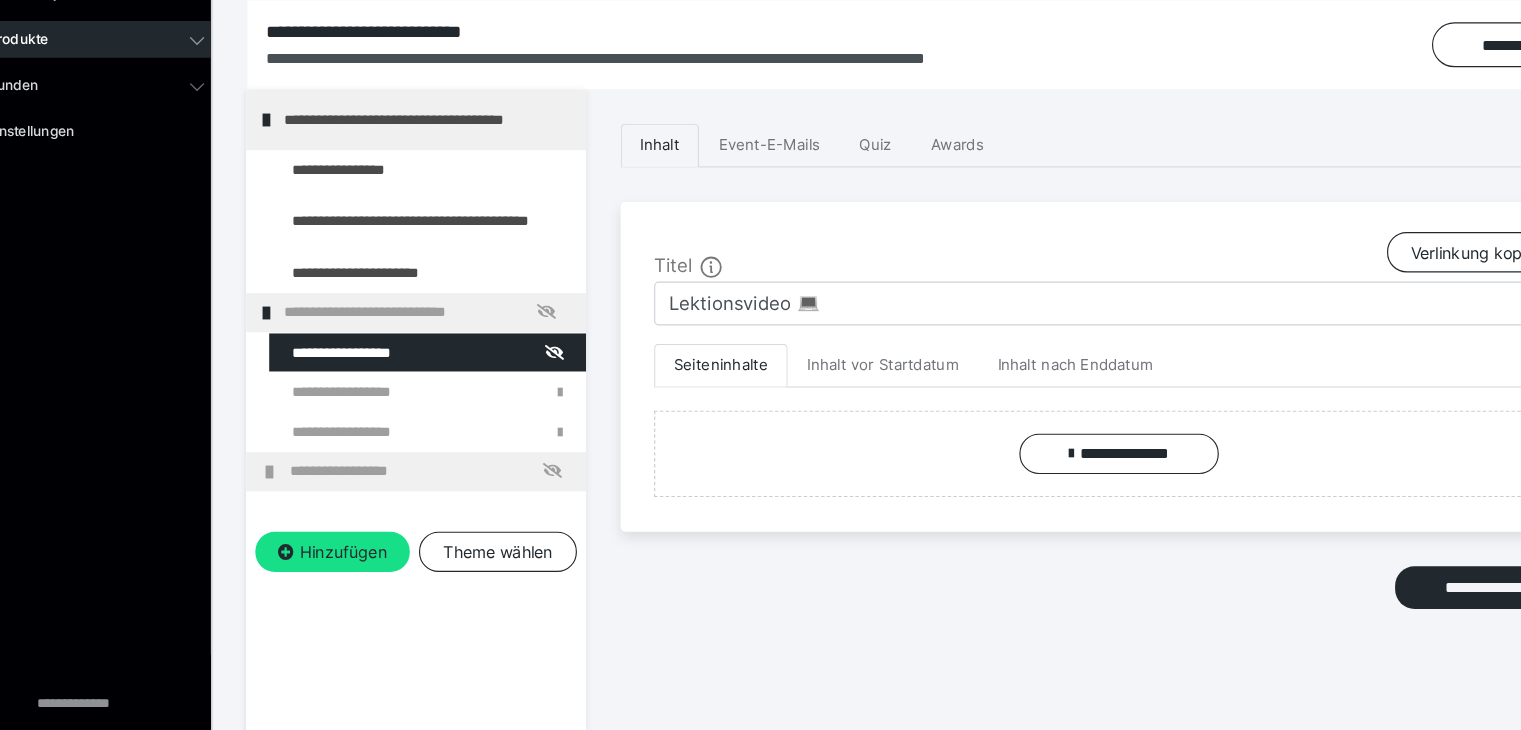 click on "Titel Verlinkung kopieren" at bounding box center (1027, 318) 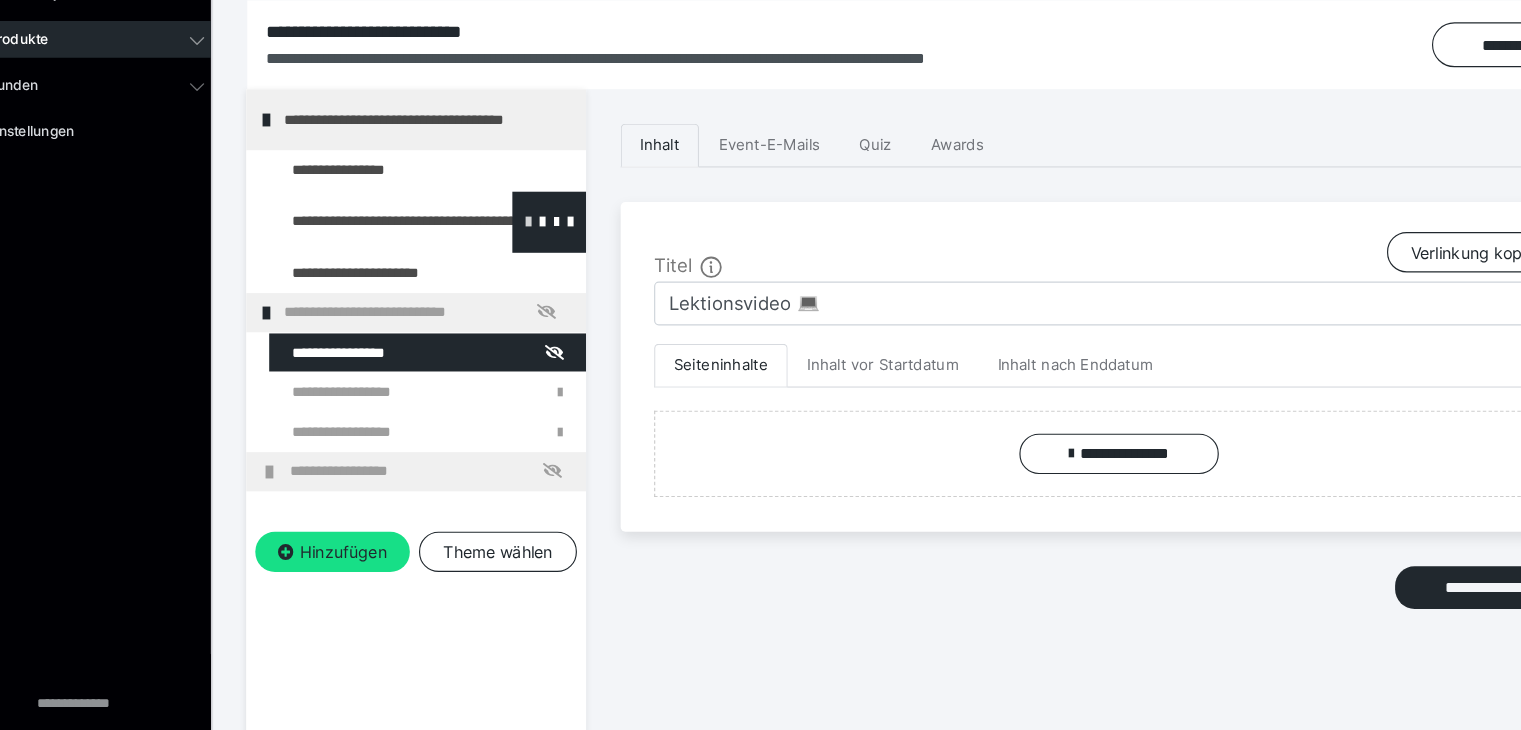 click at bounding box center (515, 288) 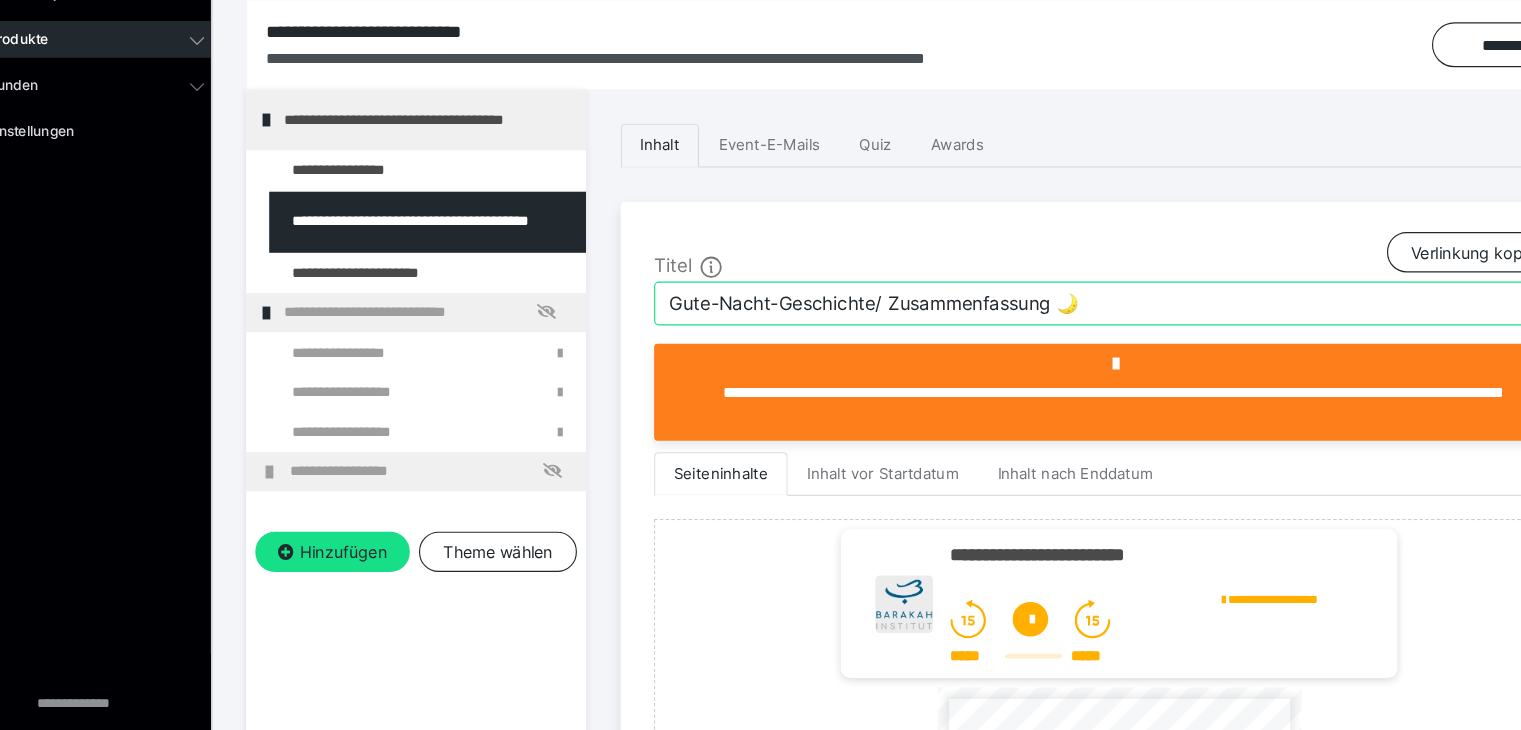 drag, startPoint x: 1004, startPoint y: 364, endPoint x: 583, endPoint y: 325, distance: 422.80255 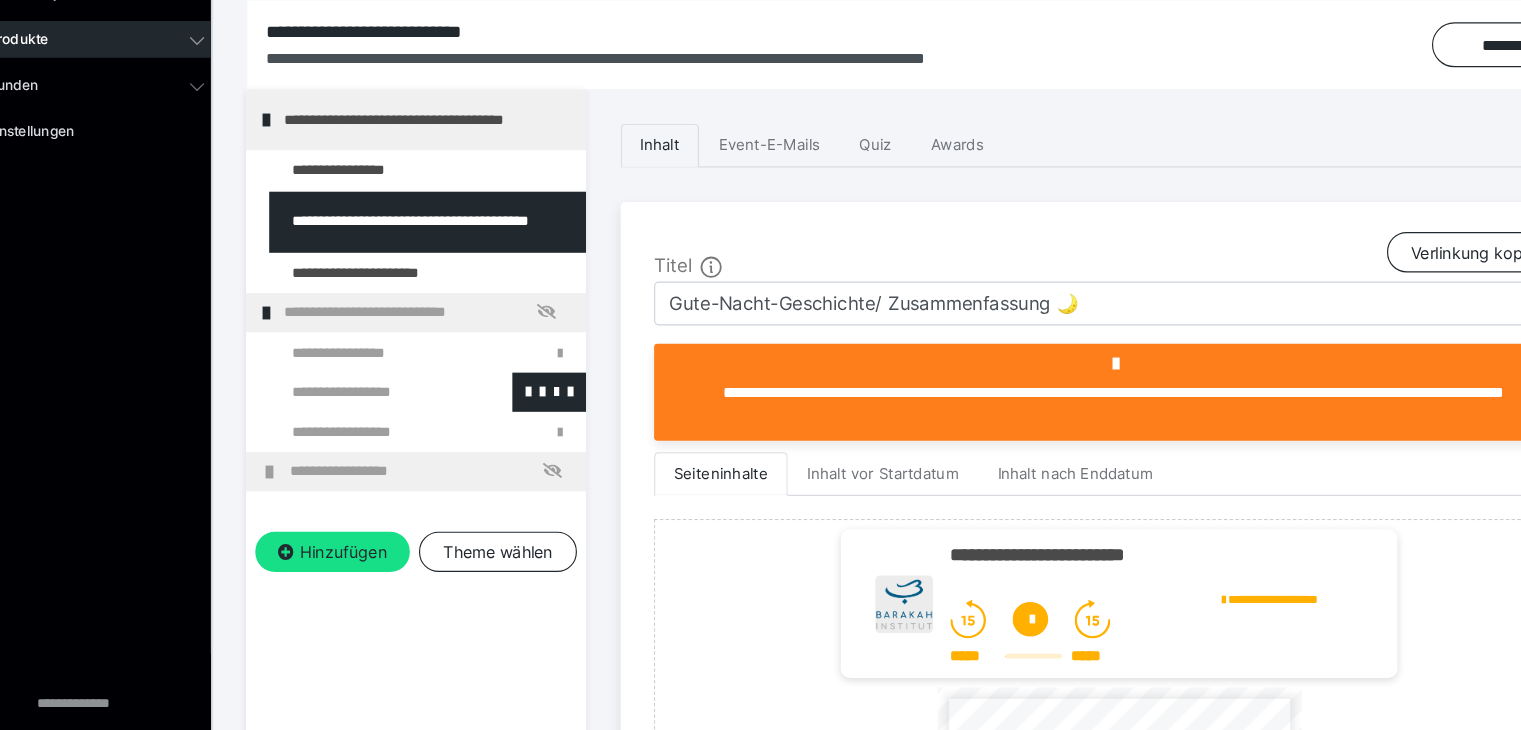 click at bounding box center [375, 436] 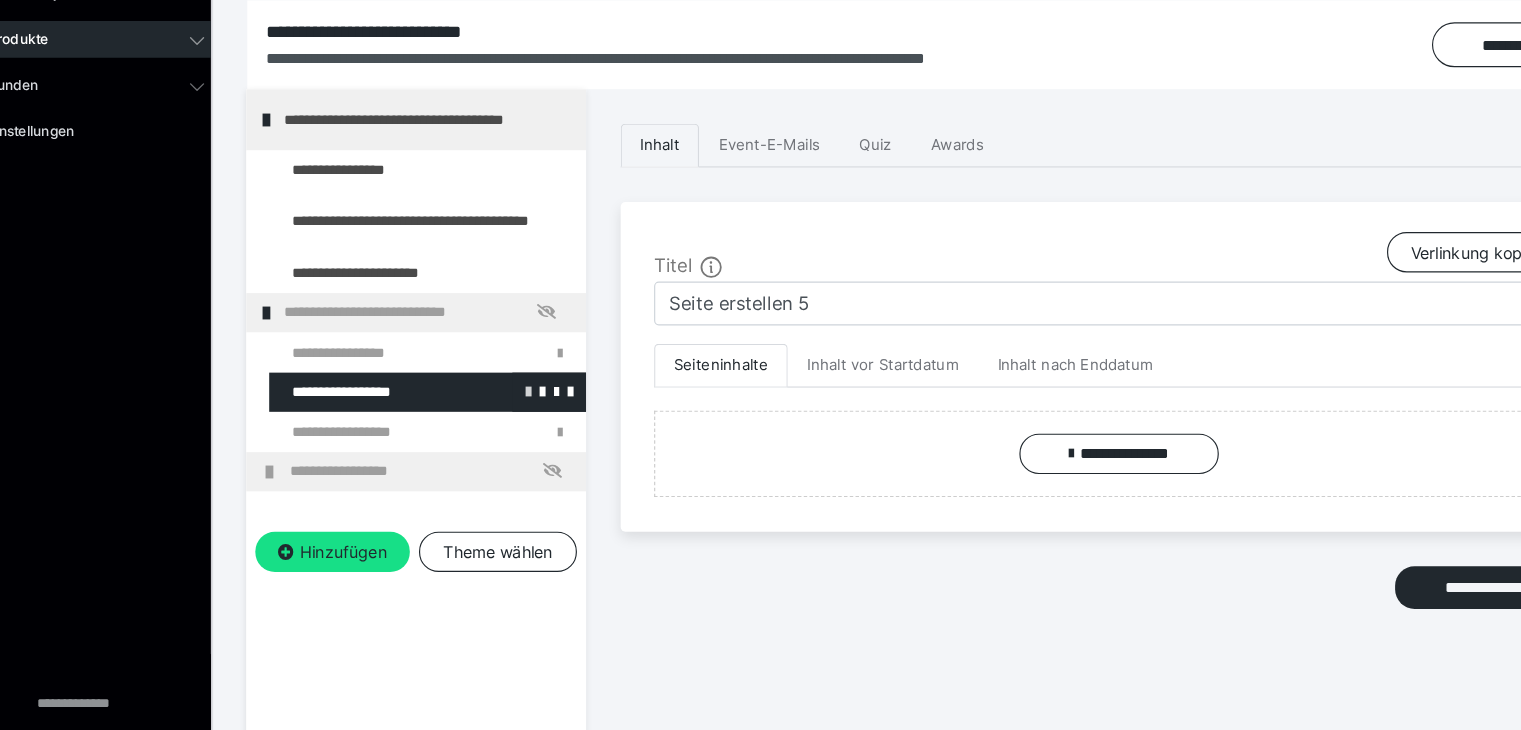 click at bounding box center [515, 435] 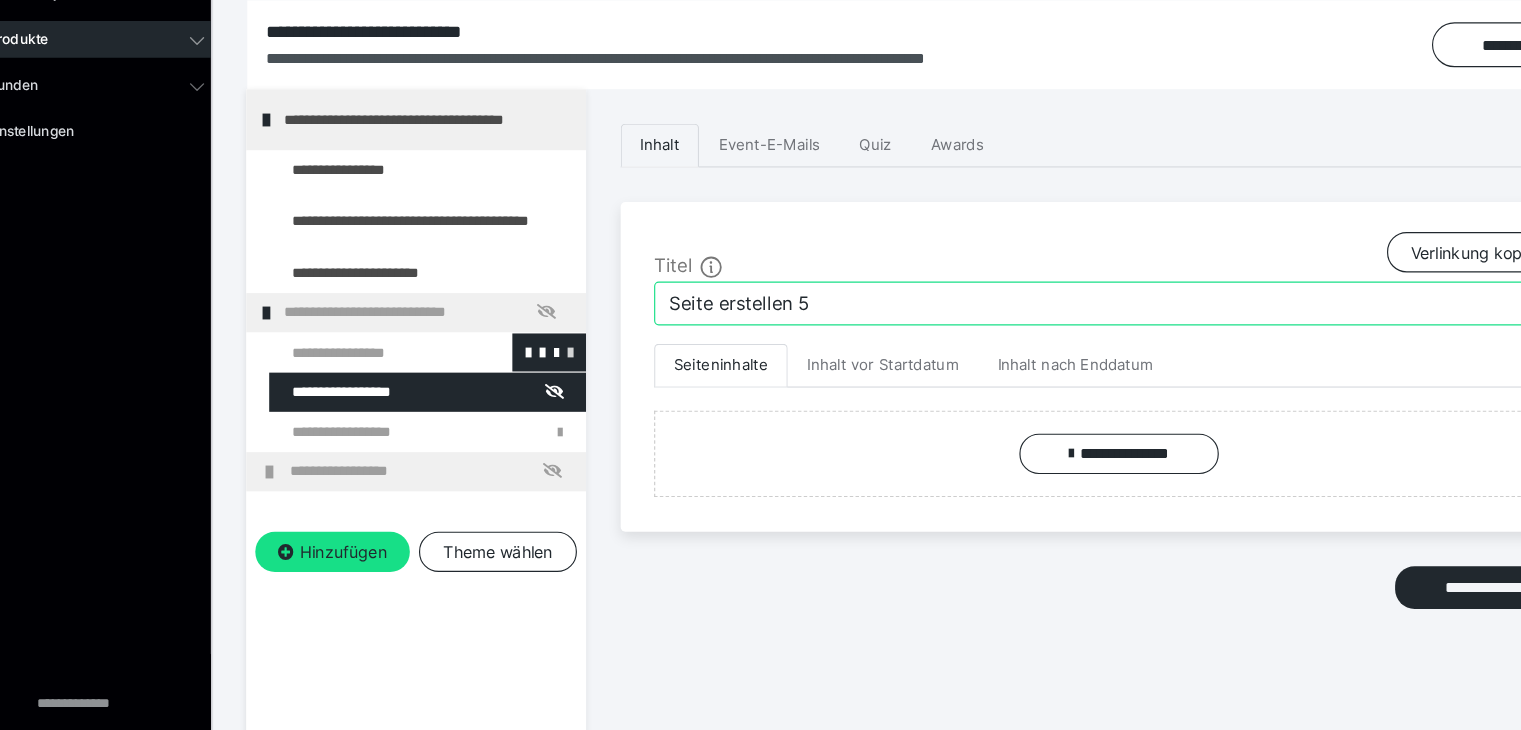 drag, startPoint x: 807, startPoint y: 352, endPoint x: 535, endPoint y: 384, distance: 273.8759 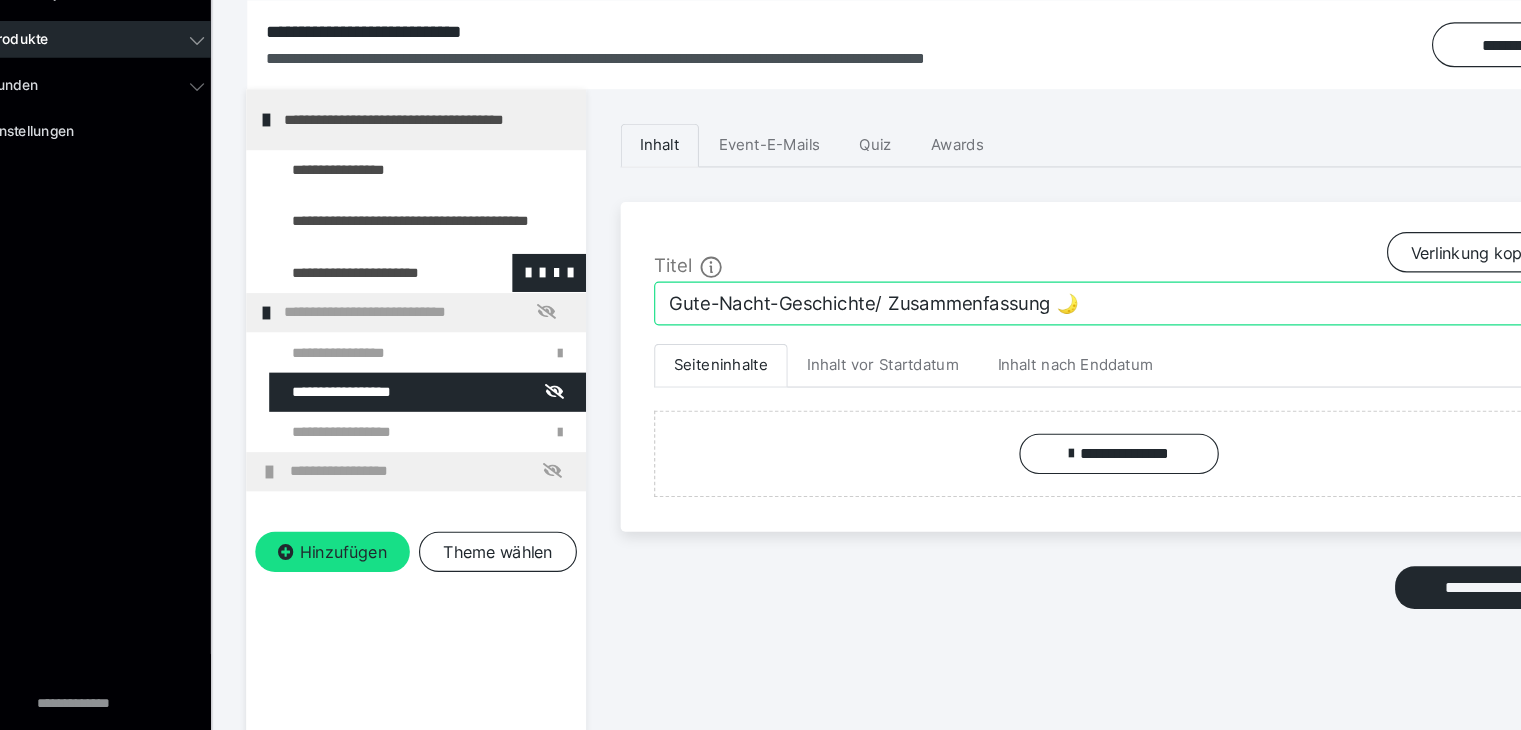 type on "Gute-Nacht-Geschichte/ Zusammenfassung 🌙" 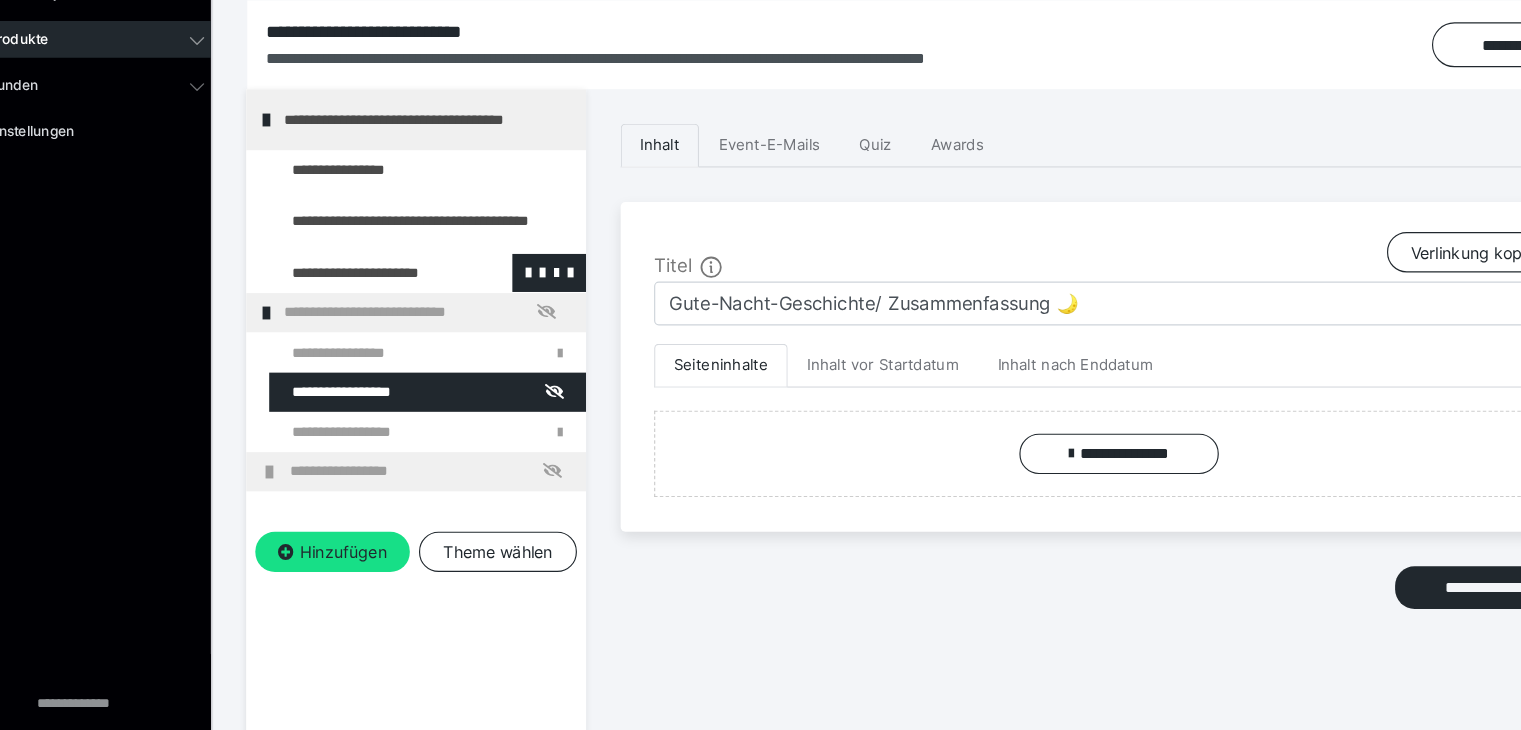 click at bounding box center [375, 333] 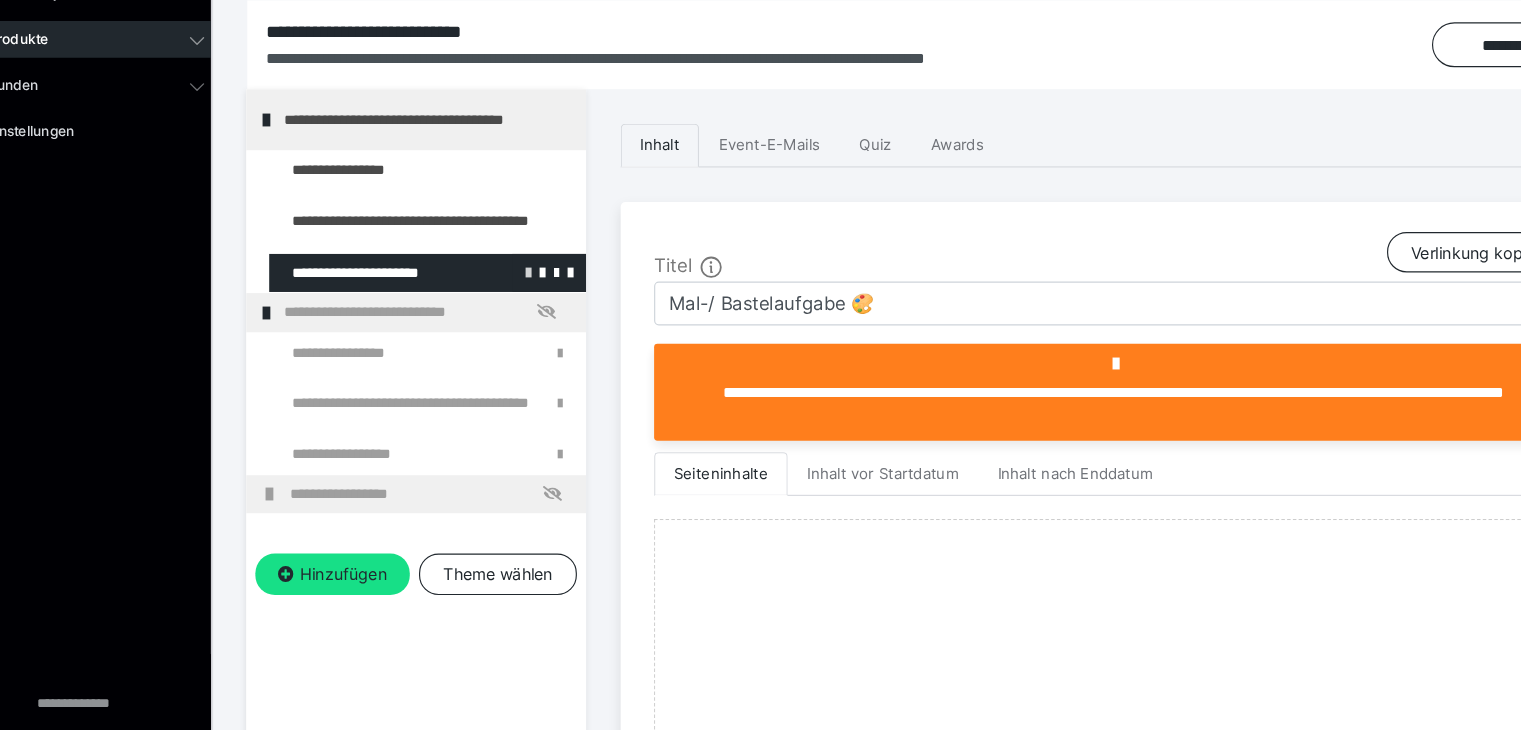 click at bounding box center [515, 332] 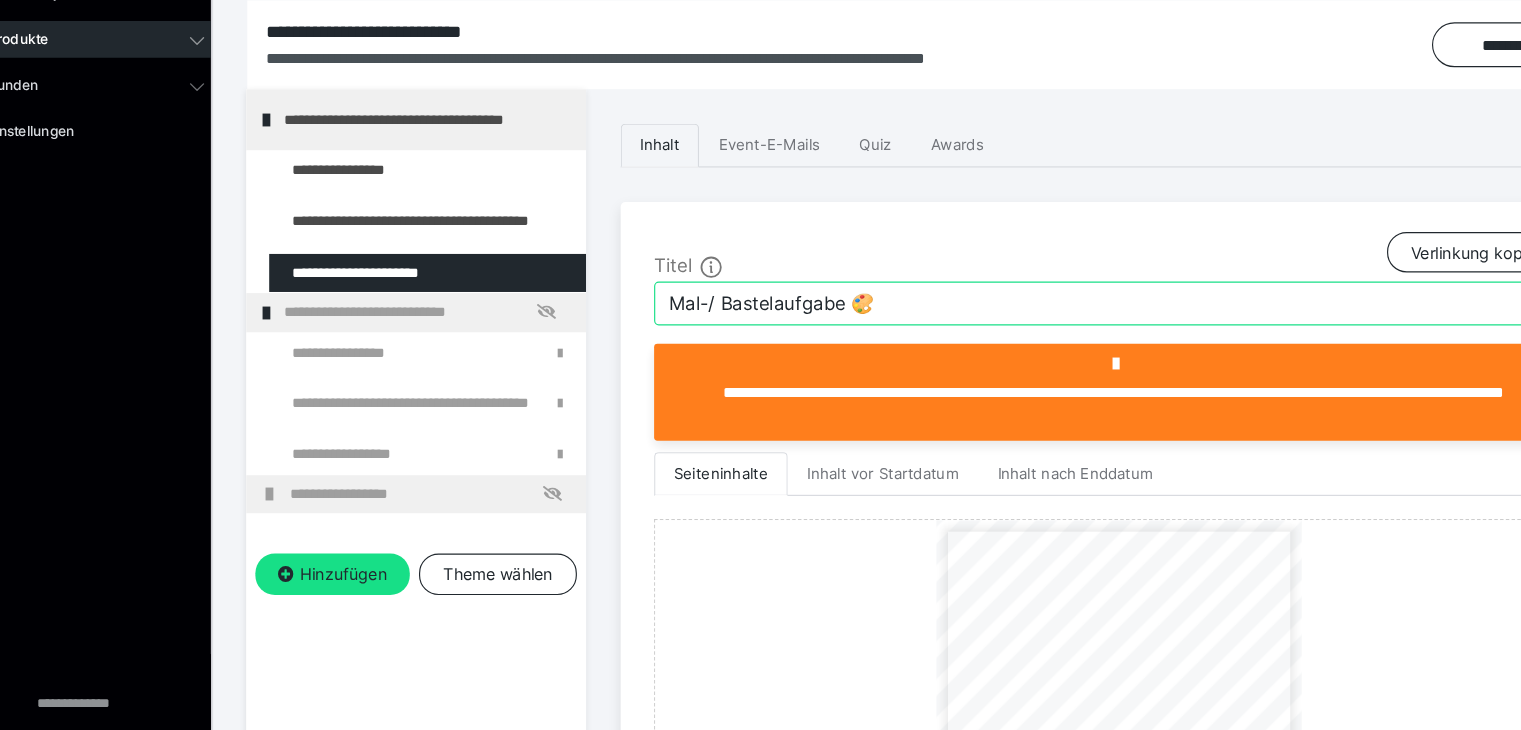 drag, startPoint x: 893, startPoint y: 360, endPoint x: 607, endPoint y: 356, distance: 286.02798 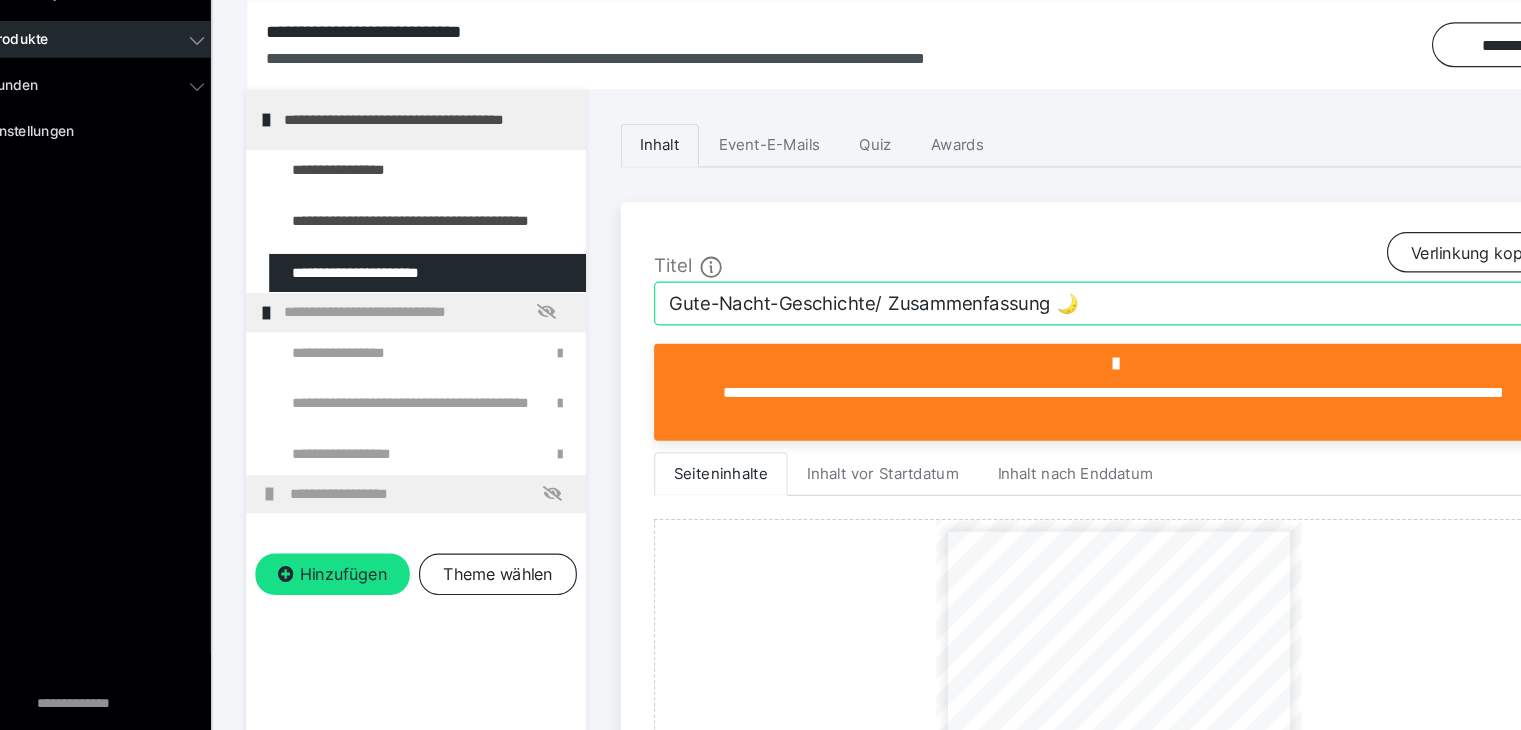 type on "Mal-/ Bastelaufgabe 🎨" 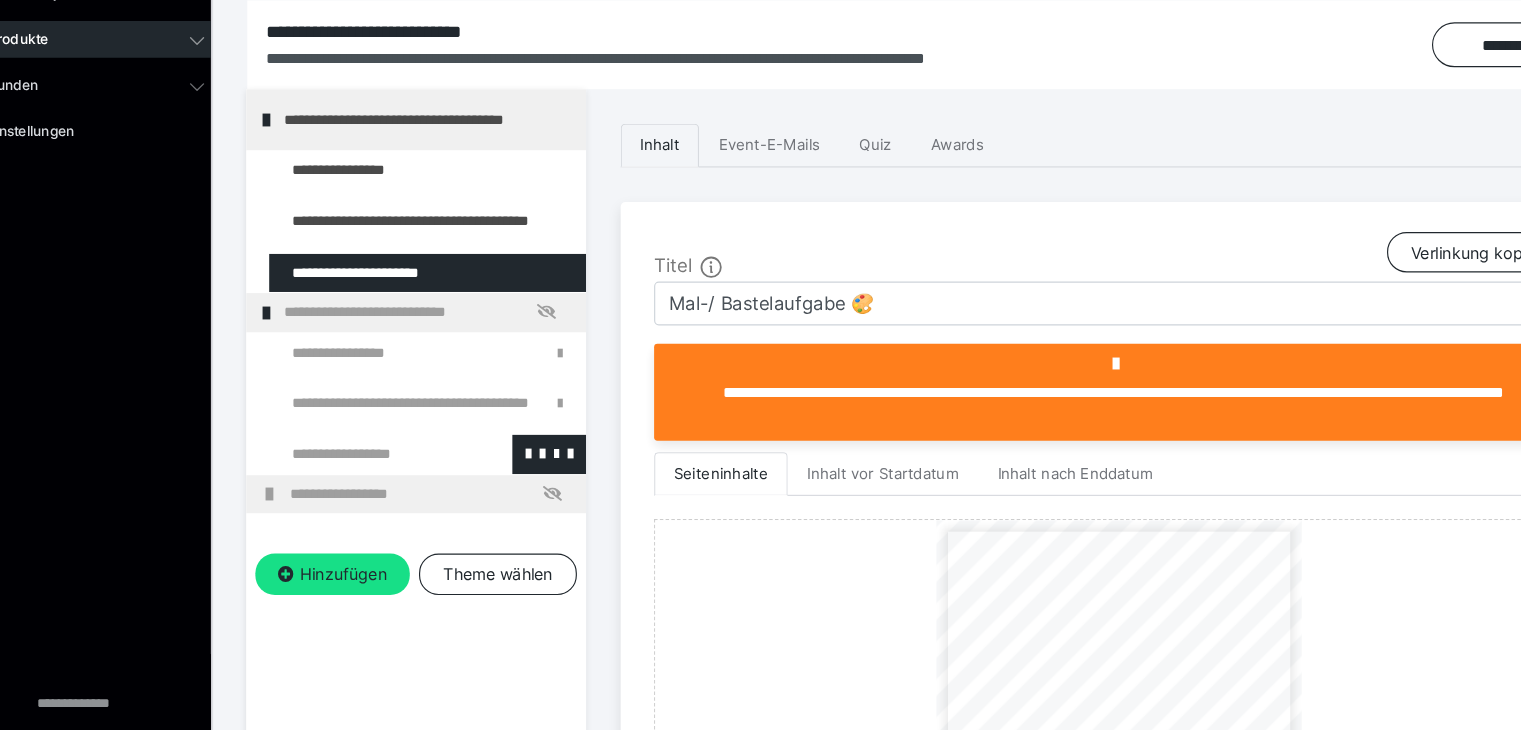 click at bounding box center (375, 490) 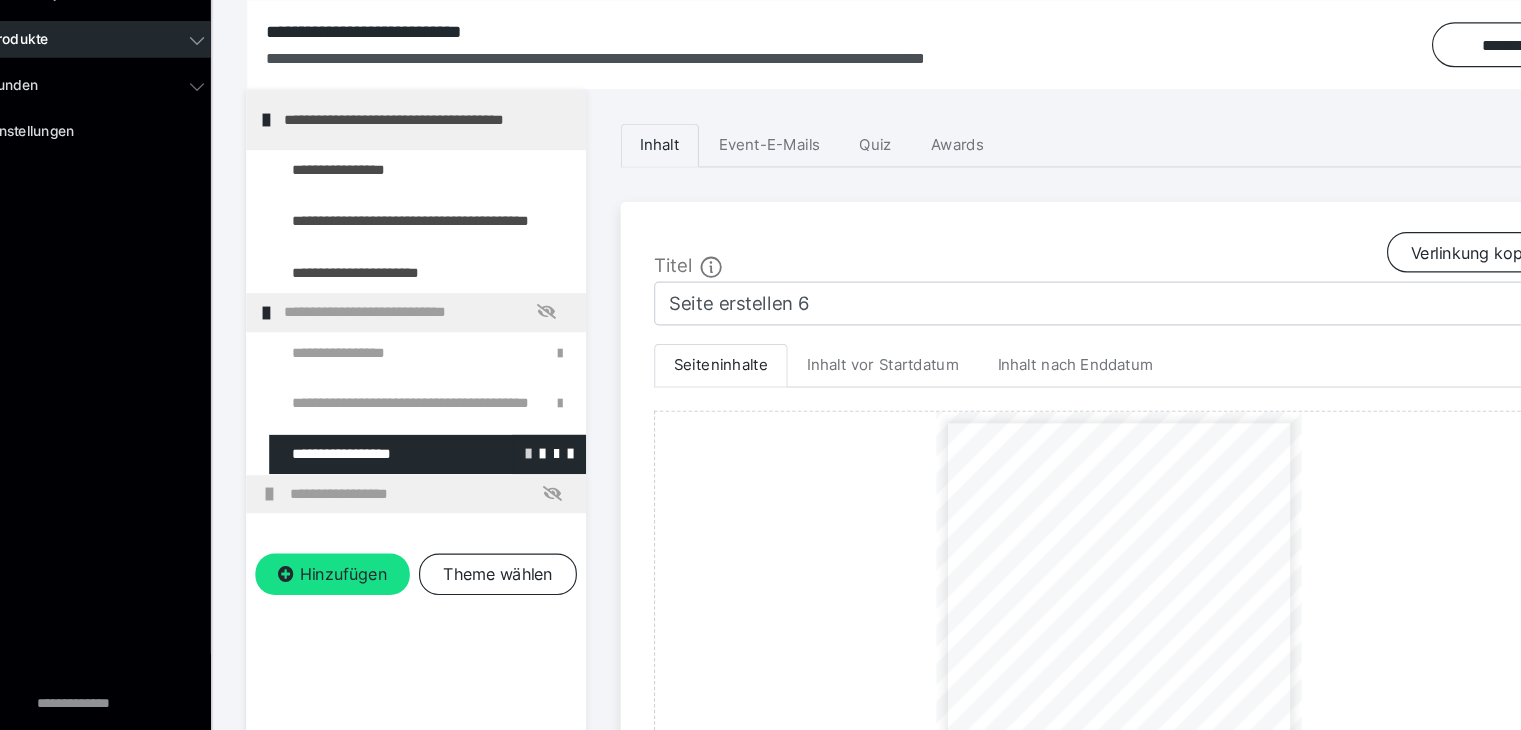 click at bounding box center [515, 489] 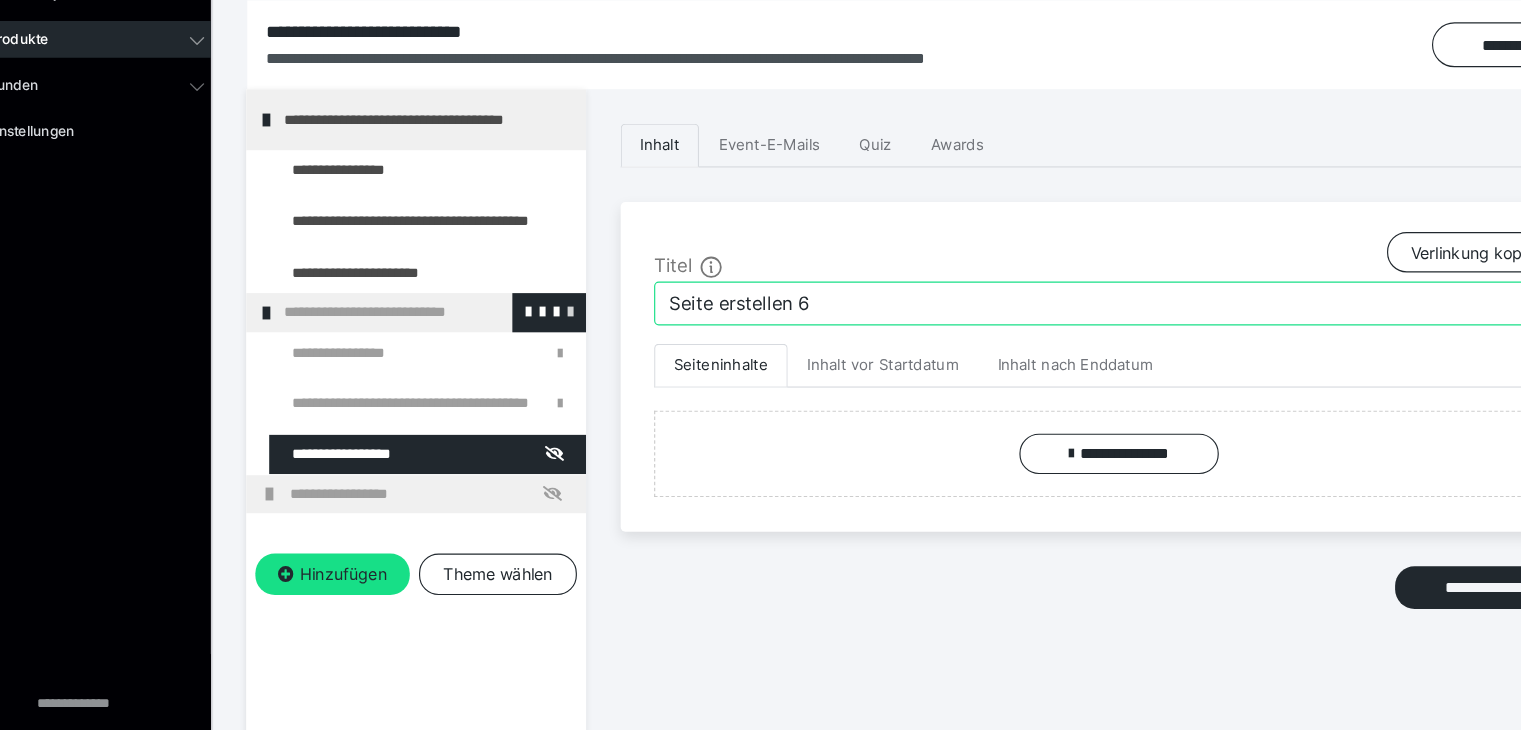 drag, startPoint x: 760, startPoint y: 351, endPoint x: 540, endPoint y: 373, distance: 221.09726 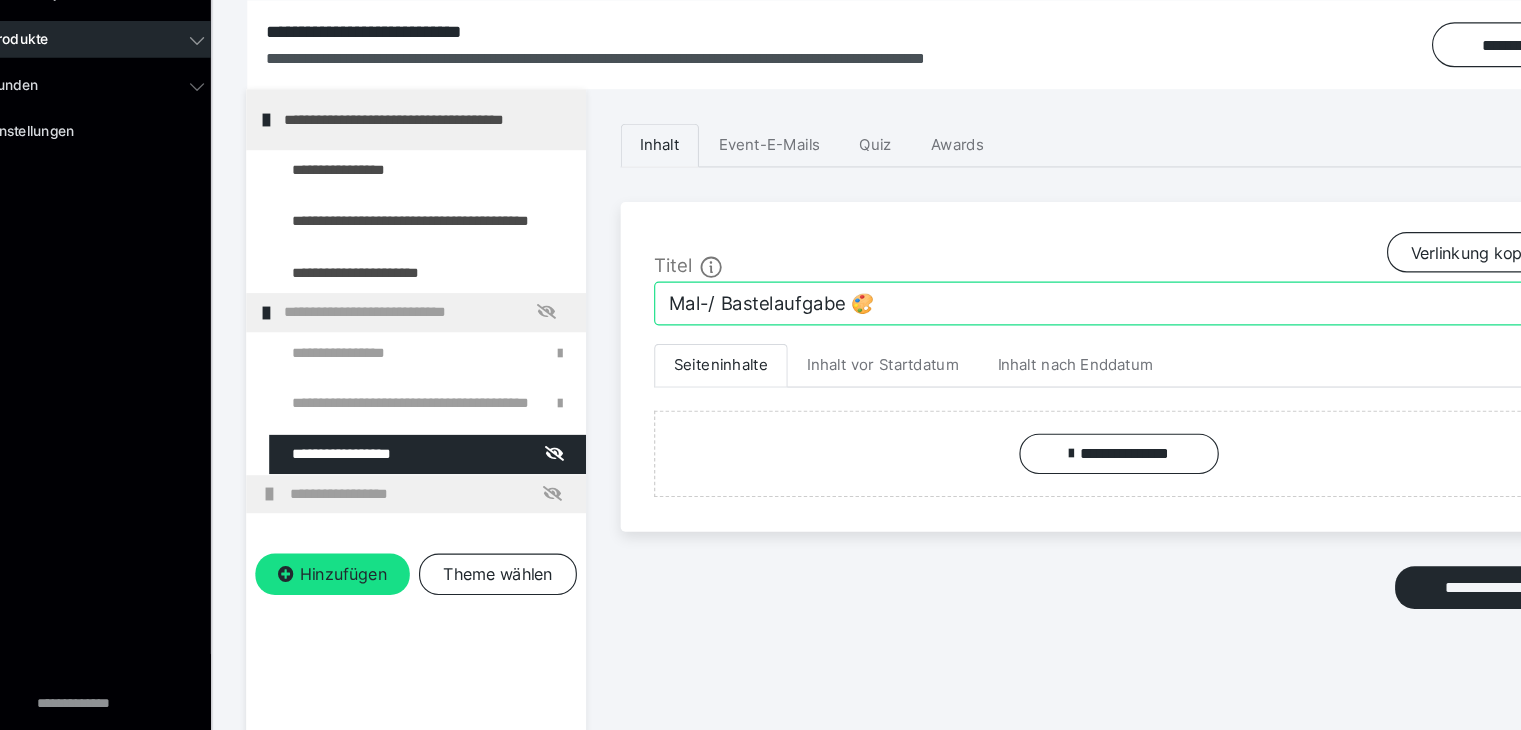 type on "Mal-/ Bastelaufgabe 🎨" 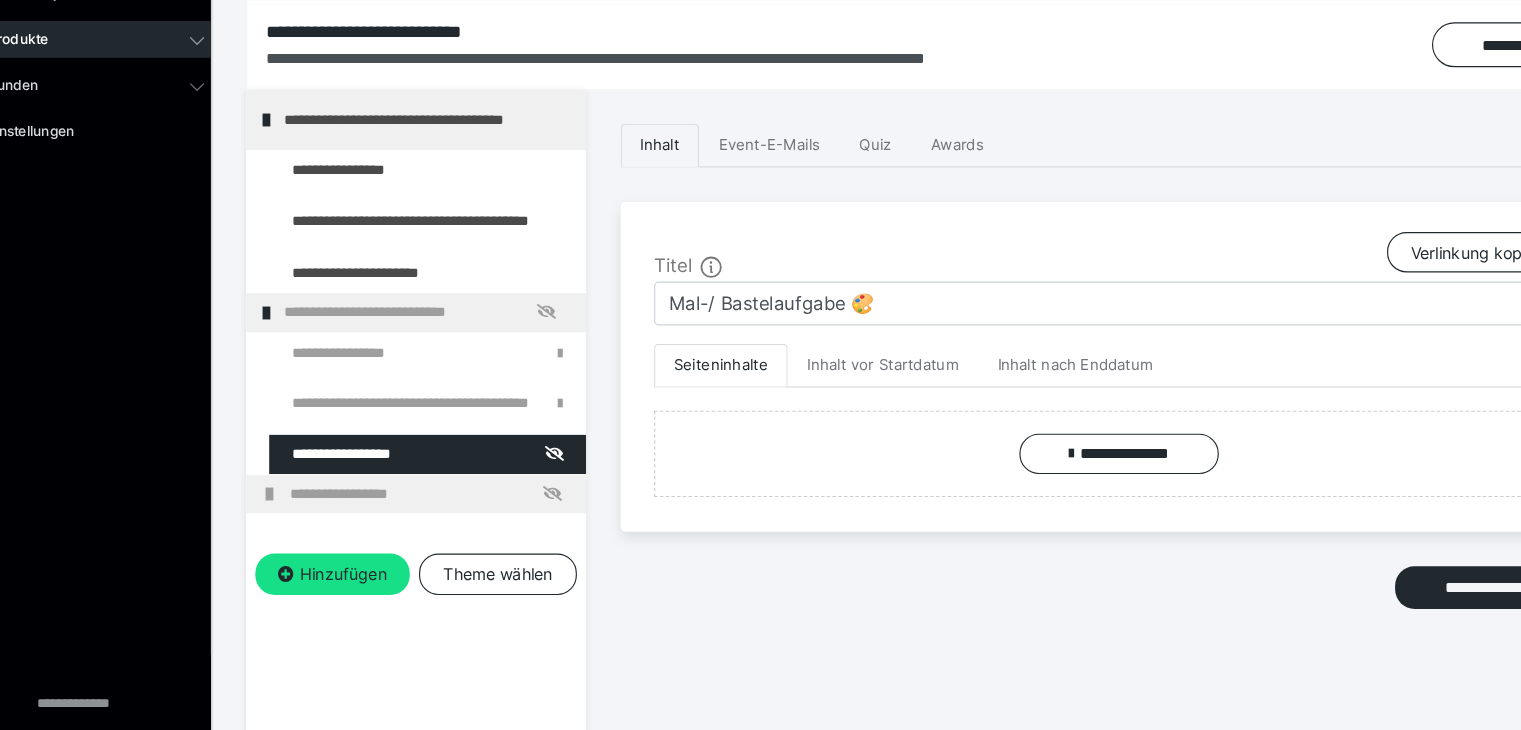 click on "Titel Verlinkung kopieren" at bounding box center (1027, 318) 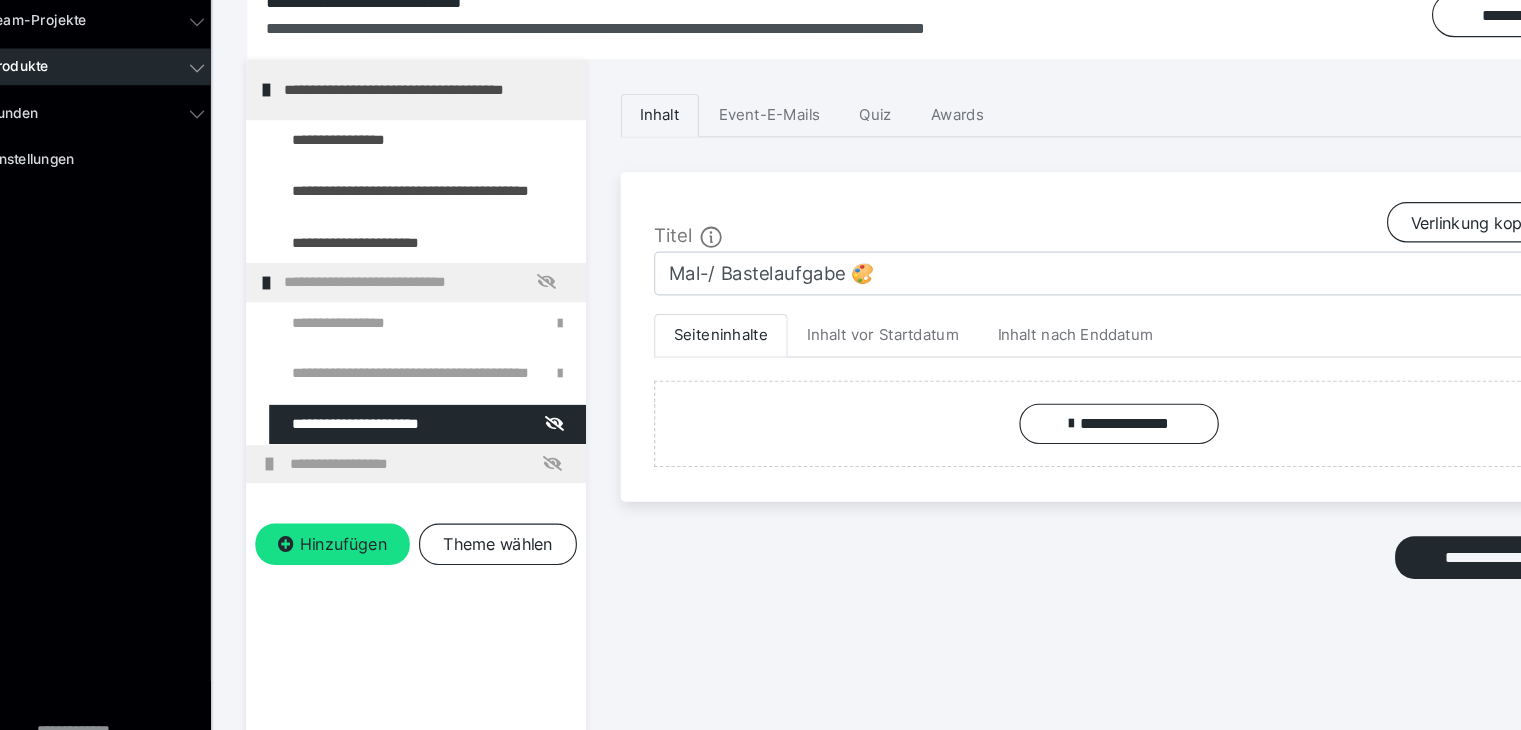 scroll, scrollTop: 311, scrollLeft: 0, axis: vertical 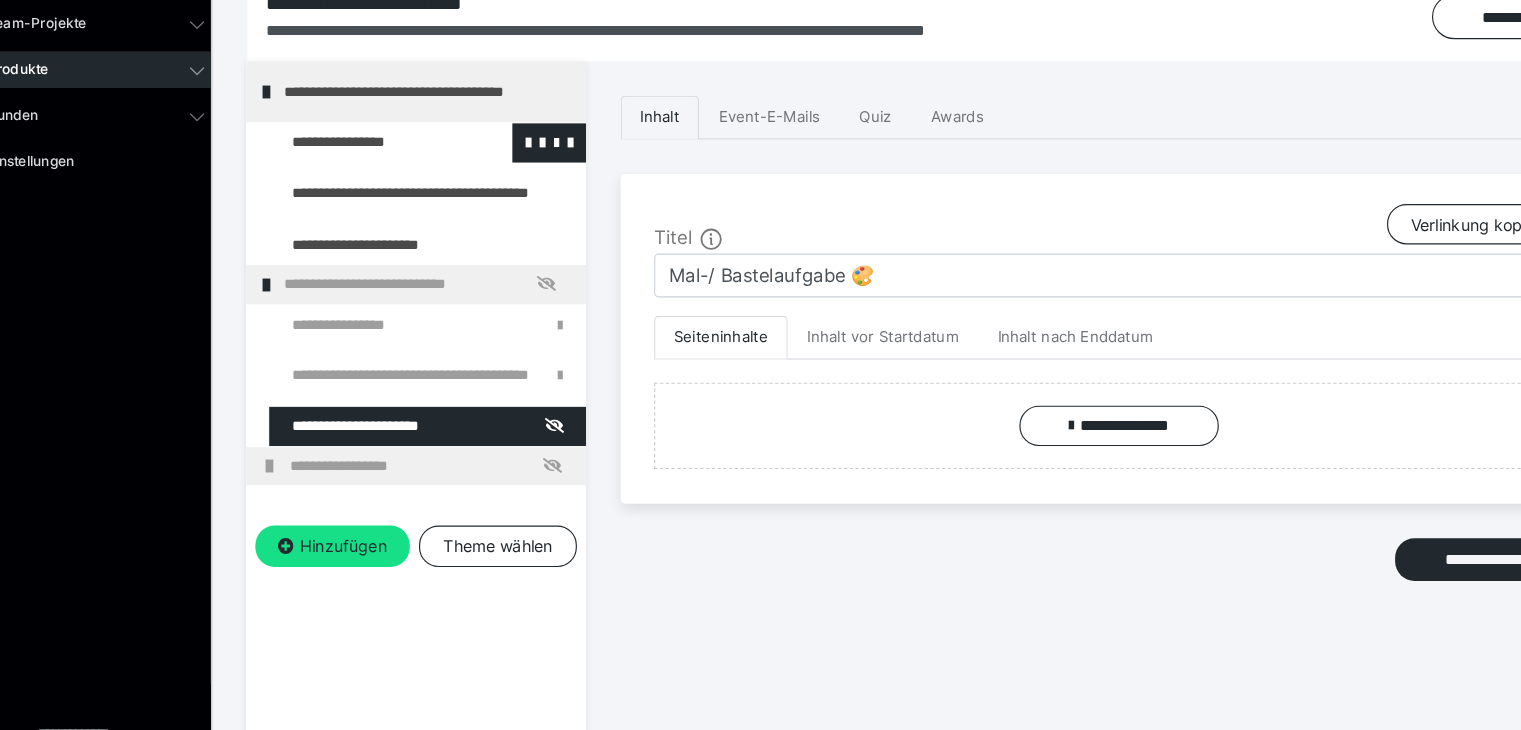 click at bounding box center [375, 194] 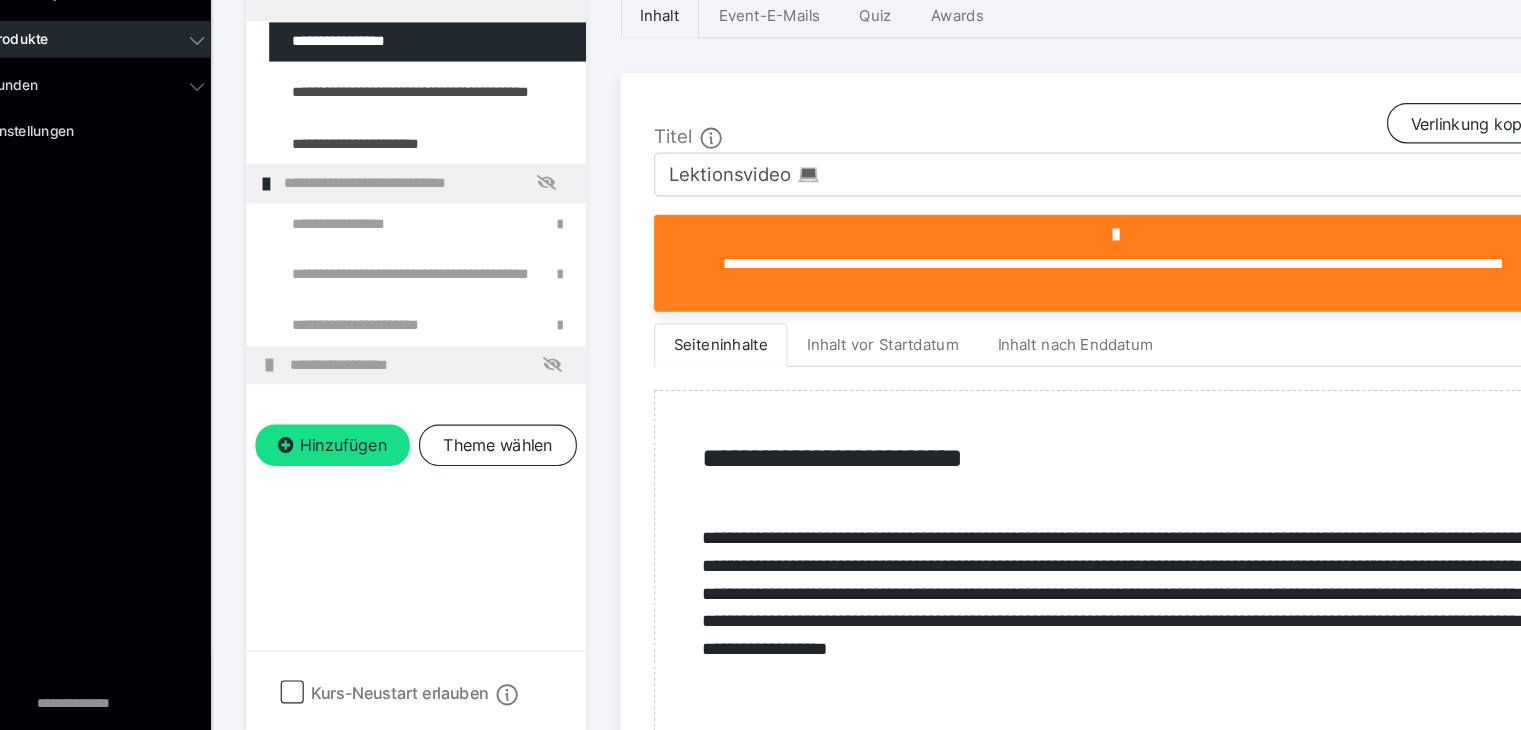 scroll, scrollTop: 374, scrollLeft: 0, axis: vertical 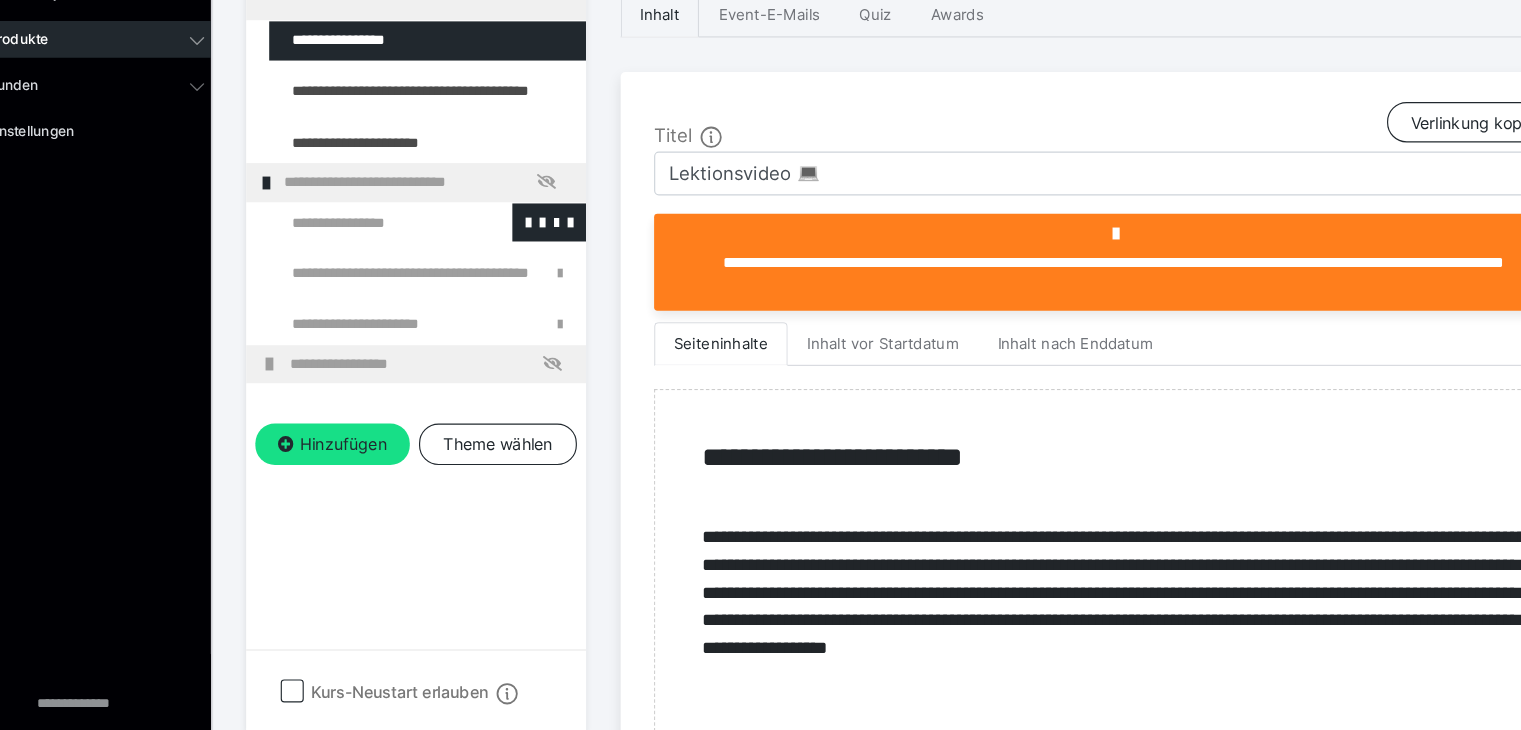 click at bounding box center (375, 289) 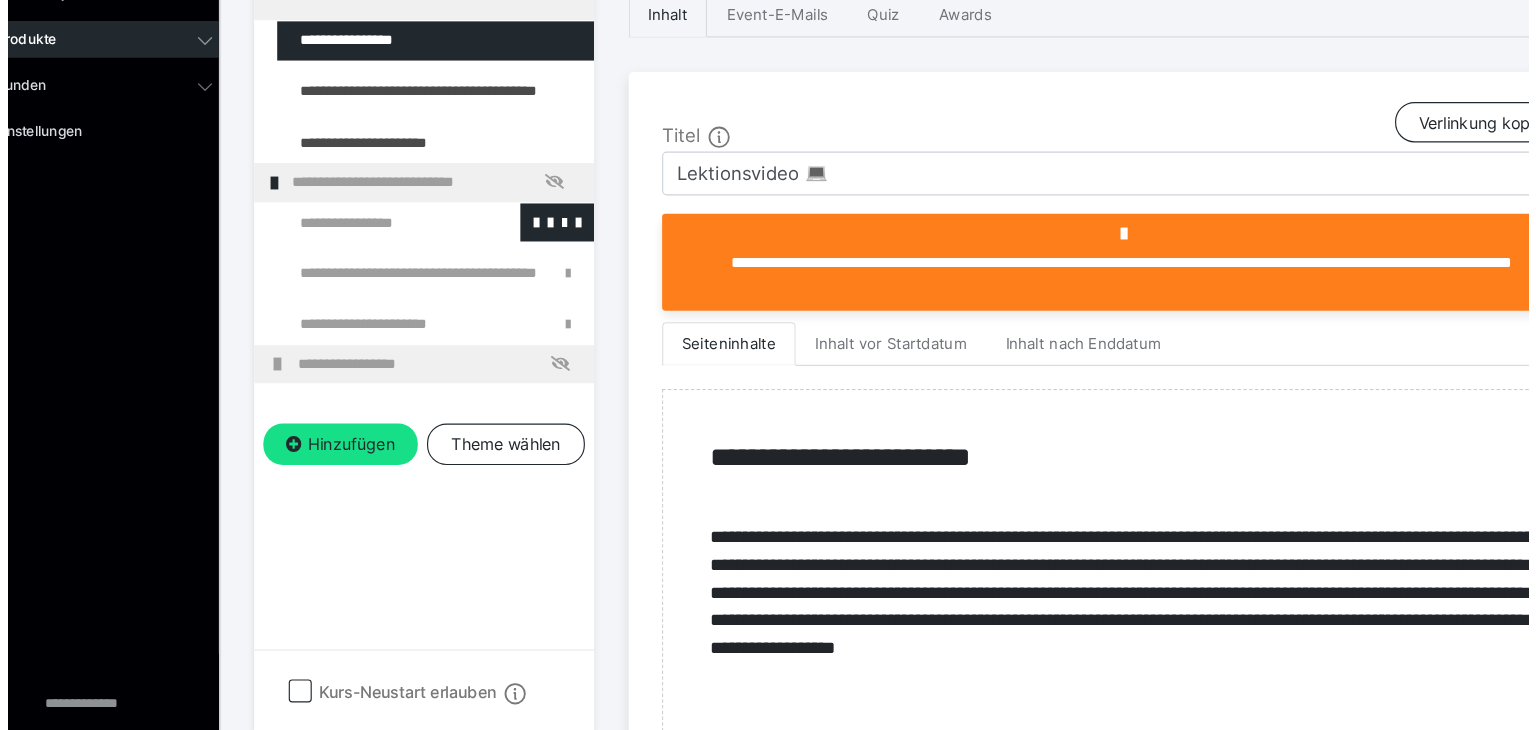 scroll, scrollTop: 373, scrollLeft: 0, axis: vertical 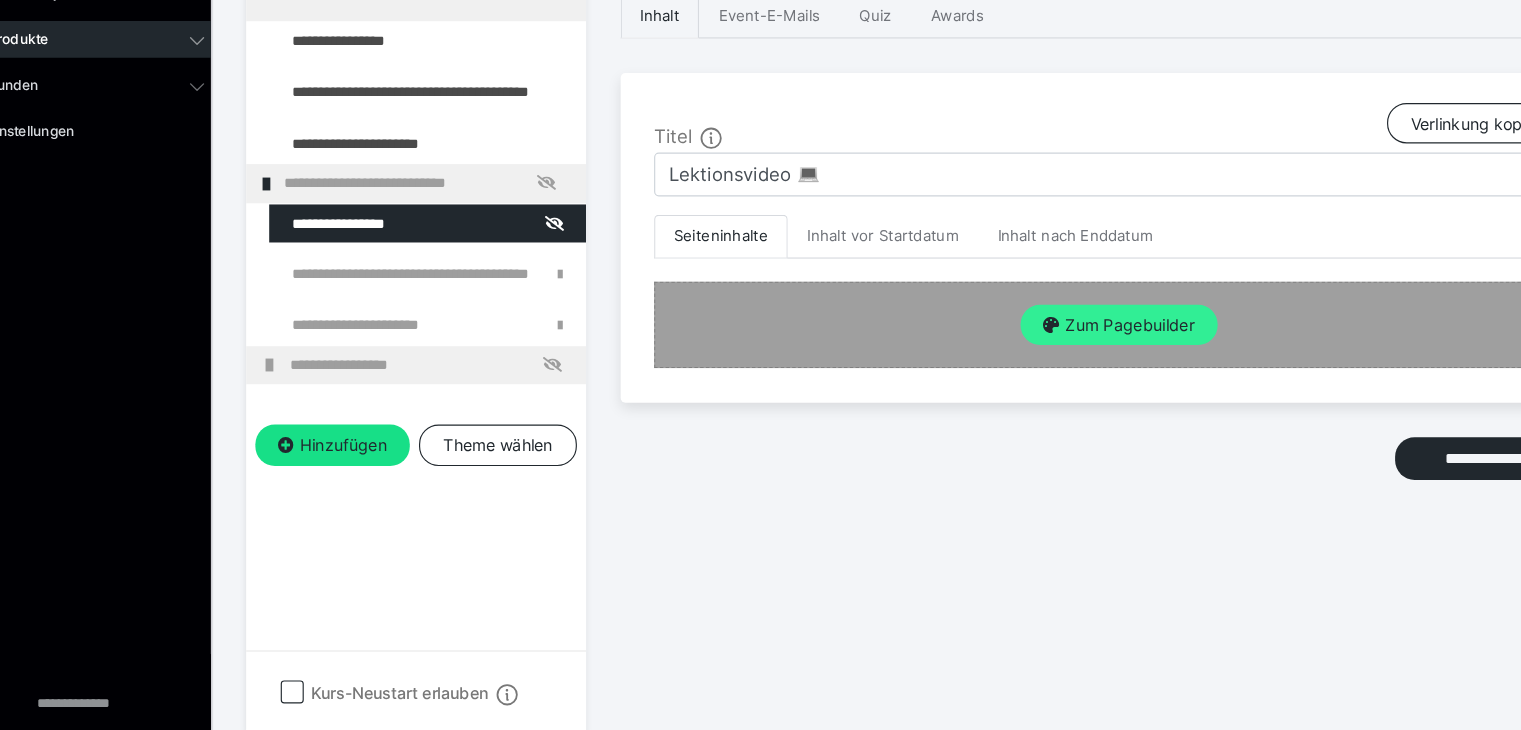 click at bounding box center [969, 378] 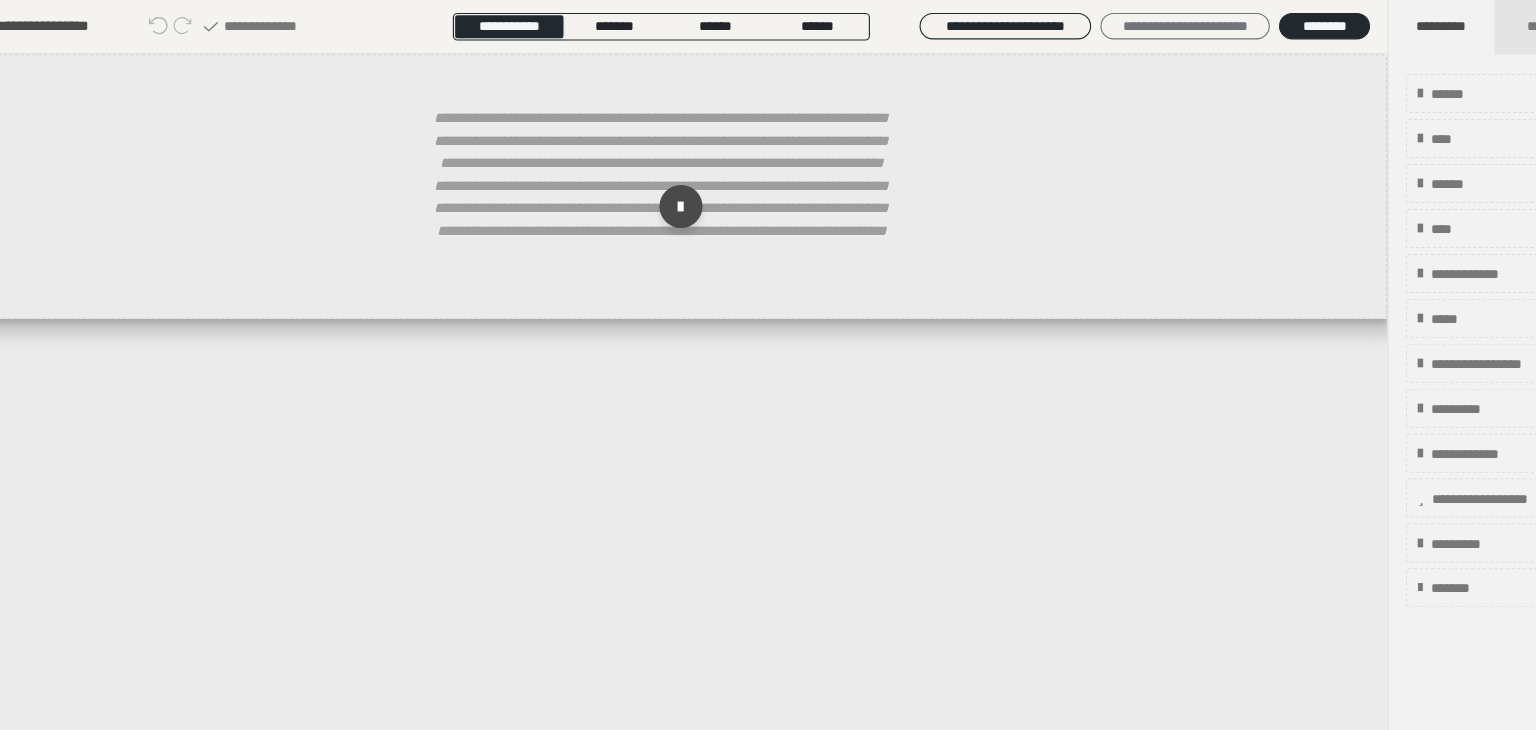scroll, scrollTop: 372, scrollLeft: 0, axis: vertical 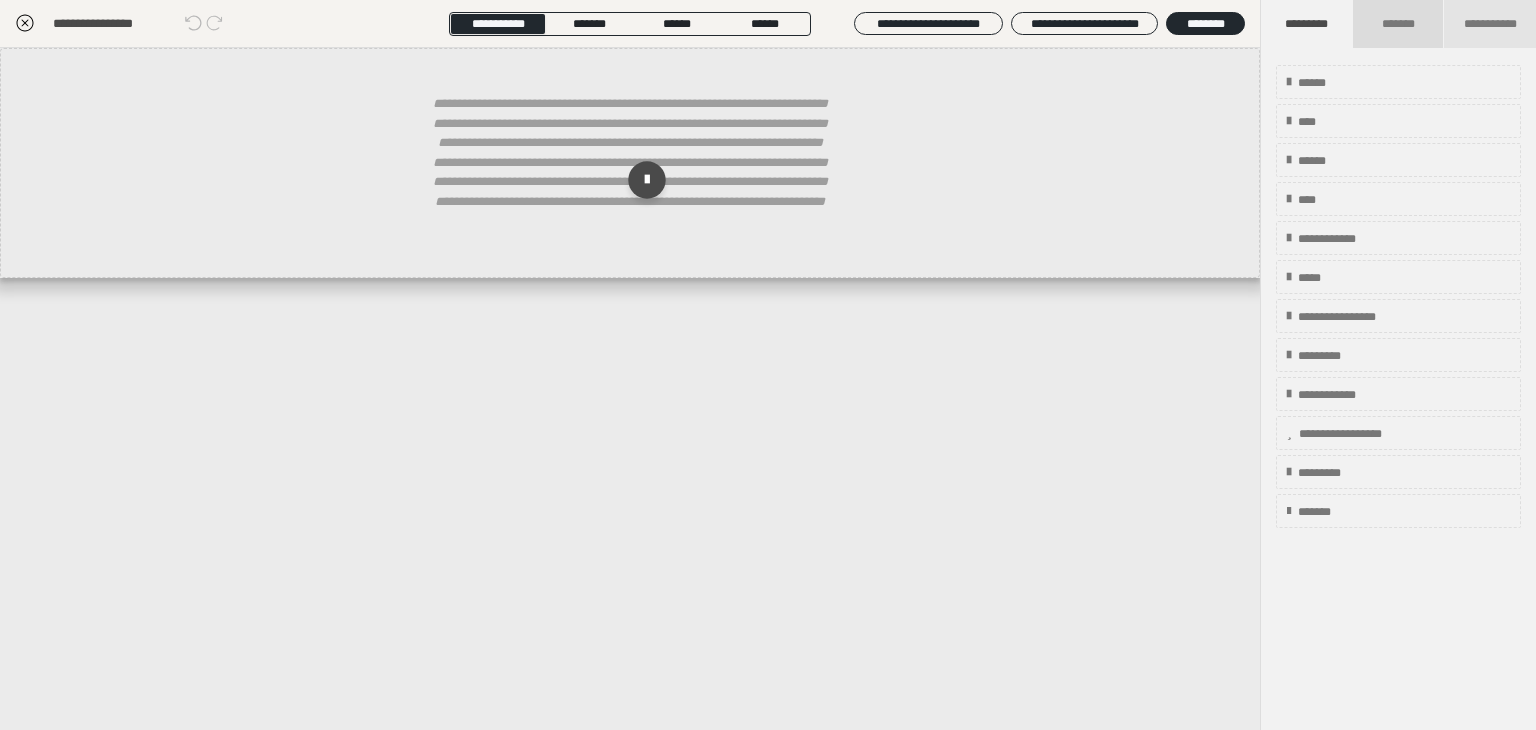 click on "*******" at bounding box center [1399, 24] 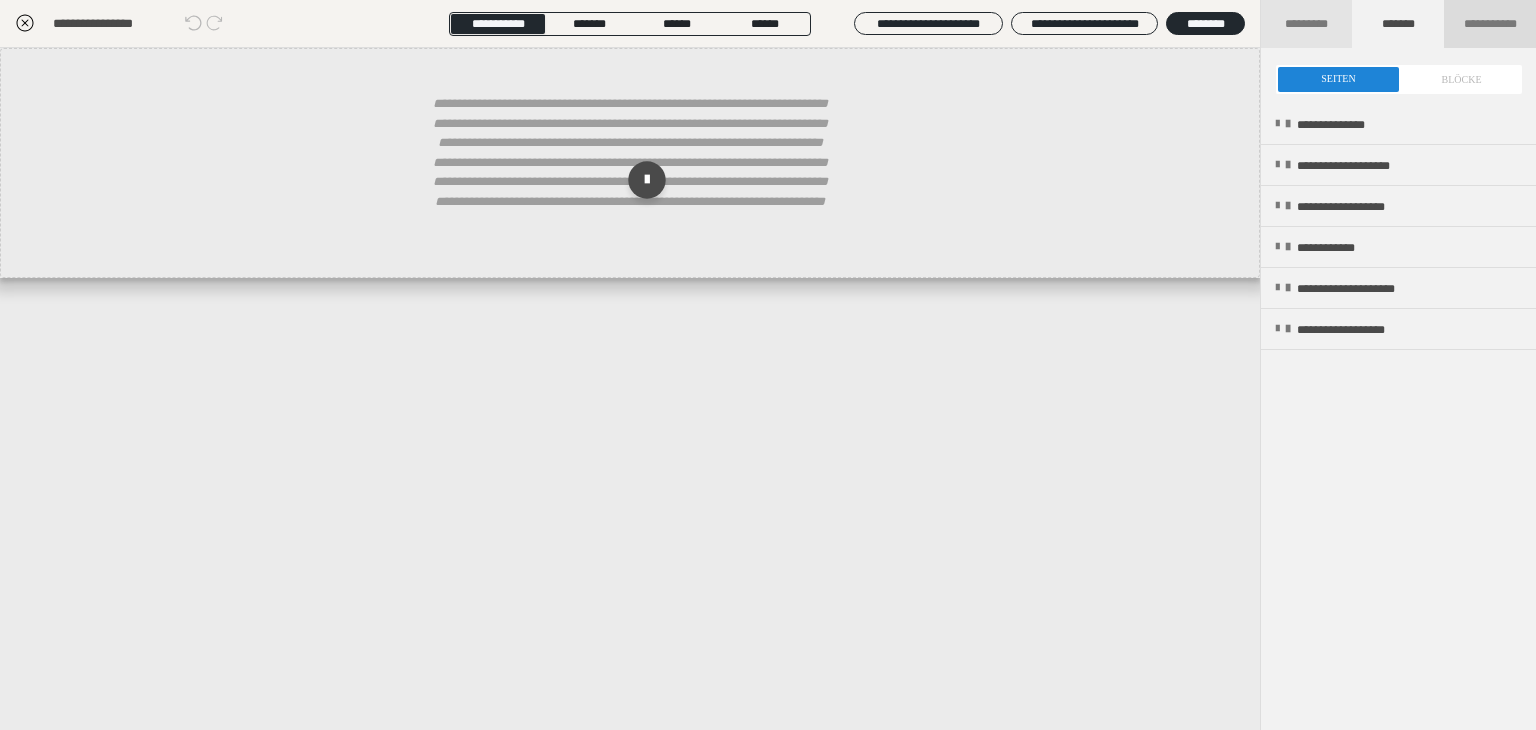 click on "**********" at bounding box center (1490, 24) 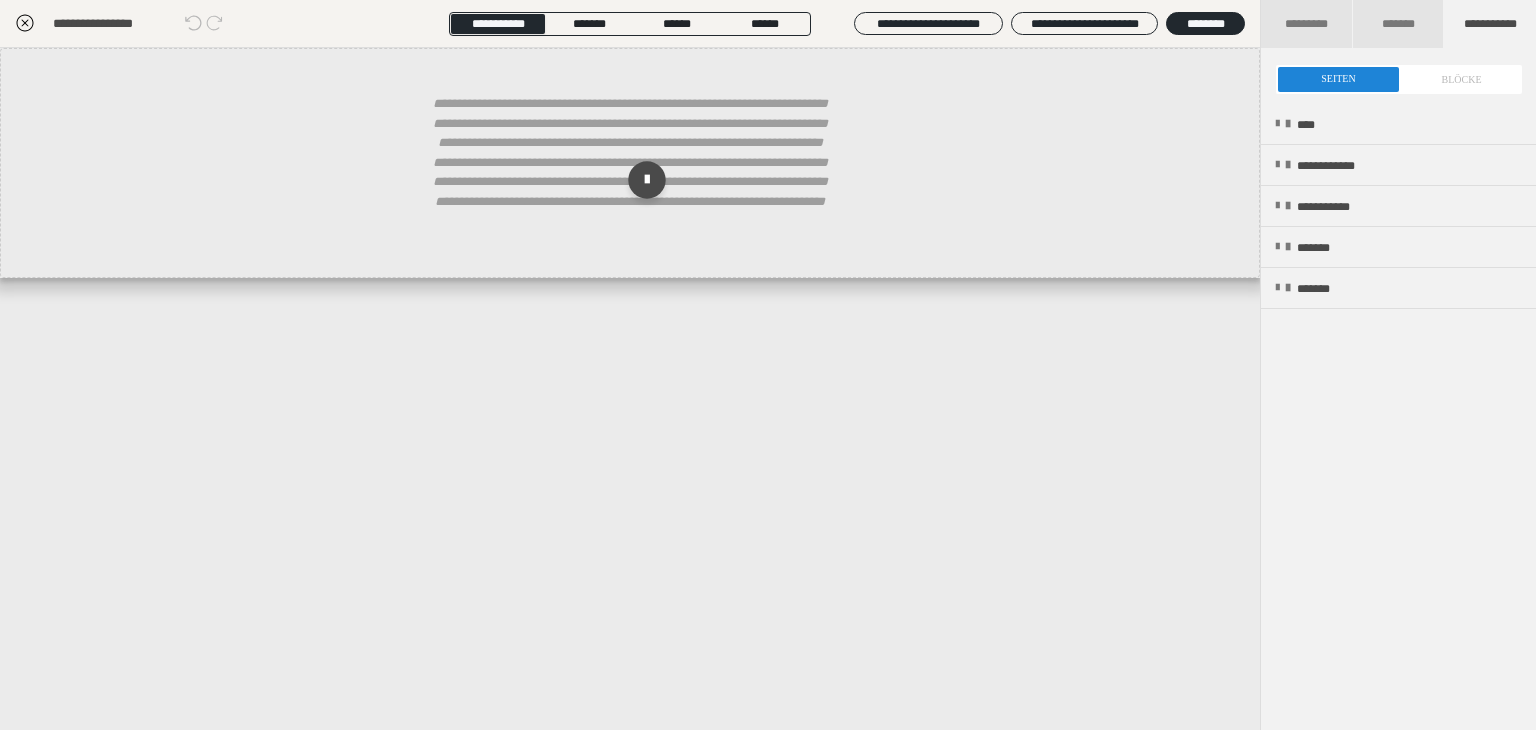 click on "**********" at bounding box center (630, 163) 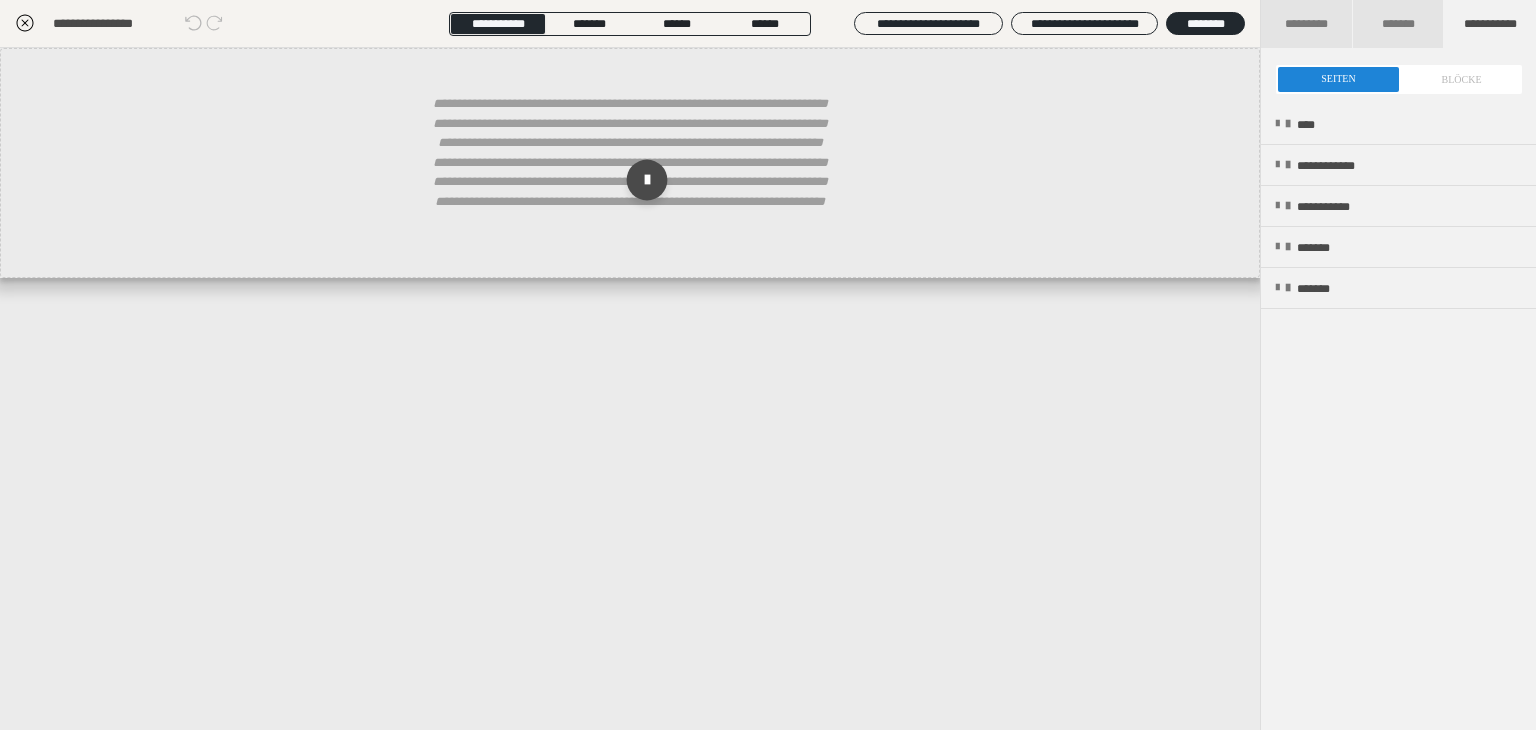 click at bounding box center (647, 180) 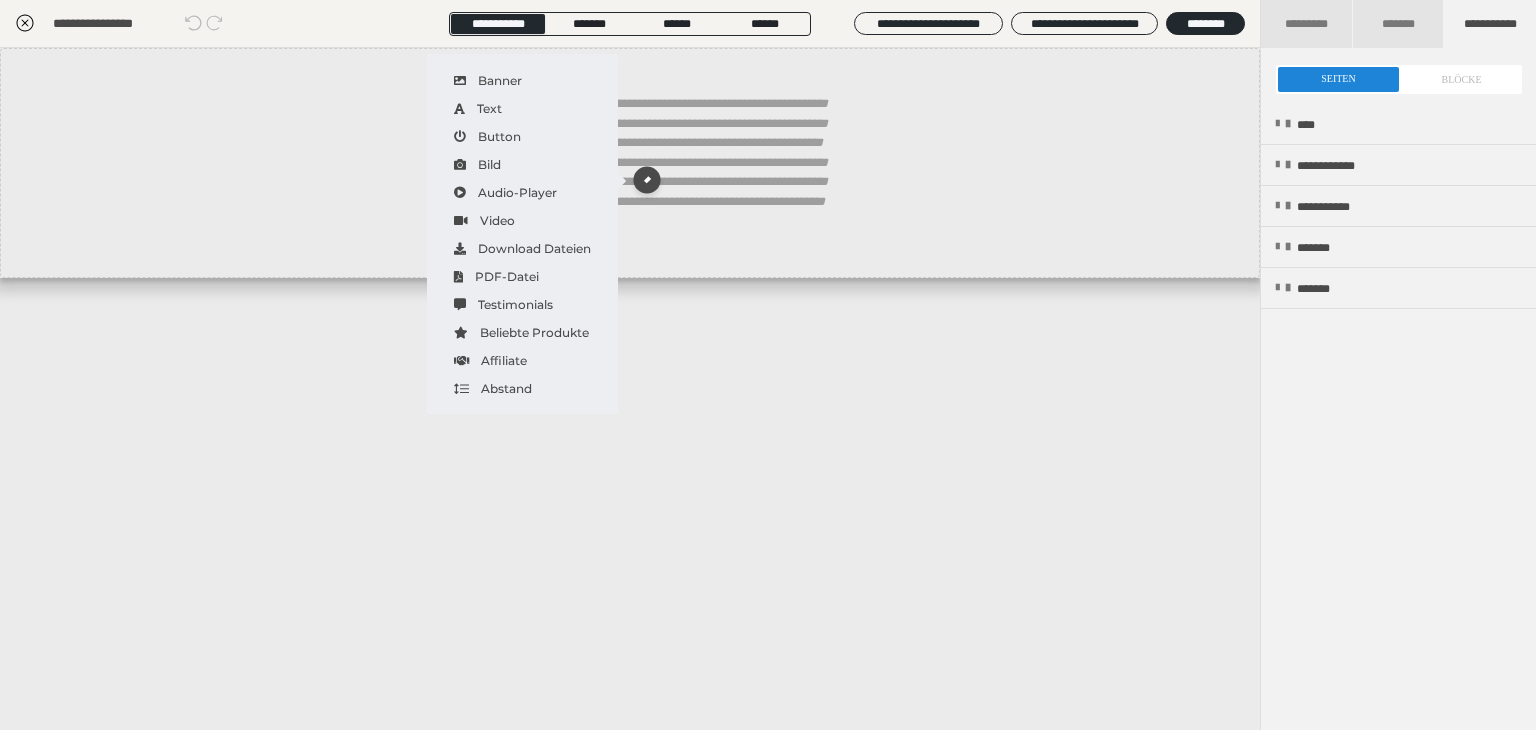 click on "**********" at bounding box center (630, 163) 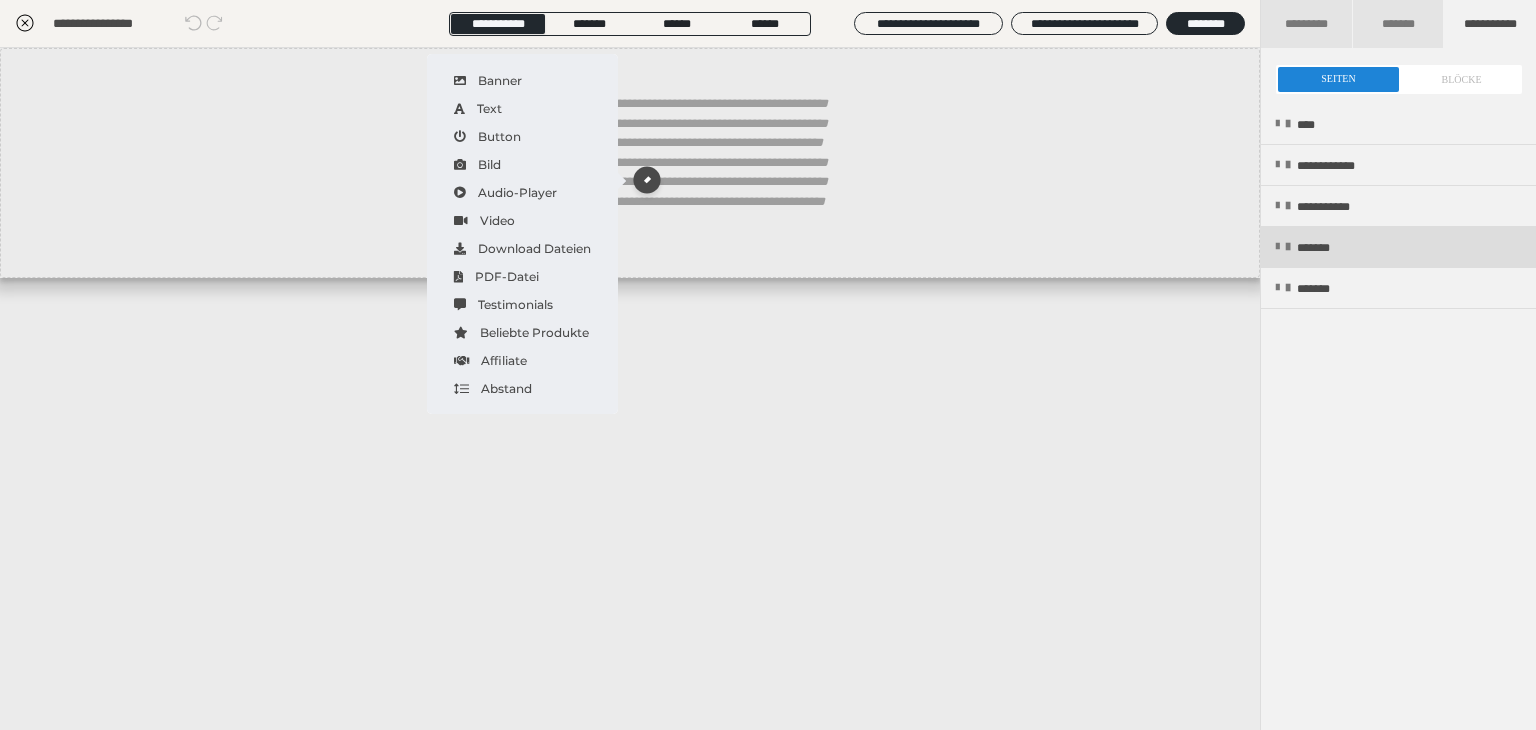 click on "*******" at bounding box center (1398, 247) 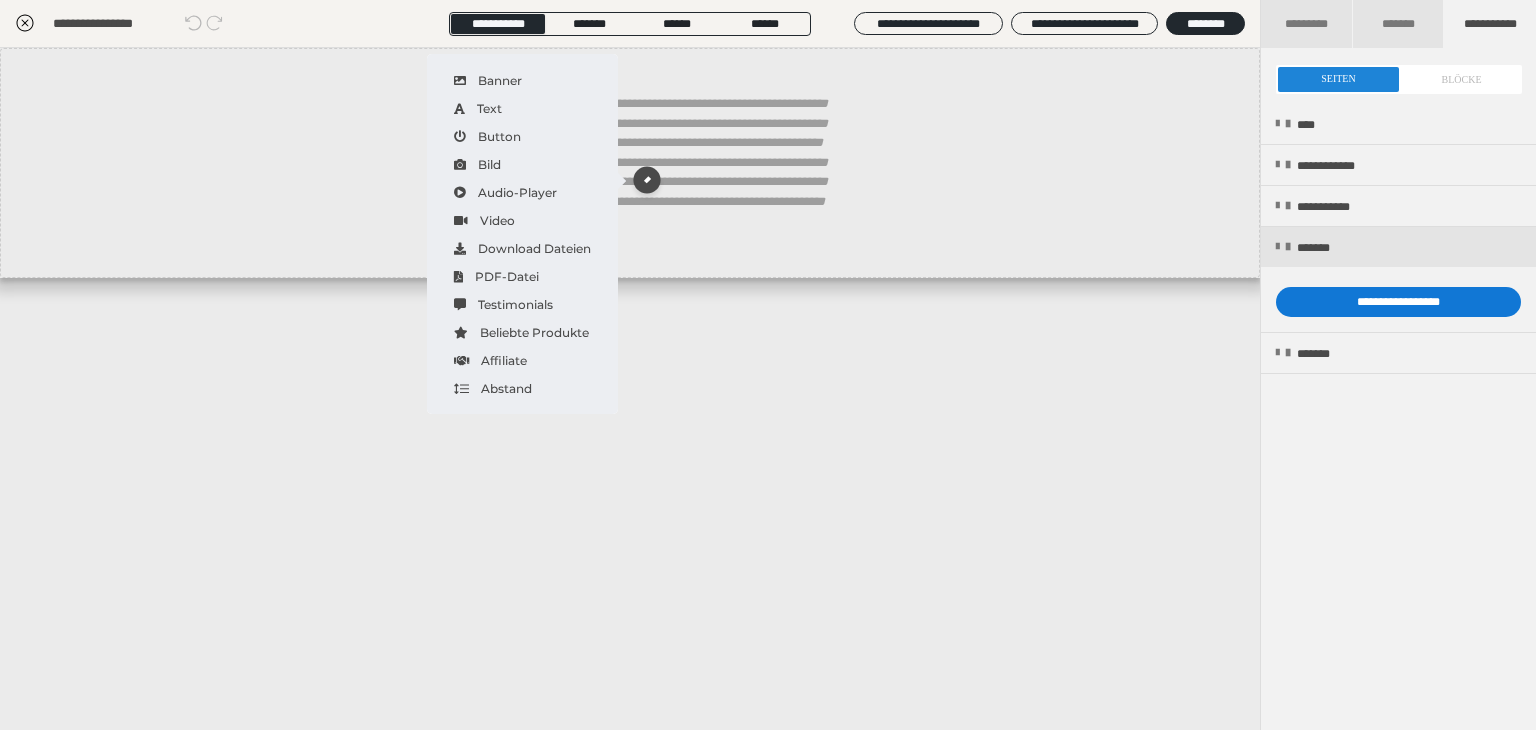 click on "**********" at bounding box center (1398, 302) 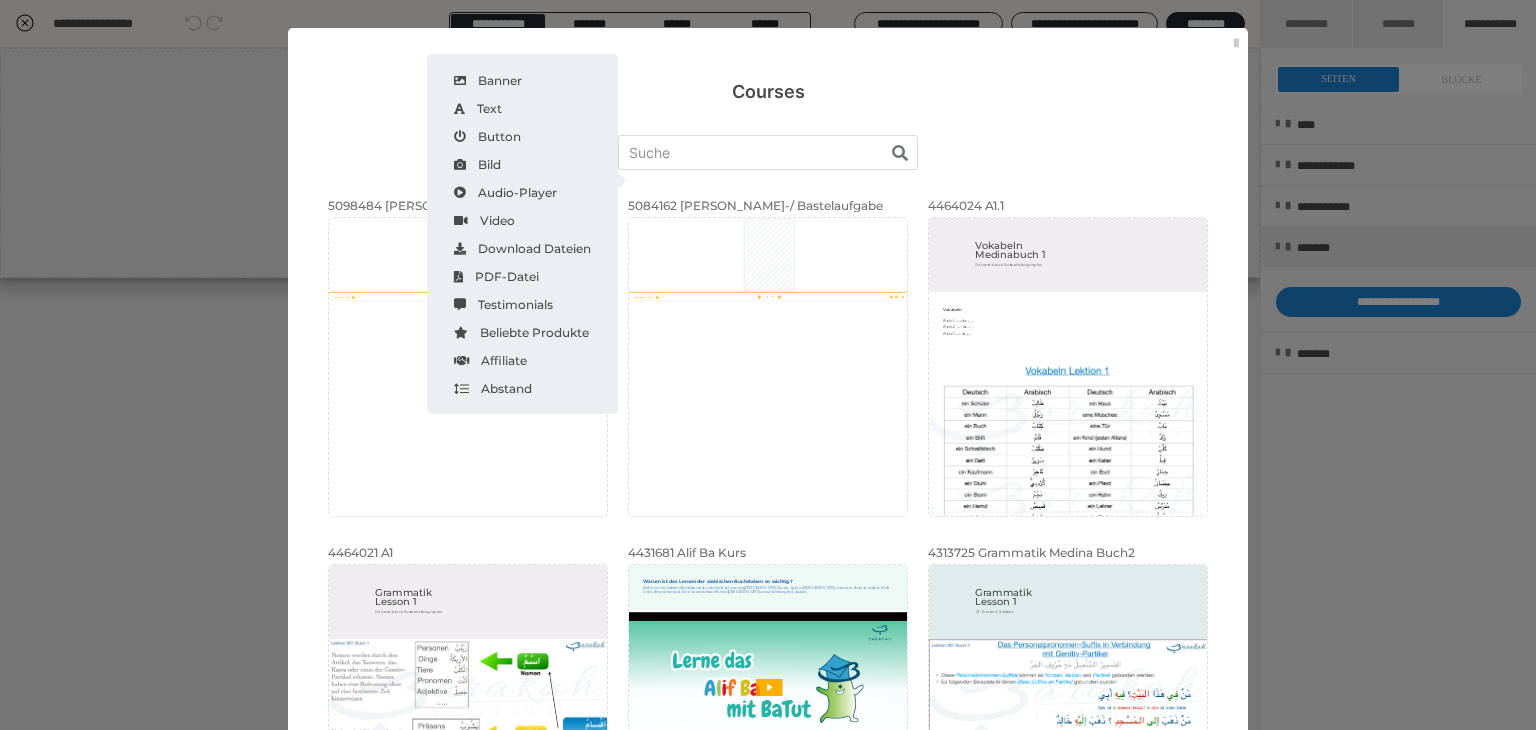 scroll, scrollTop: 62, scrollLeft: 0, axis: vertical 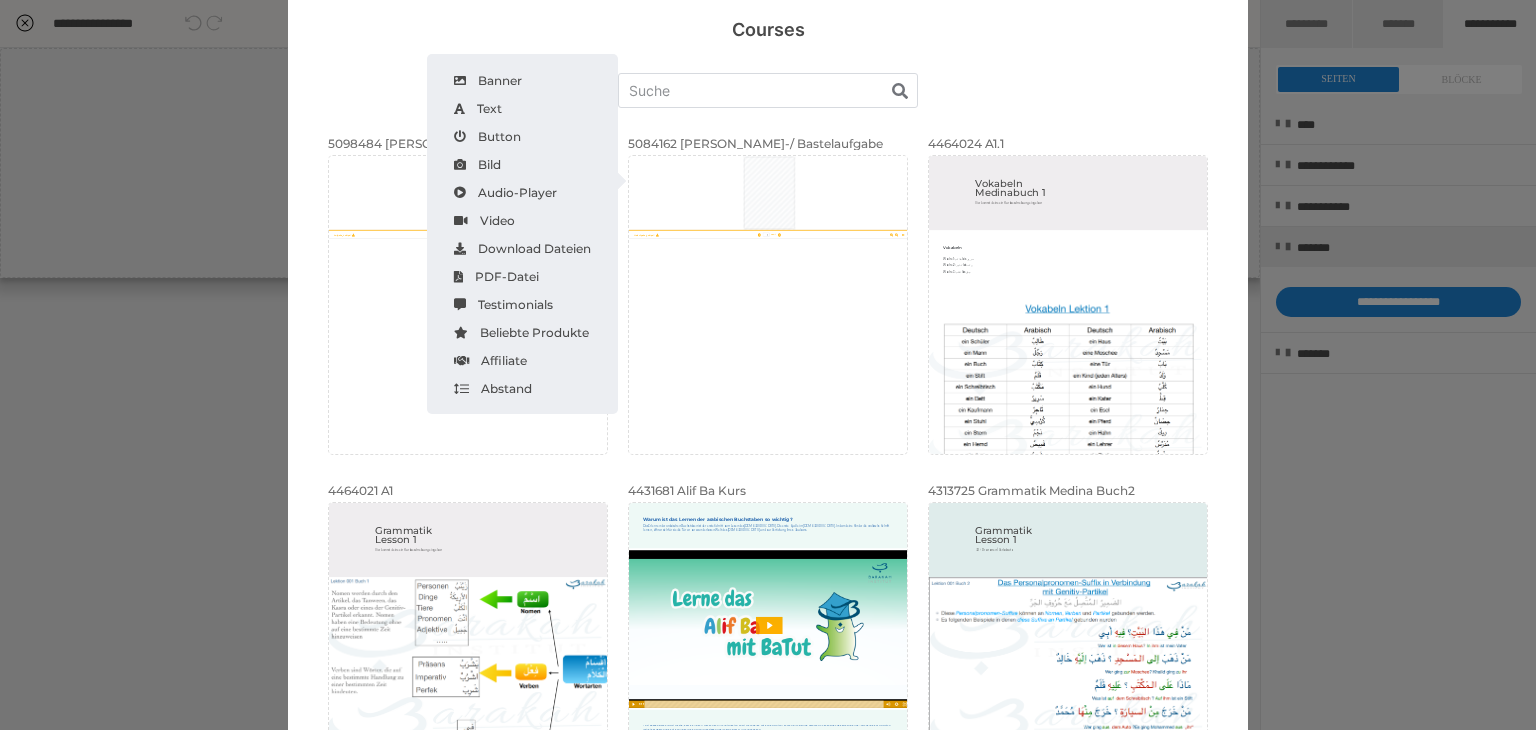 click on "5098484 [PERSON_NAME] Lek1 A u f g a b e A u f g a b e Lektion 1 Verbinde das Bild mit dem passenden Wort und erzähle was du darüber weißt! Tipp: Es steht immer eine Frage bei, die dir hilft! ELEFANT (Frage: Wie hieß das Jahr in dem der [DEMOGRAPHIC_DATA] geboren wurde?) ELTERN (Frage: [PERSON_NAME] hießen die Eltern des Propheten saw.?) AUSLACHEN (Frage:   Ist das eine schlechte oder gute Eigenschaft und hatte der [DEMOGRAPHIC_DATA] diese Eigenschaft?) NETT UND HILFSBEREIT (Frage: Wer   hatte diese Eigenschaft?) Aufgabe_Lek1.pdf 1 von  1 Anwenden Vorschau Löschen 5084162 Sirah Mal-/ Bastelaufgabe Ausmalbild A u s m a l b i l d Lektion 1 [DEMOGRAPHIC_DATA] aus und erzähle was du über dieses Bild weißt! Malaufgabe_Lek1.pdf 1 von  1 Anwenden Vorschau Löschen 4464024 A1.1 Doppelklick um zu bearbeiten Vokabeln Medinabuch 1 Doppelklick um zu bearbeiten Hier kannst deine ein Kurzbeschreibung eingeben Doppelklick um zu bearbeiten Vokabeln Woche 1: طالب bis سرير Woche 2: تاجر bis ولد Woche 3: كلب bis جمل Anwenden 1:11" at bounding box center (768, 673) 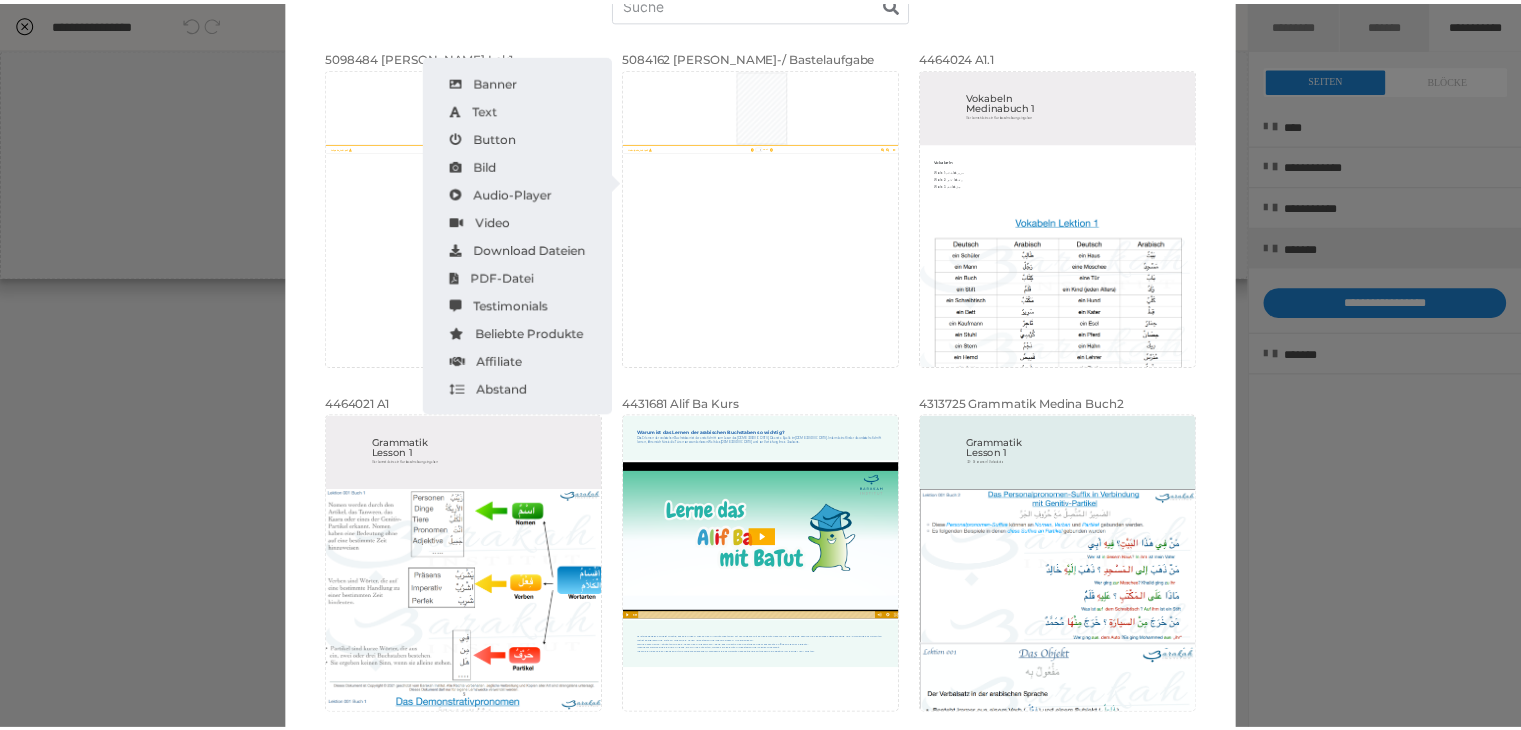 scroll, scrollTop: 0, scrollLeft: 0, axis: both 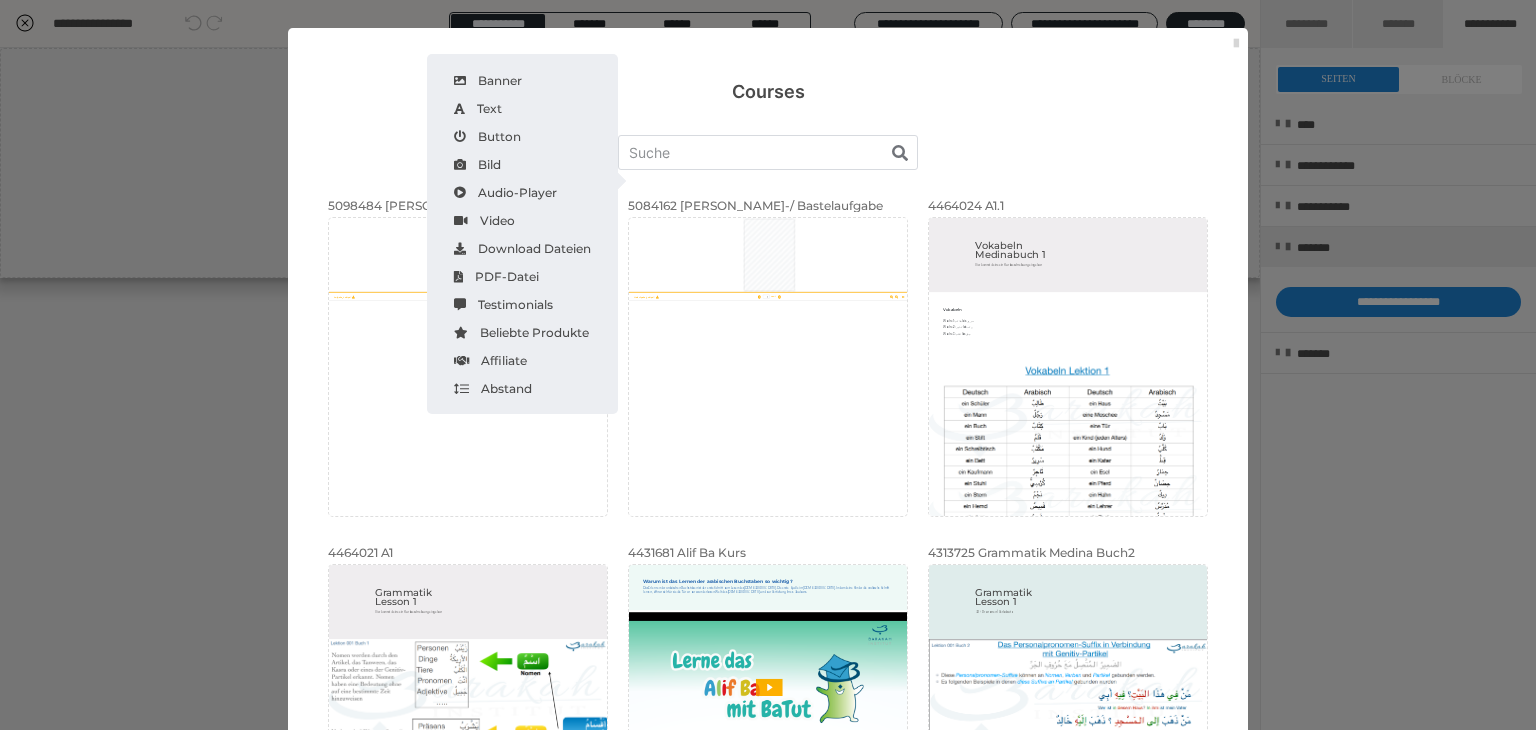 click at bounding box center (1236, 44) 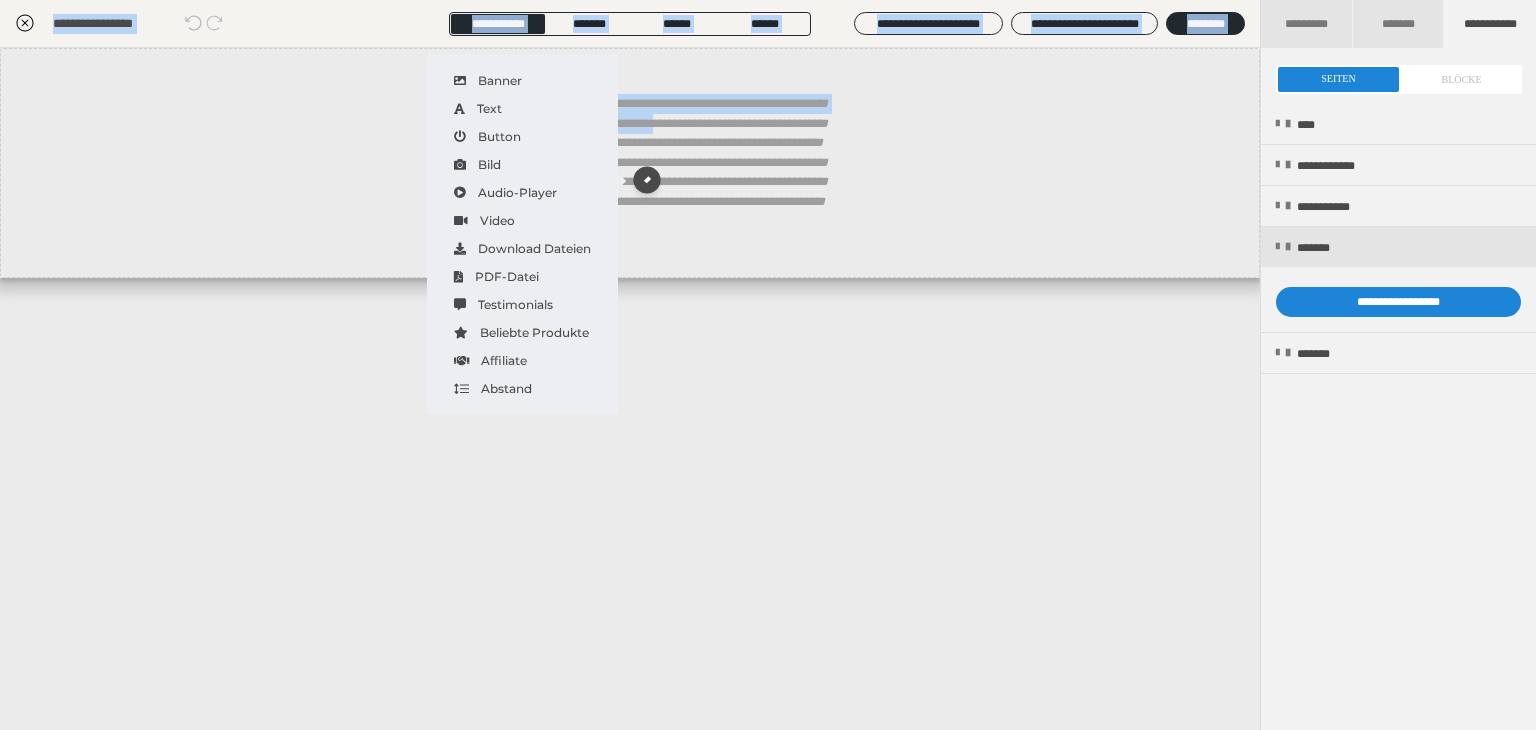 drag, startPoint x: 156, startPoint y: 135, endPoint x: 16, endPoint y: 21, distance: 180.54362 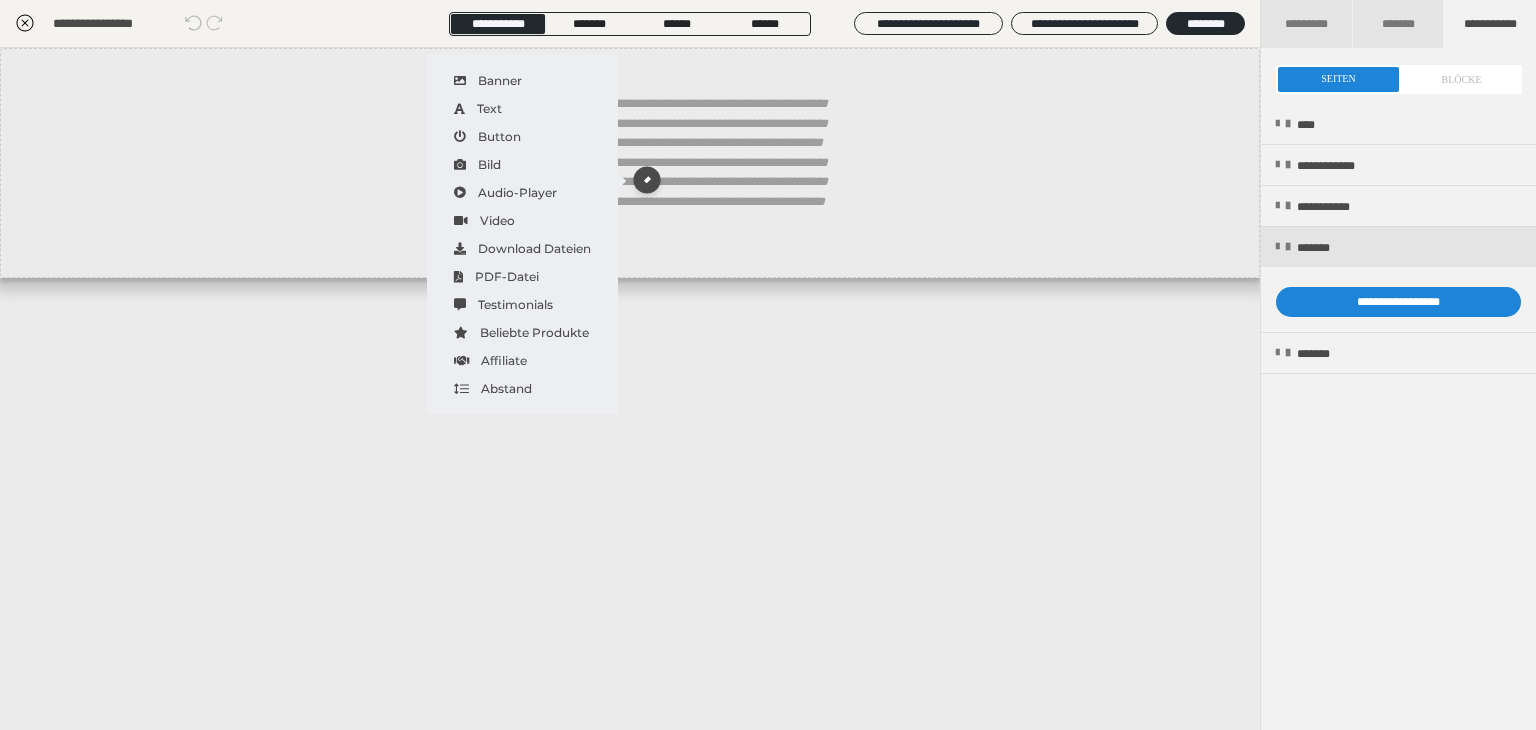 click 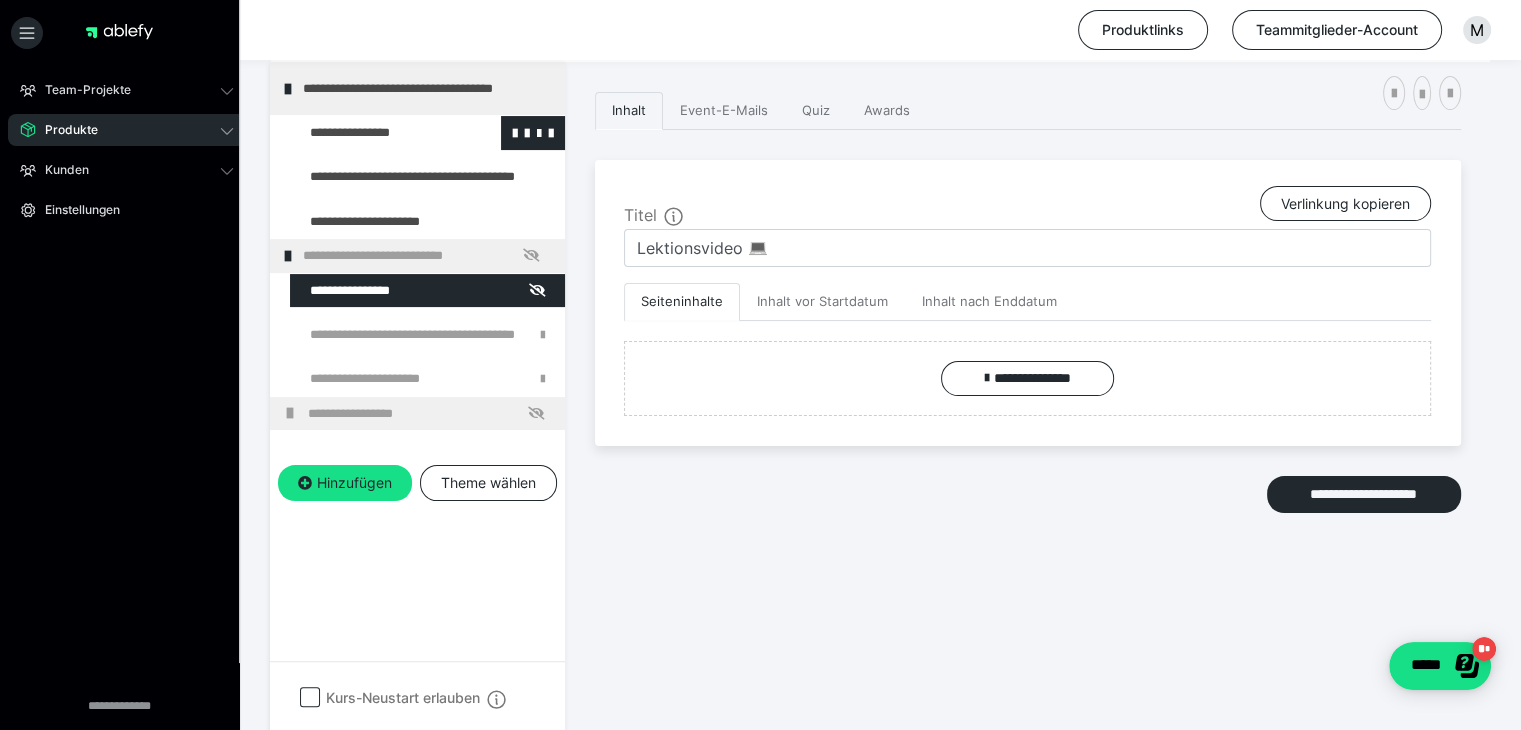 click at bounding box center (375, 133) 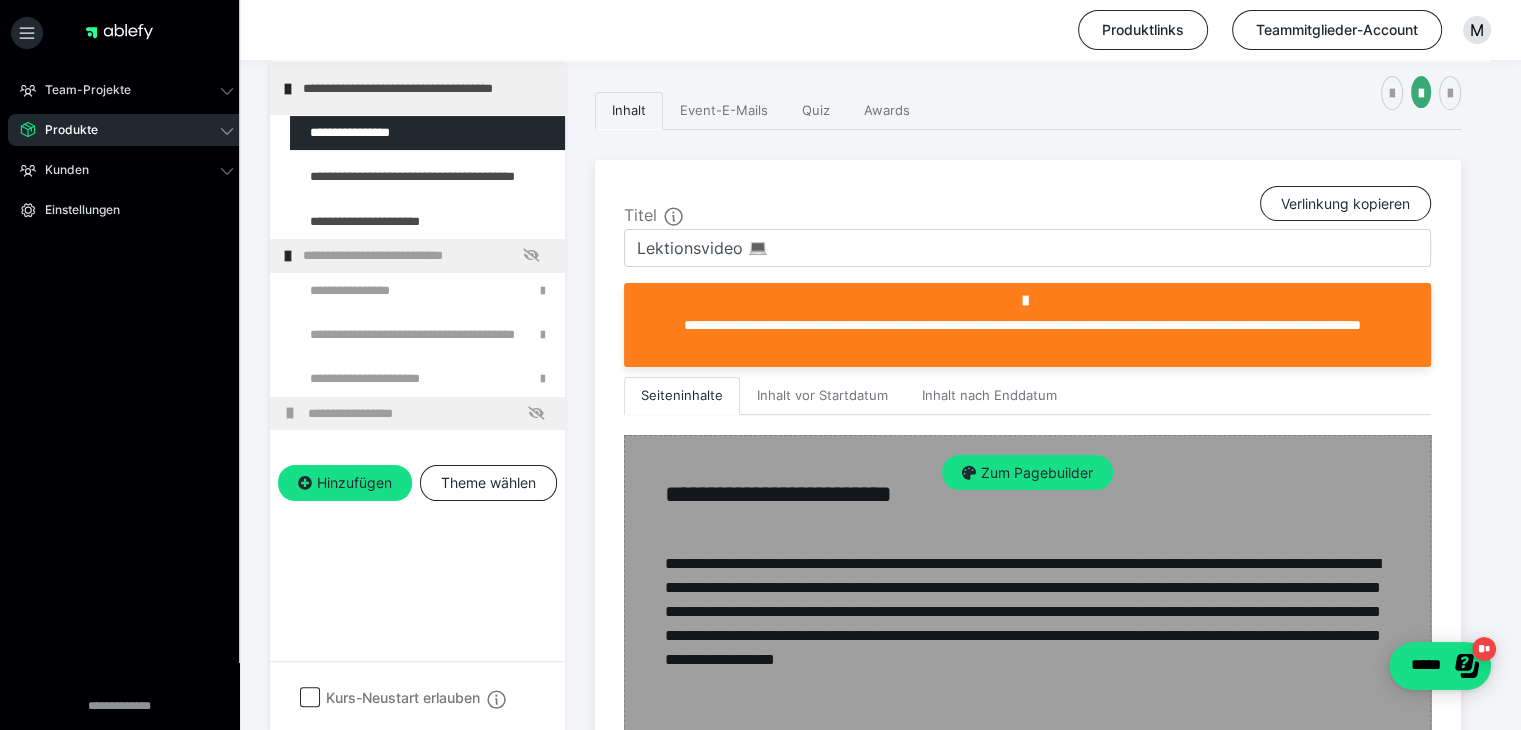 scroll, scrollTop: 387, scrollLeft: 0, axis: vertical 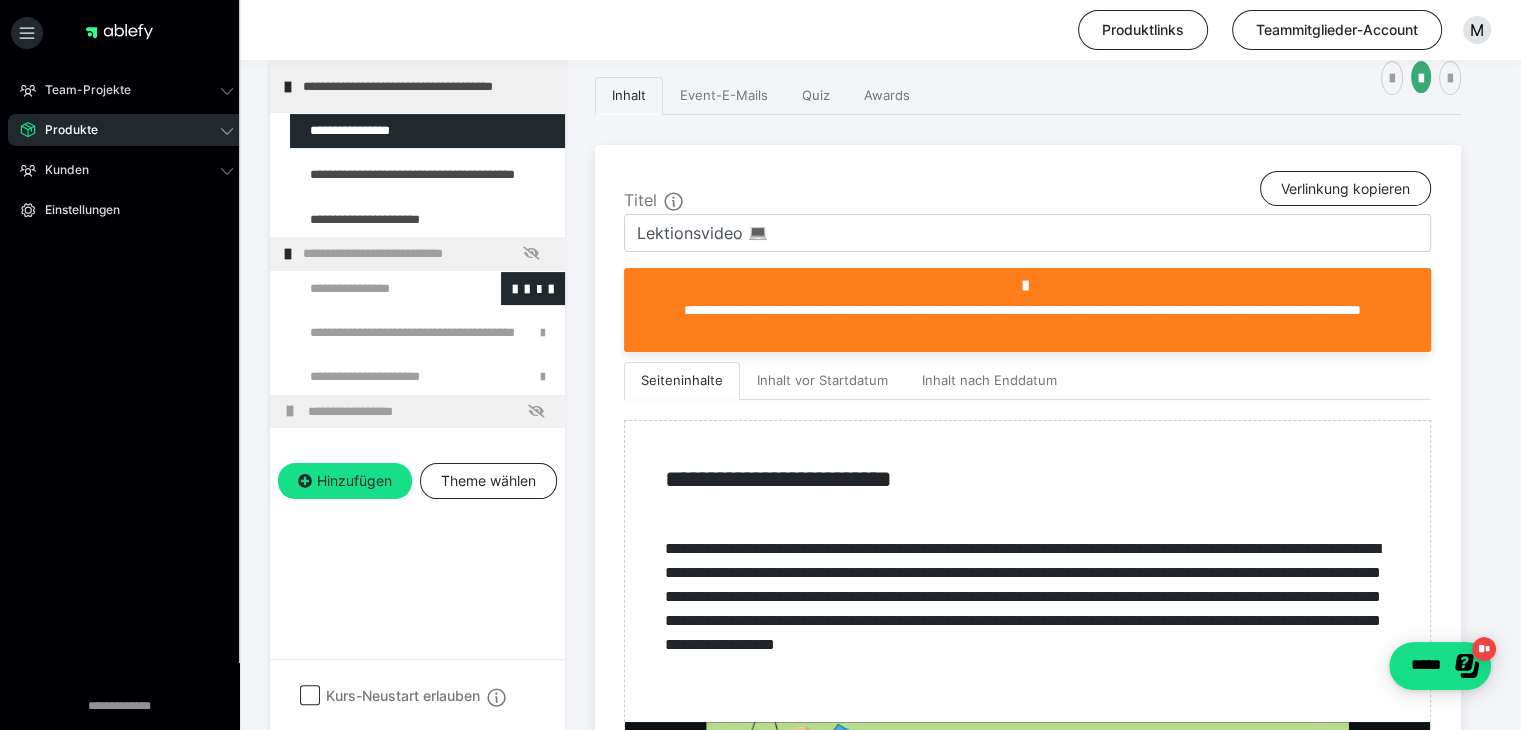 click at bounding box center [375, 289] 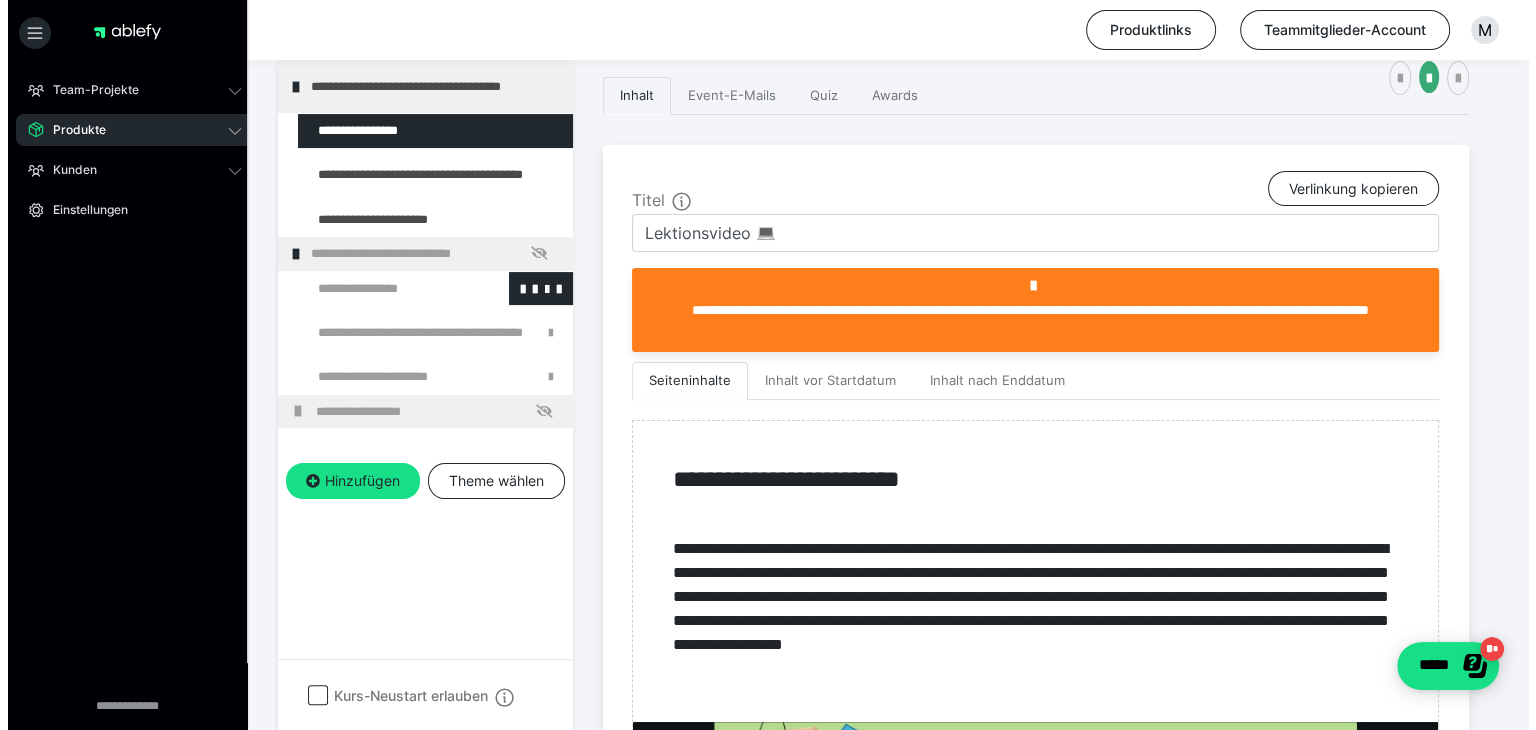 scroll, scrollTop: 373, scrollLeft: 0, axis: vertical 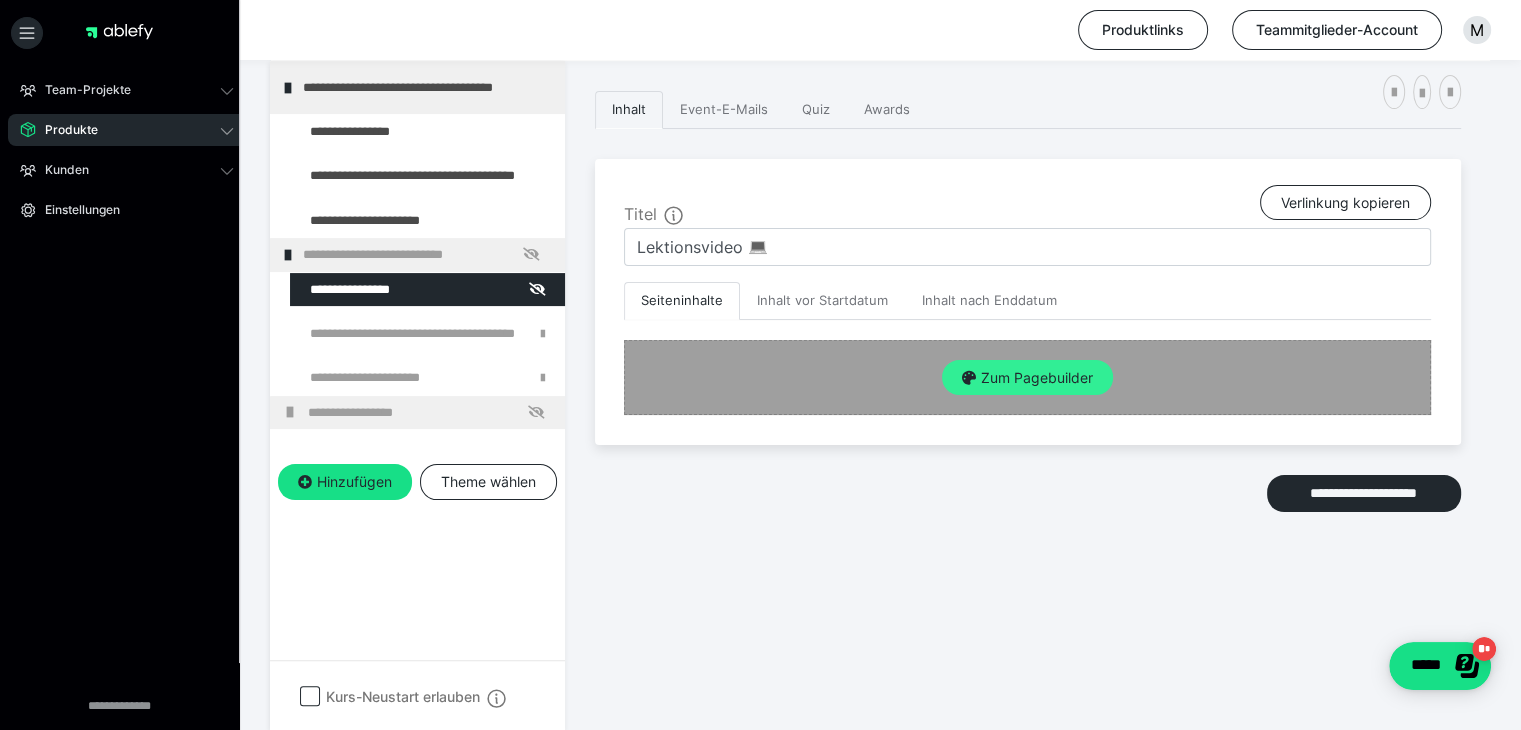 click on "Zum Pagebuilder" at bounding box center [1027, 378] 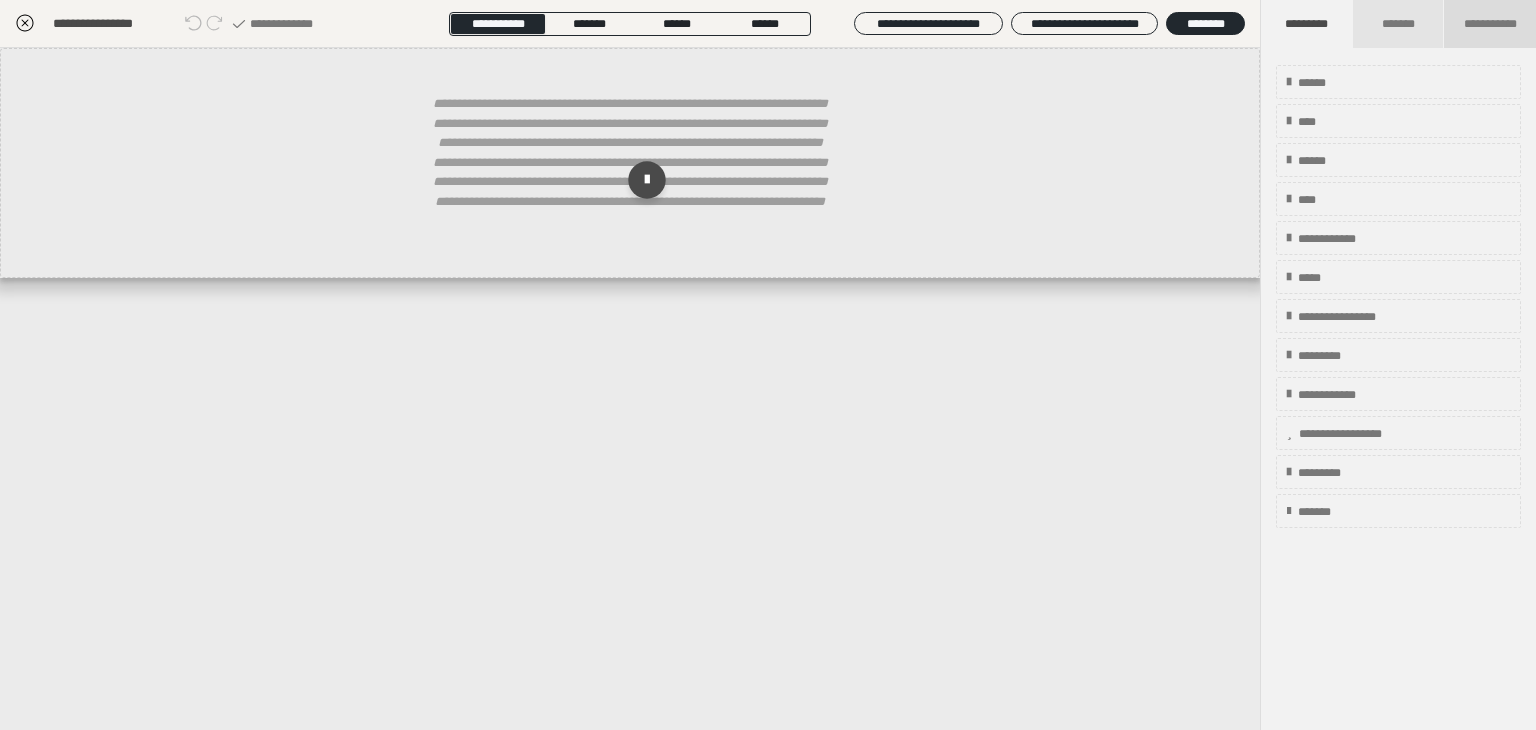 click on "**********" at bounding box center (1490, 24) 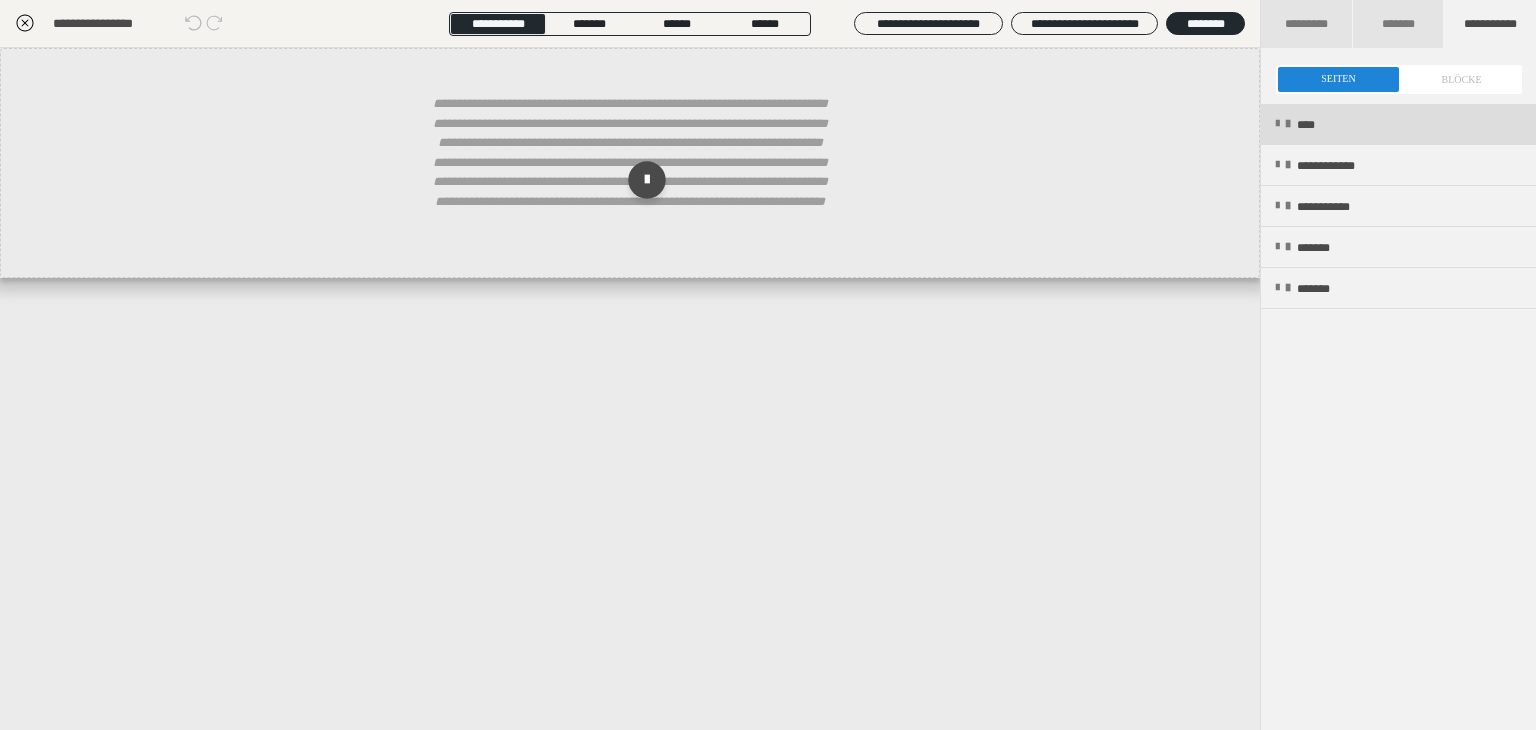click on "****" at bounding box center [1398, 124] 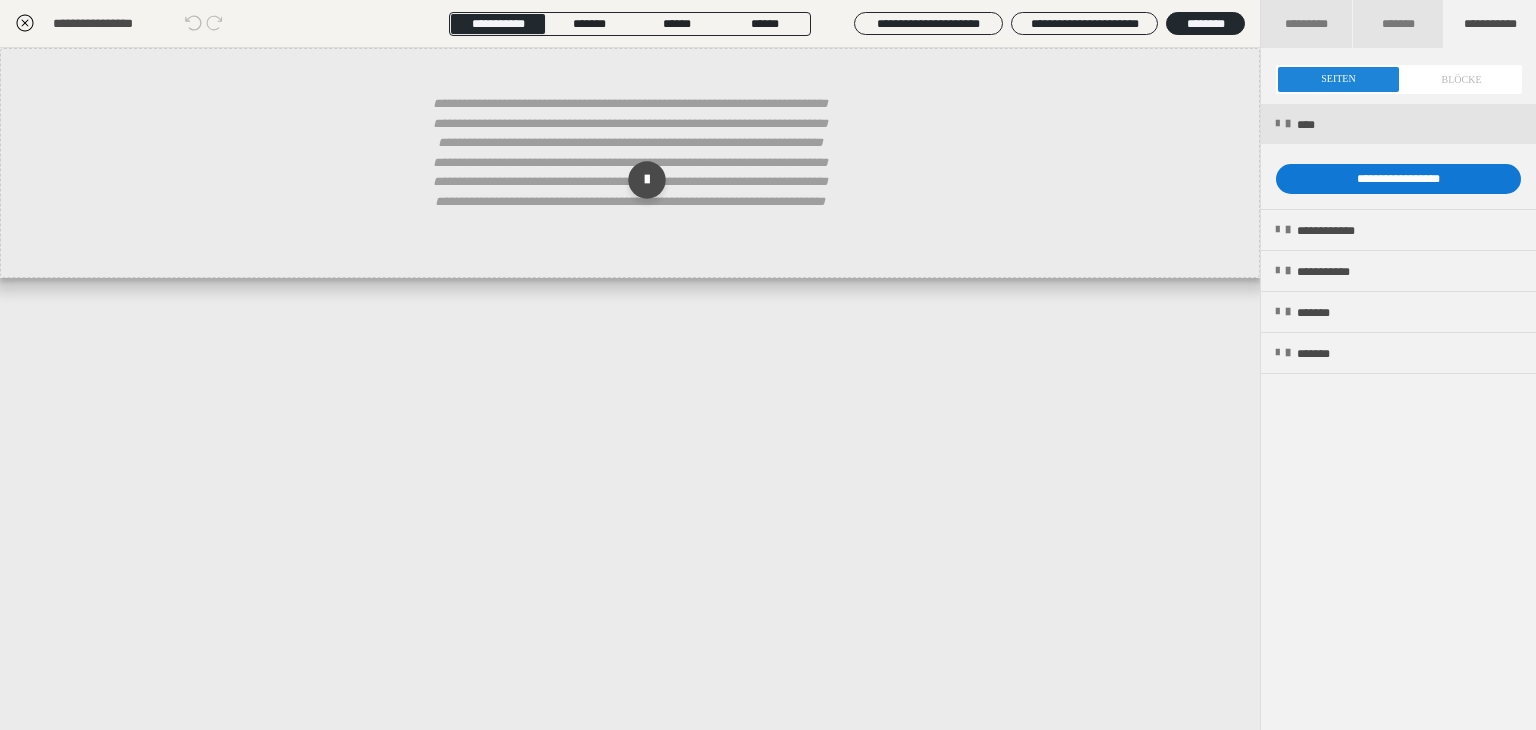 click on "**********" at bounding box center [1398, 179] 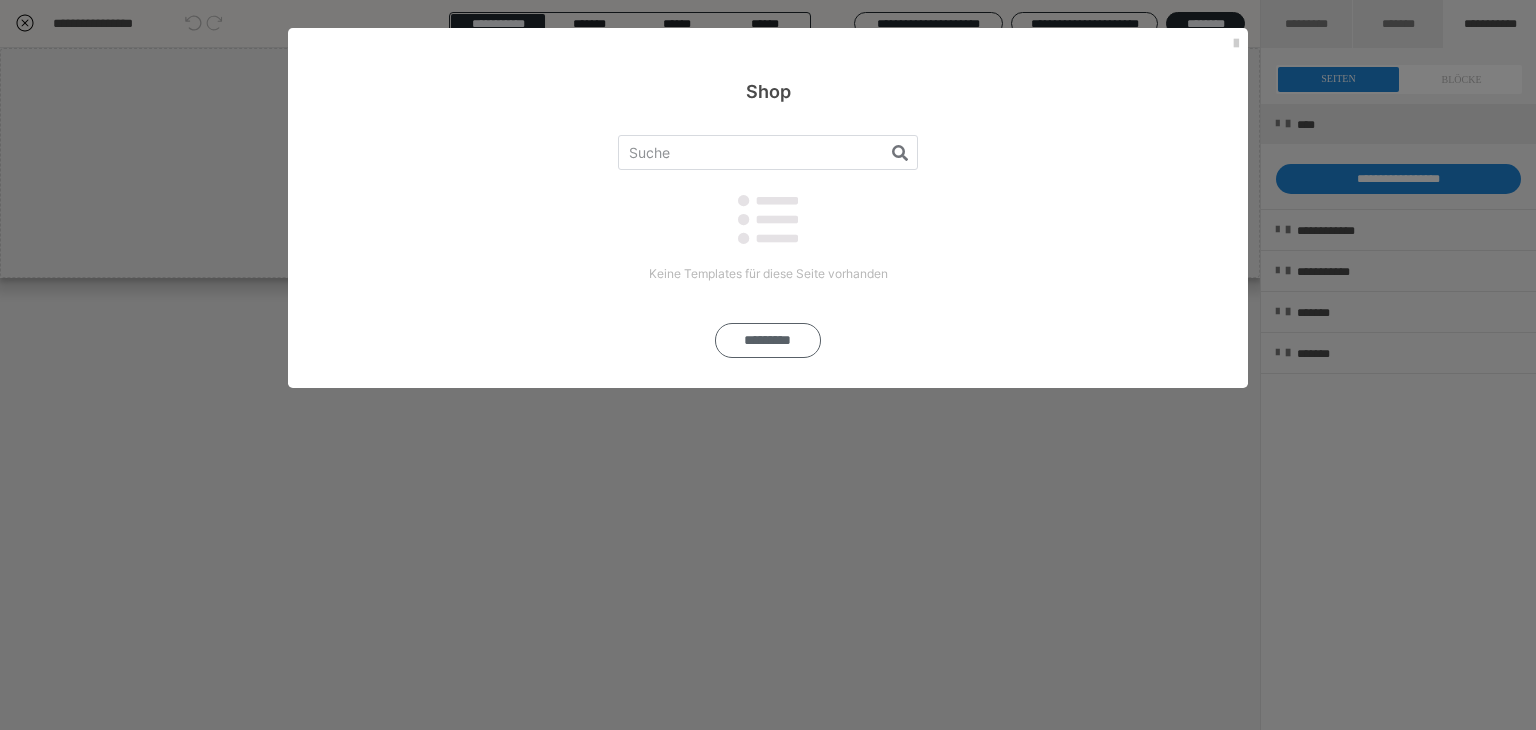 click on "*********" at bounding box center (768, 340) 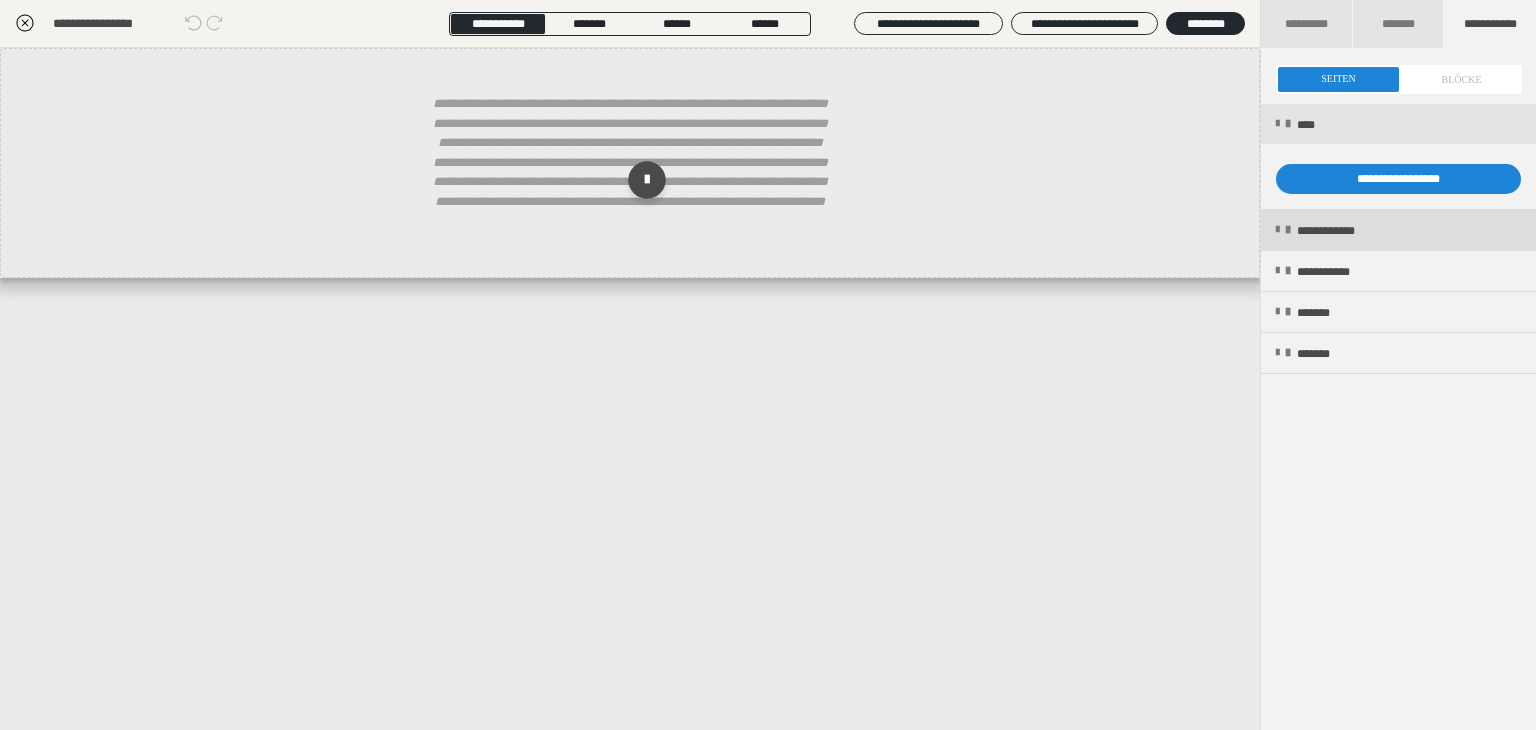 click at bounding box center [1288, 230] 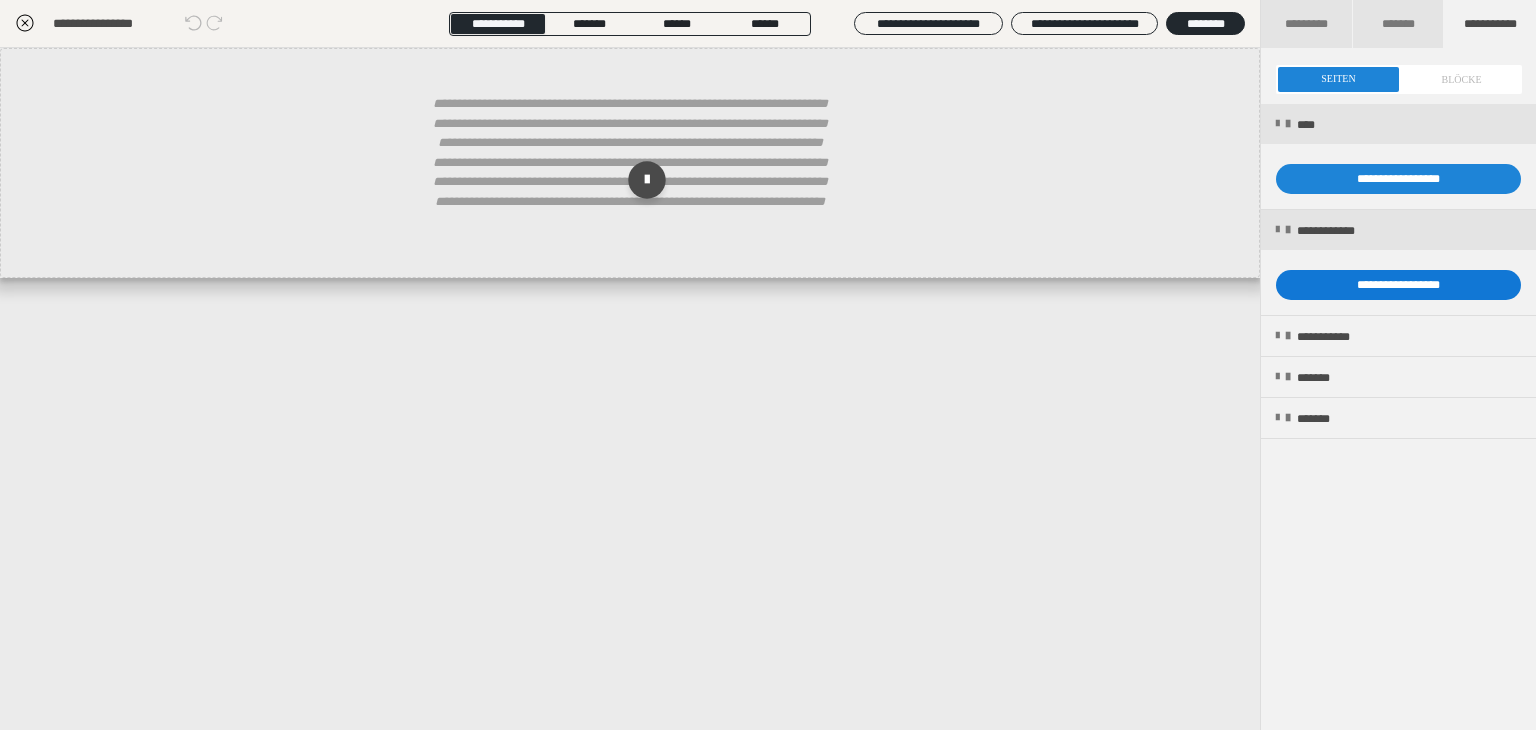 click on "**********" at bounding box center [1398, 285] 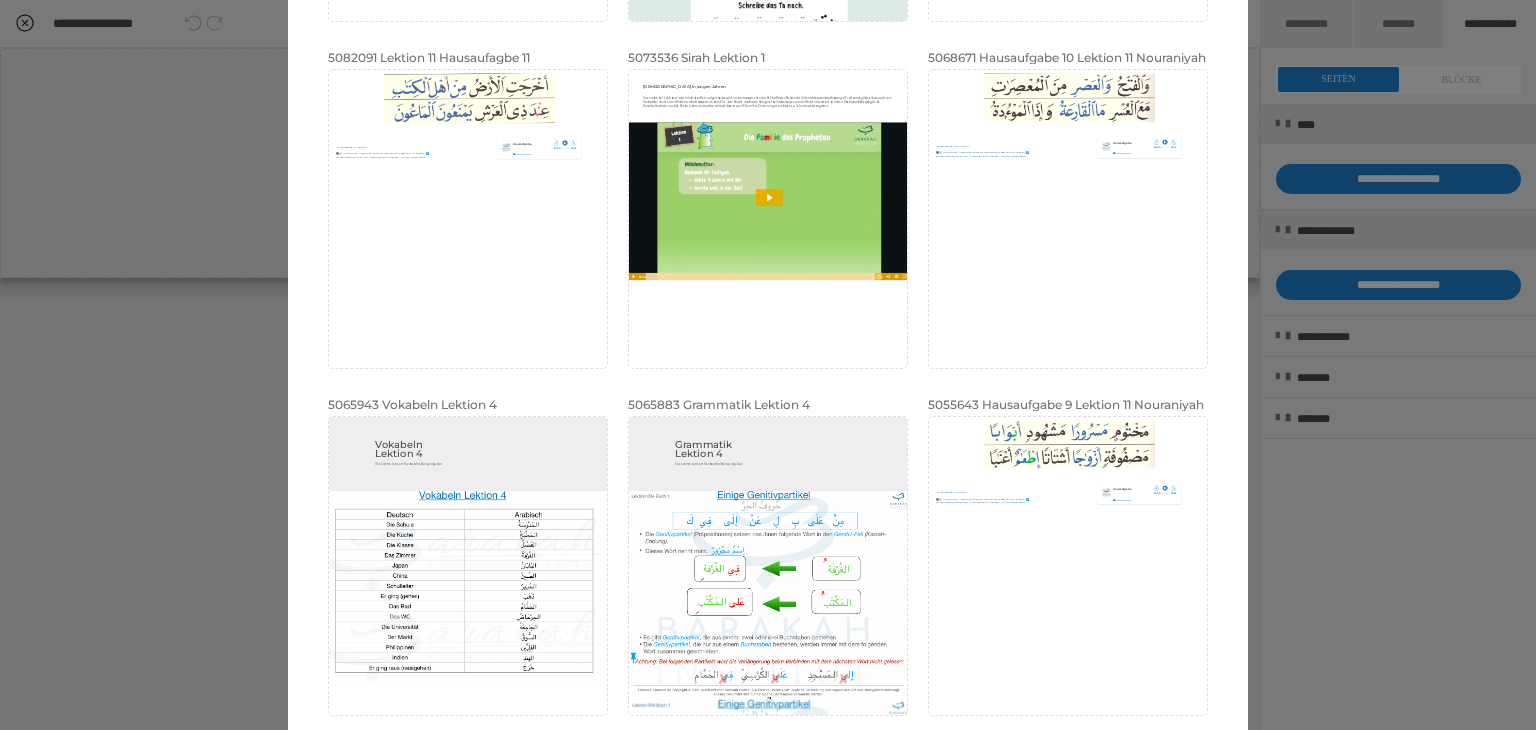 scroll, scrollTop: 538, scrollLeft: 0, axis: vertical 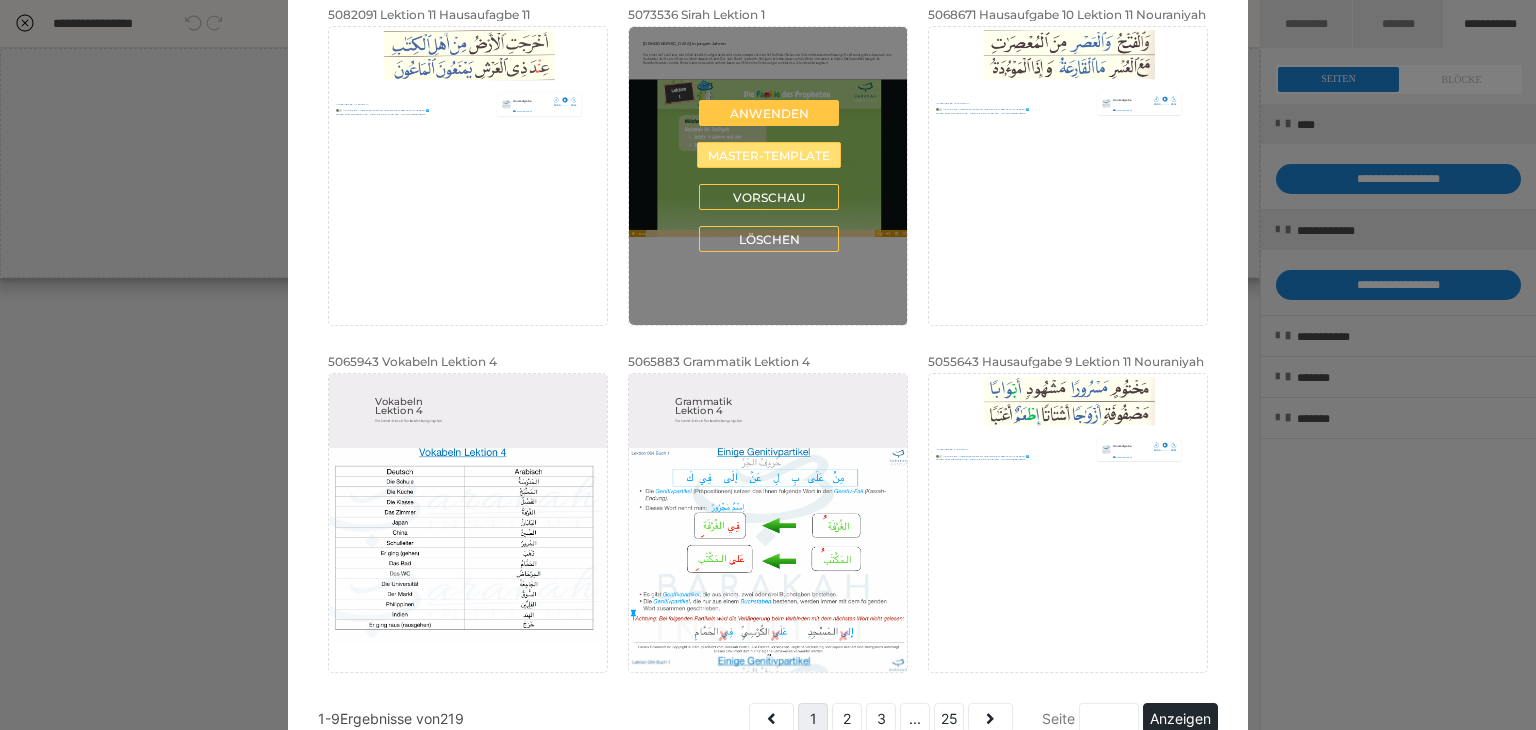 click on "Master-Template" at bounding box center [769, 155] 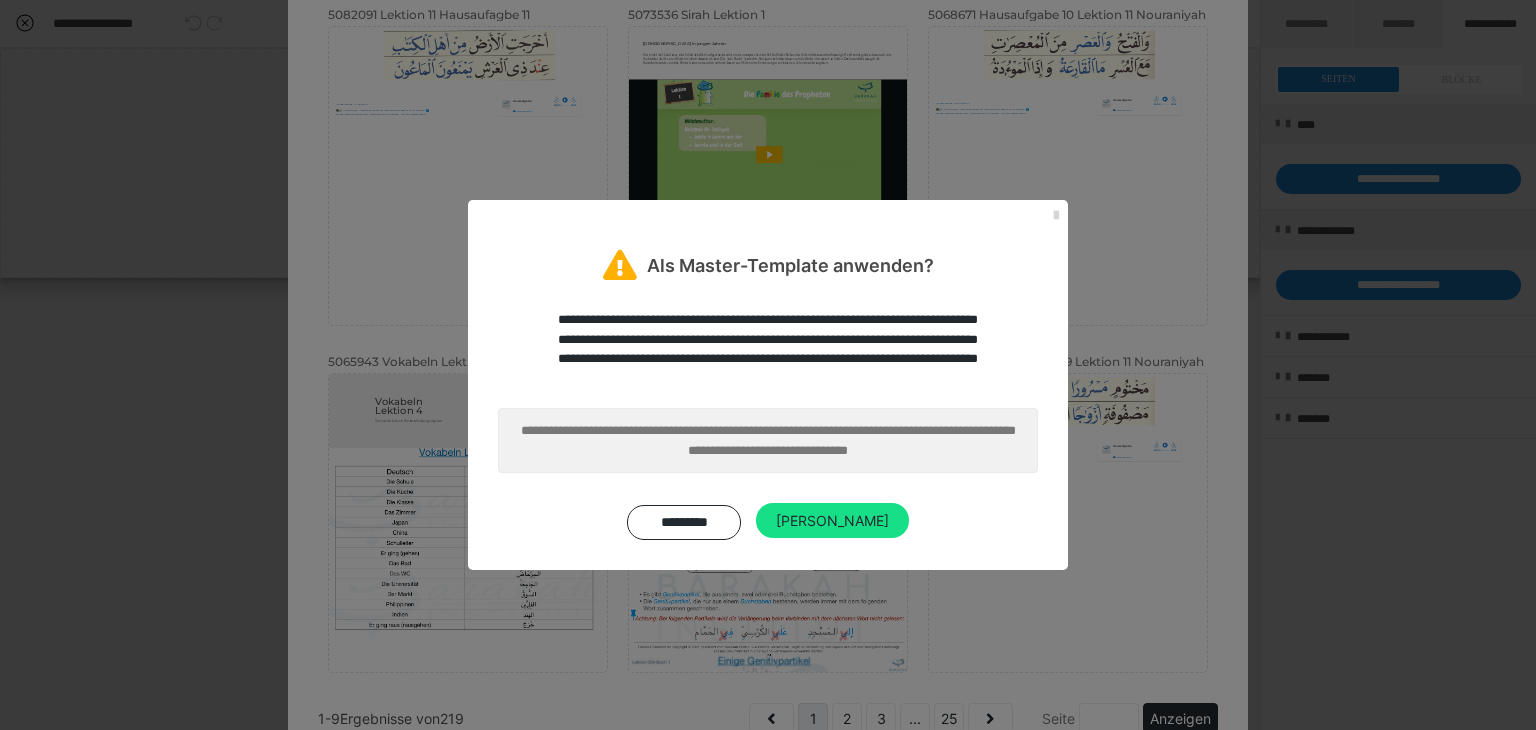 click at bounding box center [1056, 216] 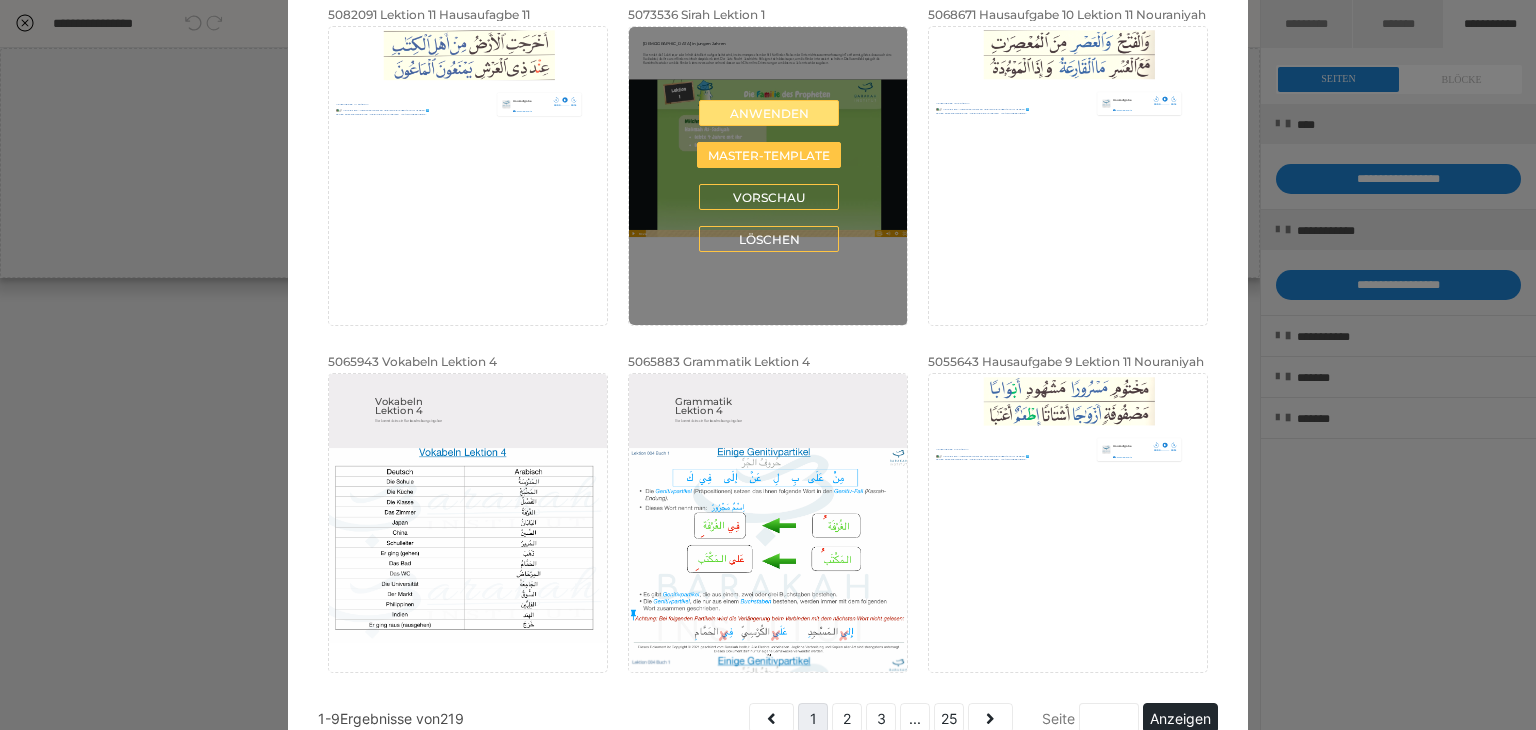 click on "Anwenden" at bounding box center [769, 113] 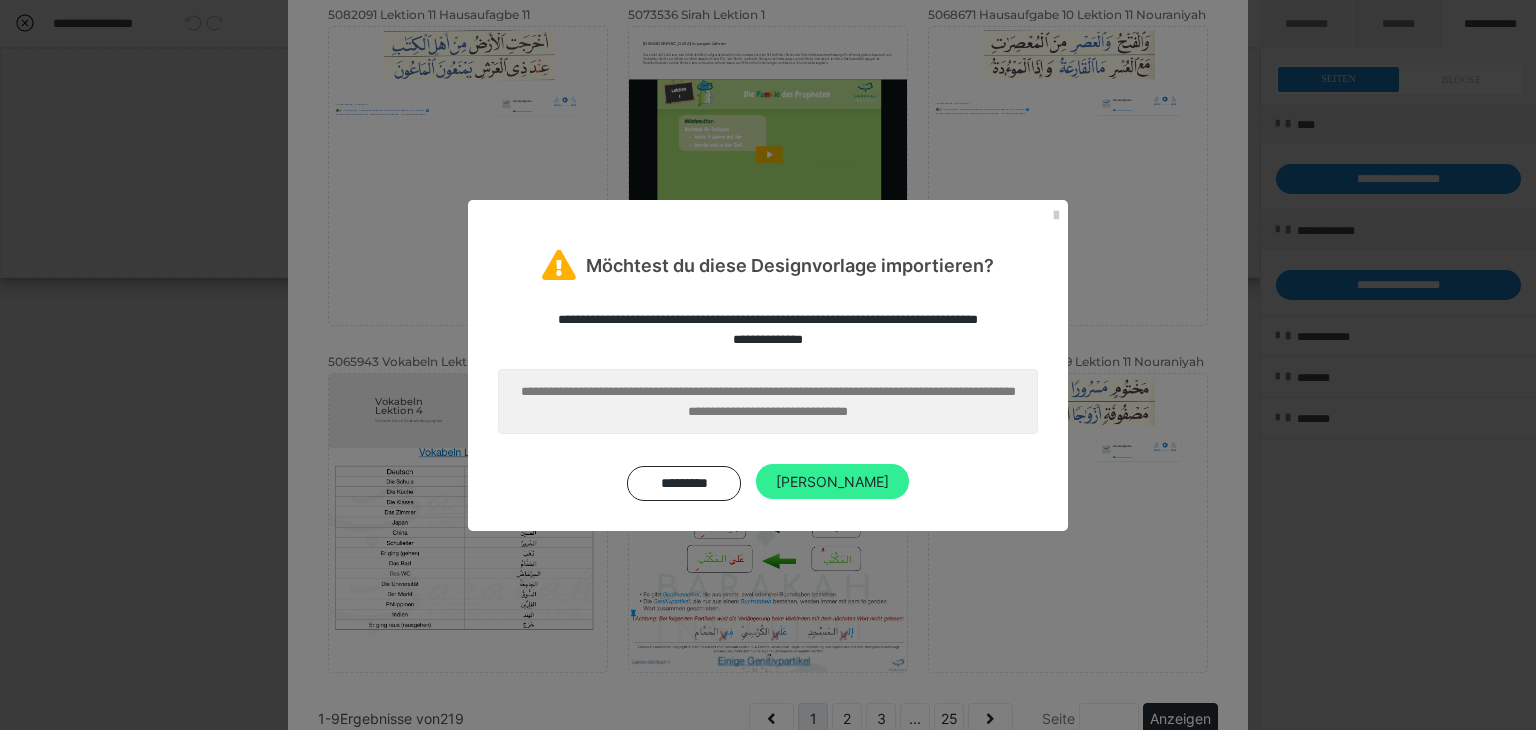 click on "[PERSON_NAME]" at bounding box center (832, 482) 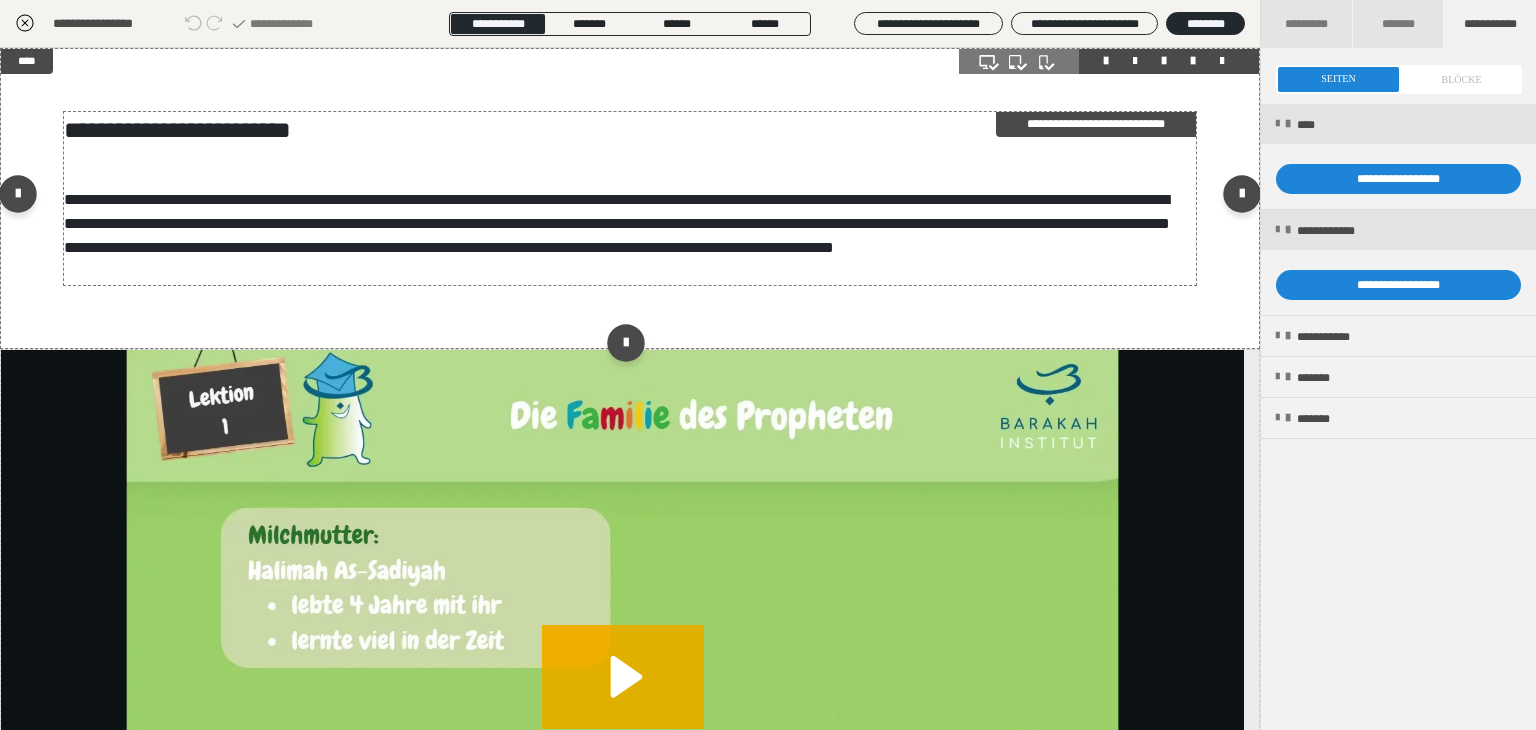 click on "**********" at bounding box center (623, 130) 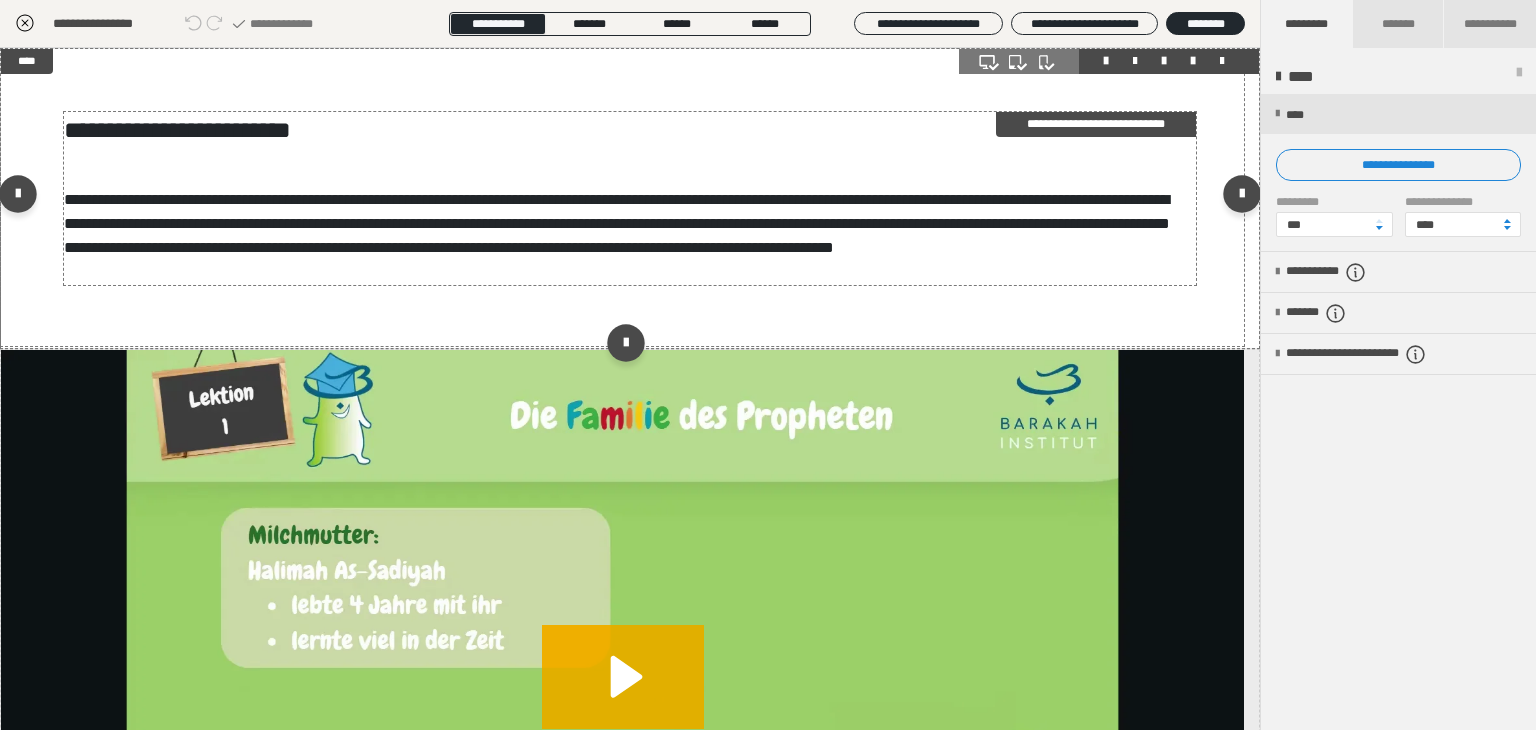 click on "**********" at bounding box center (623, 130) 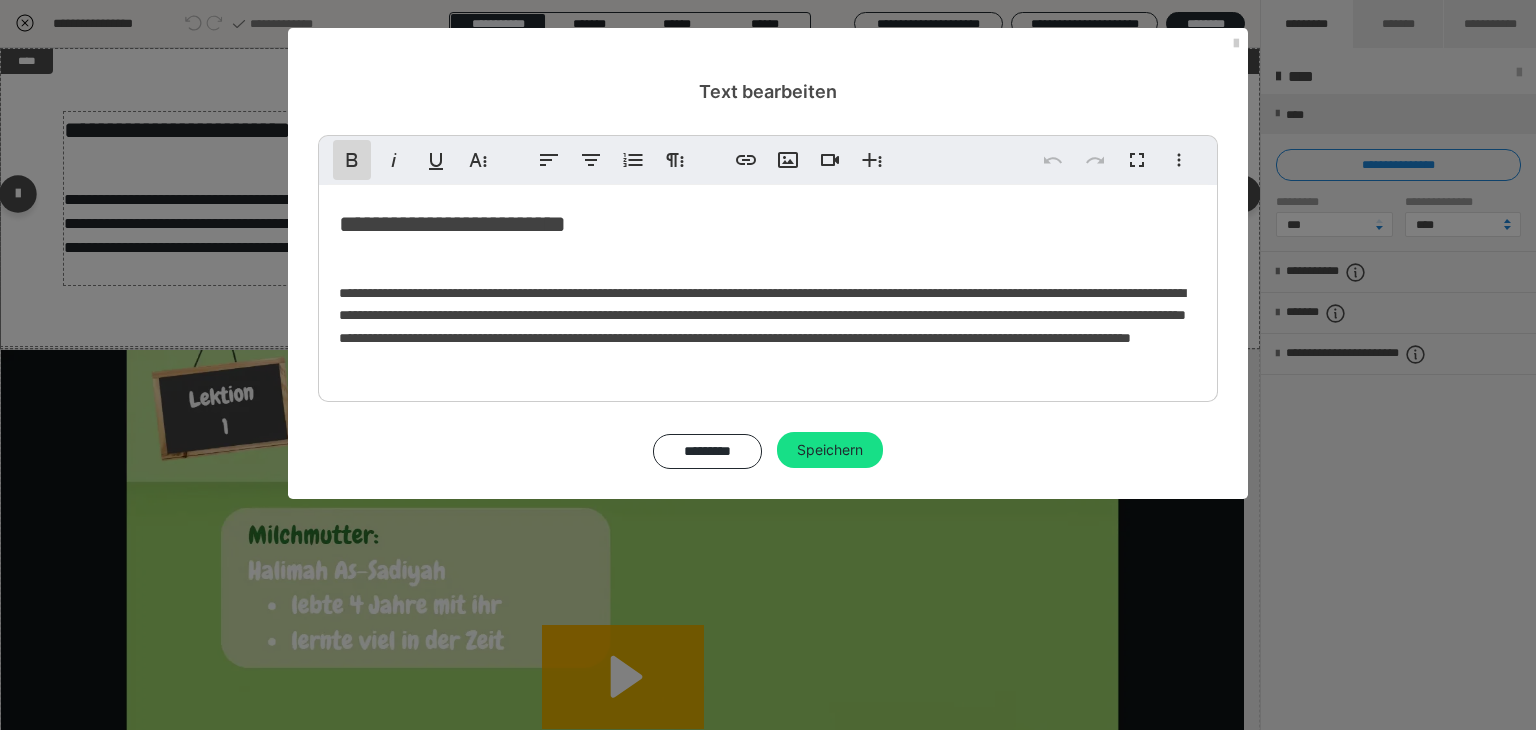 click on "**********" at bounding box center (768, 302) 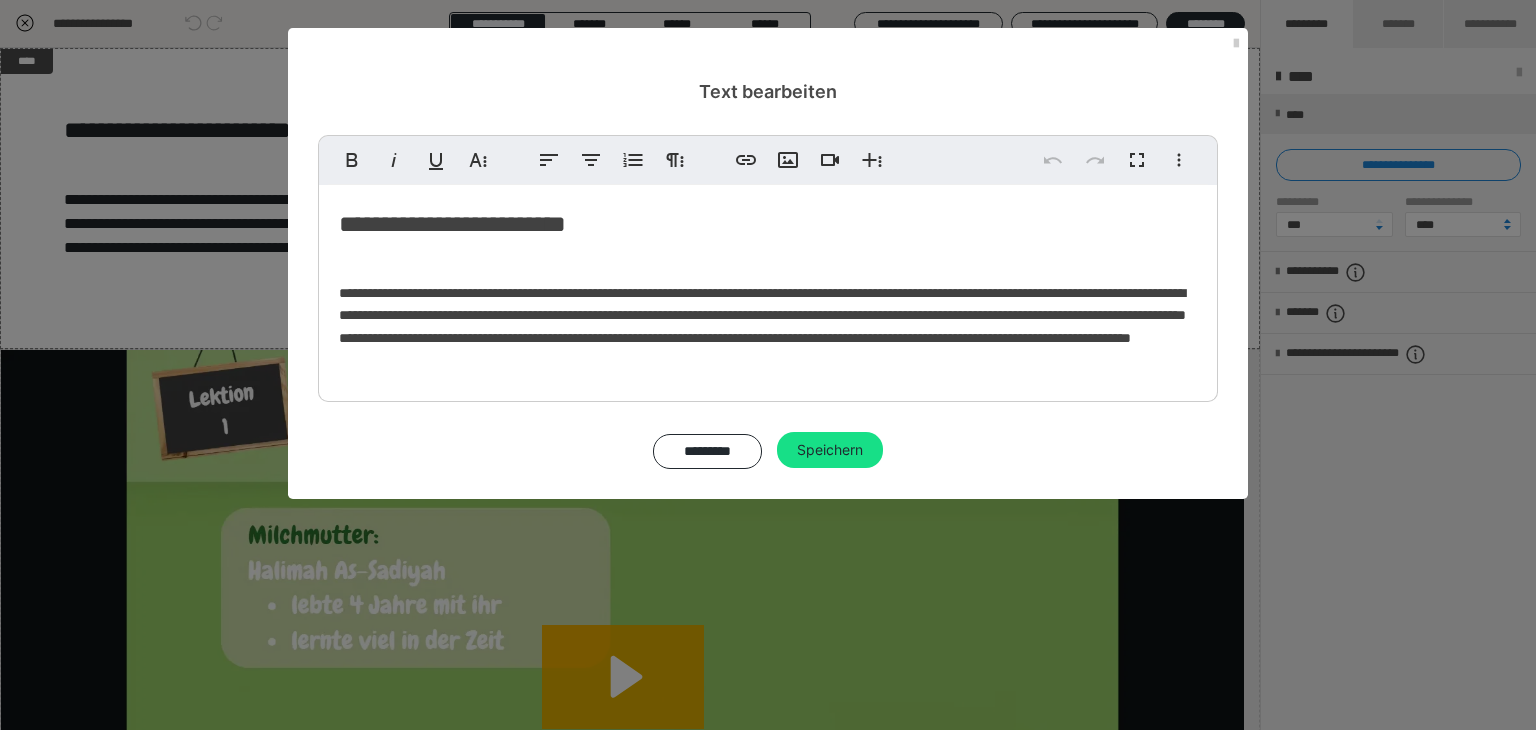 click on "**********" at bounding box center [768, 224] 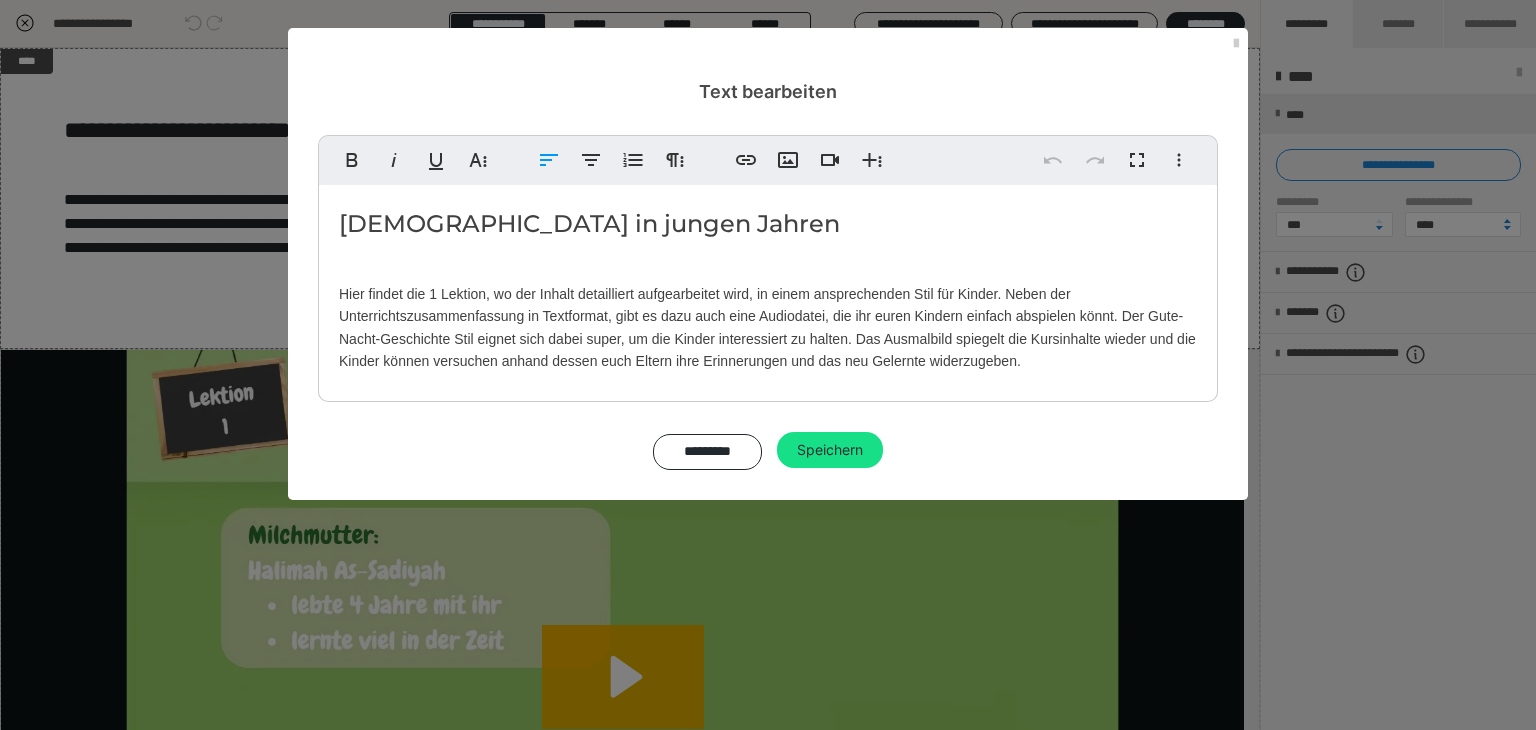 drag, startPoint x: 716, startPoint y: 220, endPoint x: 703, endPoint y: 221, distance: 13.038404 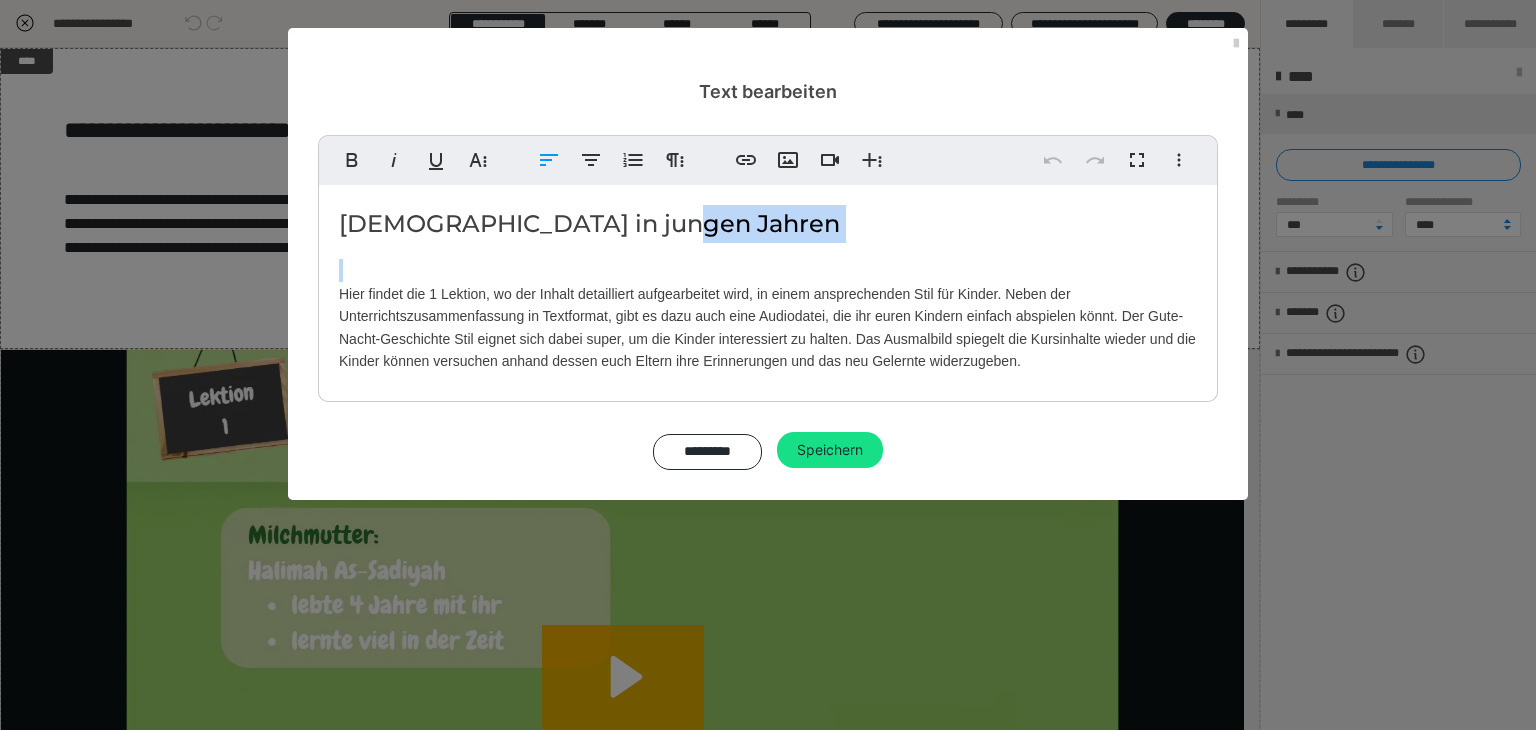click on "[DEMOGRAPHIC_DATA] in jungen Jahren" at bounding box center (768, 224) 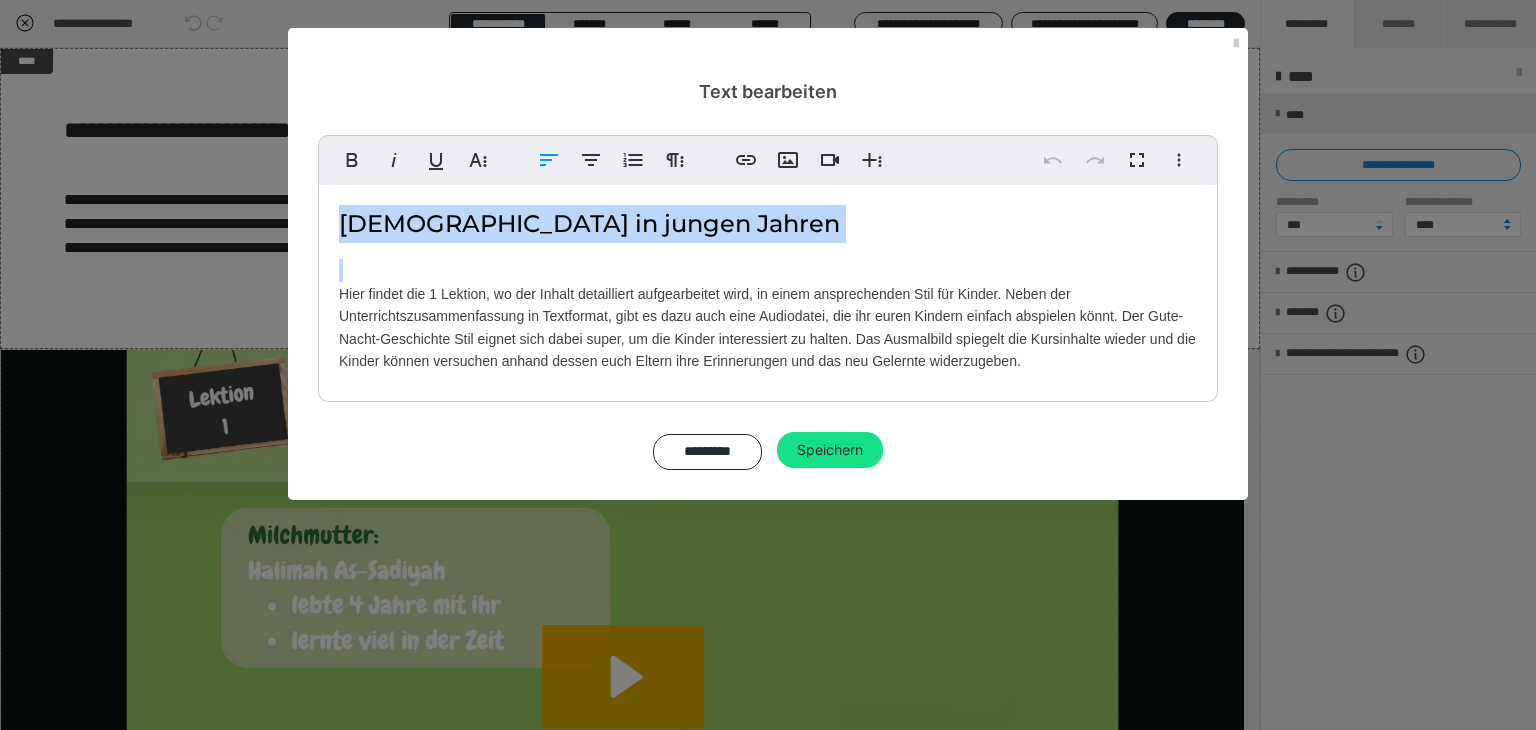 click on "[DEMOGRAPHIC_DATA] in jungen Jahren" at bounding box center (768, 224) 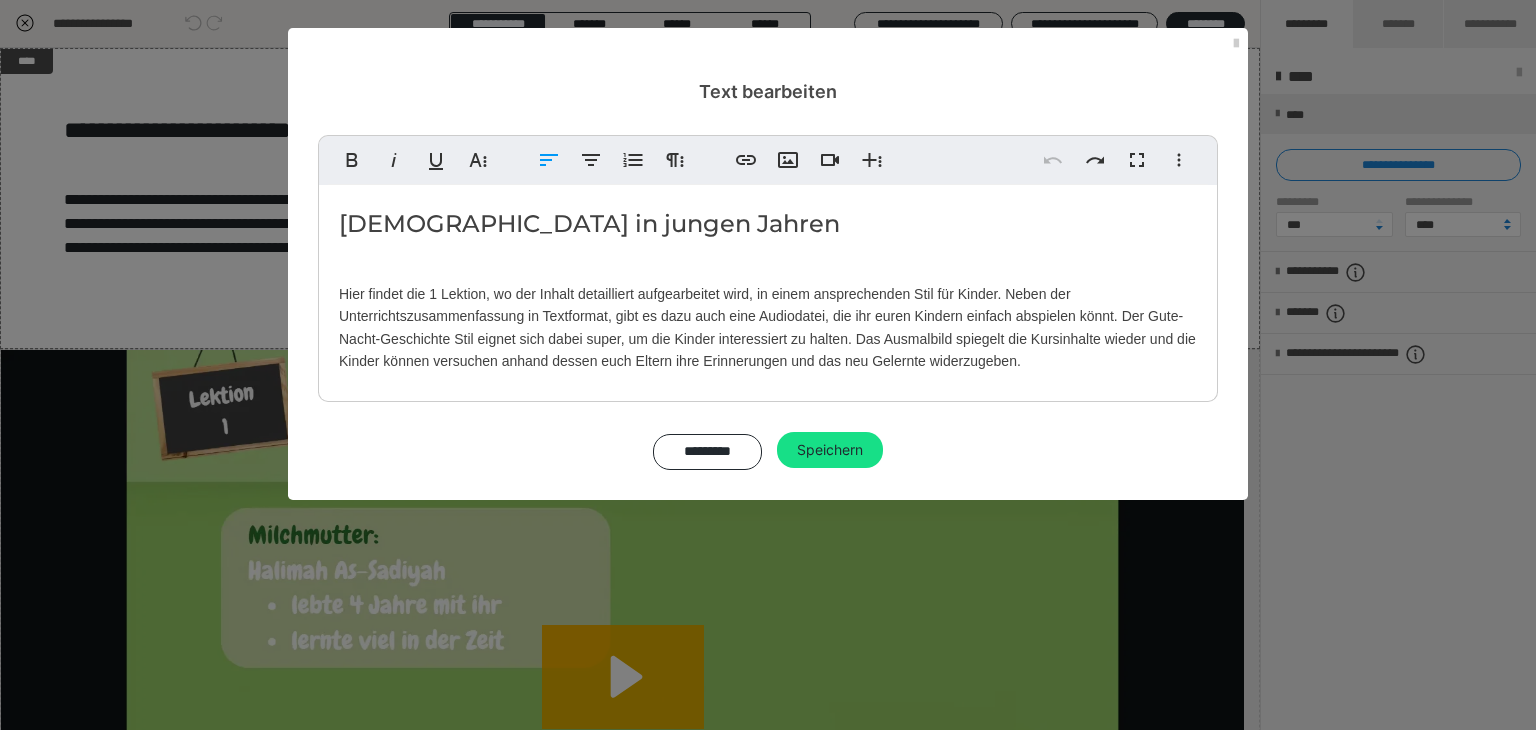 click on "[DEMOGRAPHIC_DATA] in jungen Jahren Hier findet die 1 Lektion, wo der Inhalt detailliert aufgearbeitet wird, in einem ansprechenden Stil für Kinder. Neben der Unterrichtszusammenfassung in Textformat, gibt es dazu auch eine Audiodatei, die ihr euren Kindern einfach abspielen könnt. Der Gute-Nacht-Geschichte Stil eignet sich dabei super, um die Kinder interessiert zu halten. Das Ausmalbild spiegelt die Kursinhalte wieder und die Kinder können versuchen anhand dessen euch Eltern ihre Erinnerungen und das neu Gelernte widerzugeben." at bounding box center (768, 288) 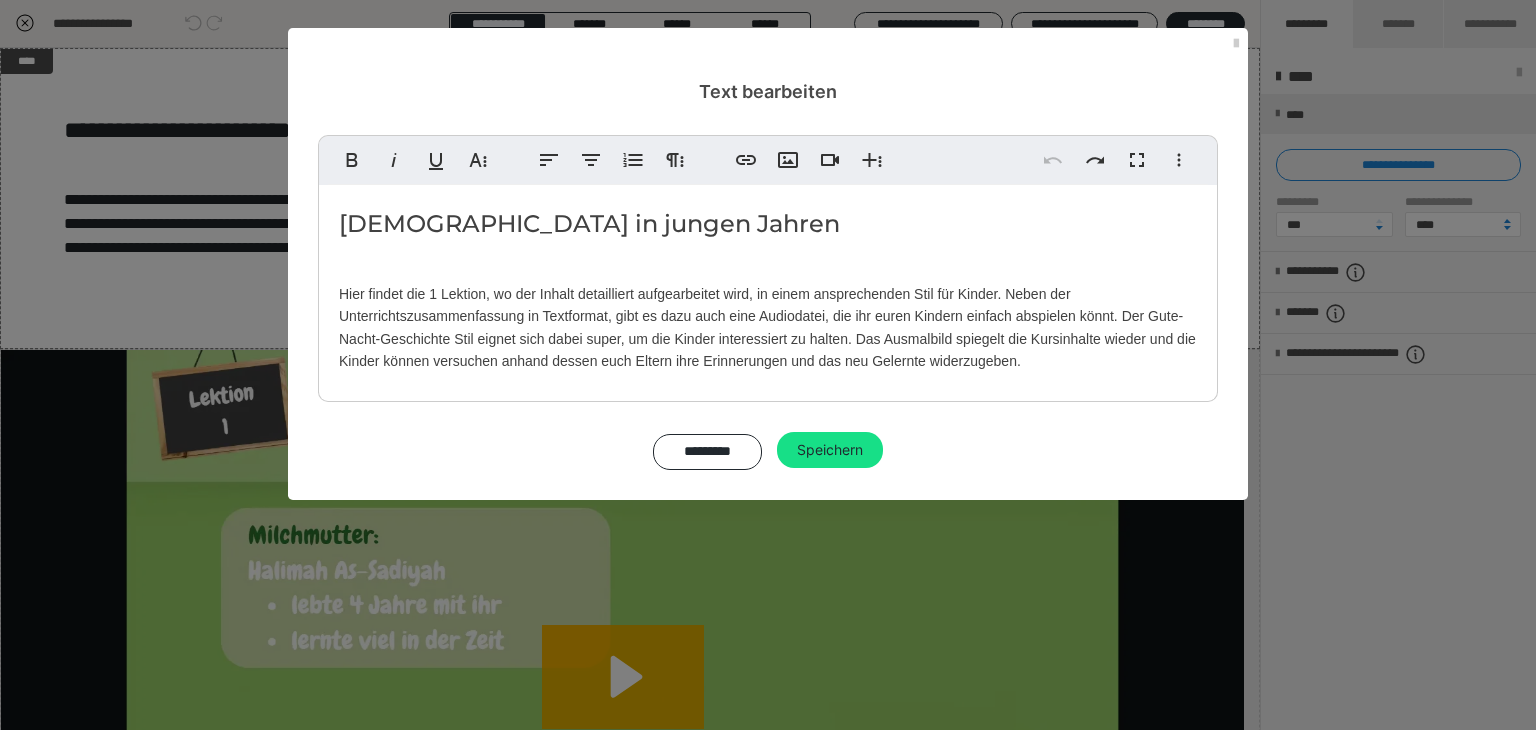 click on "[DEMOGRAPHIC_DATA] in jungen Jahren" at bounding box center (768, 224) 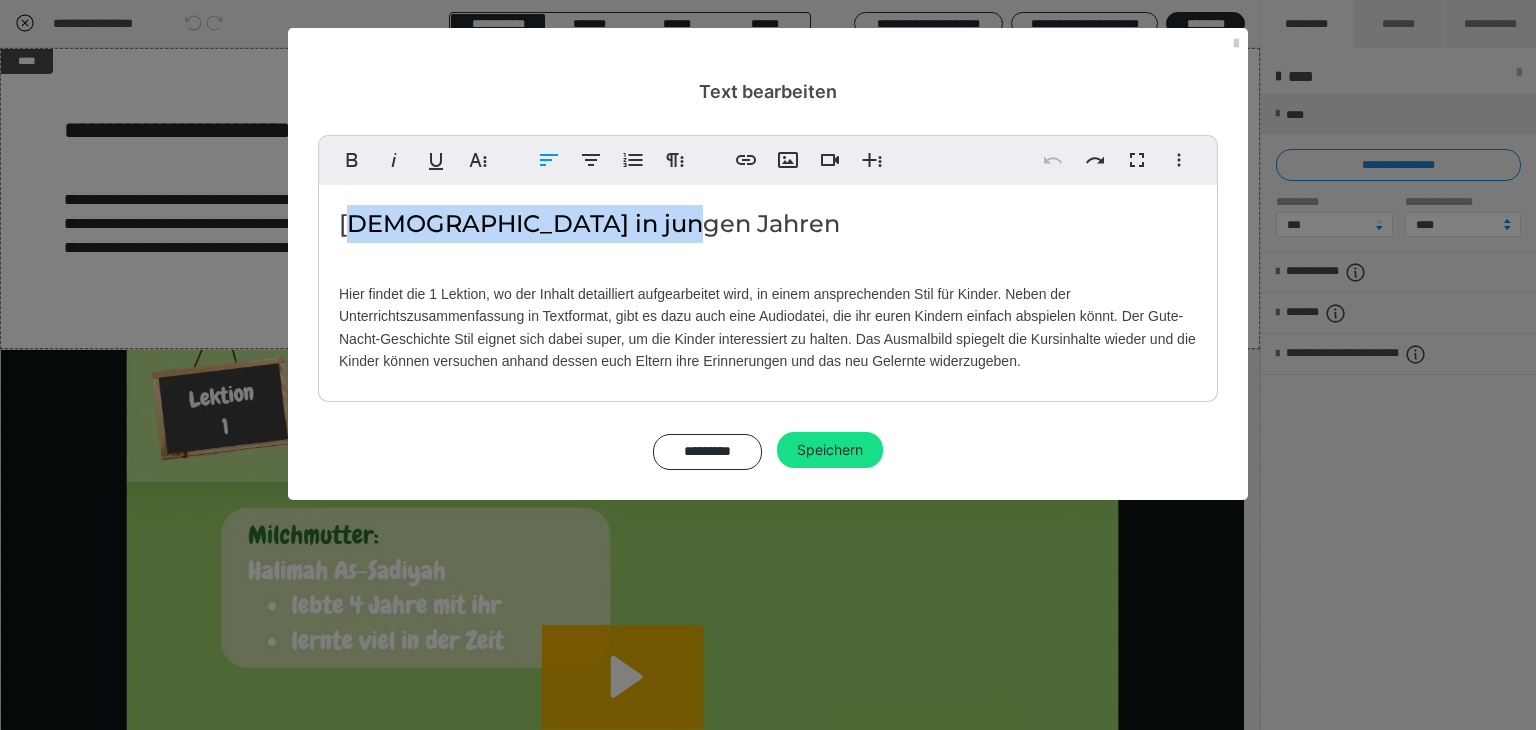 drag, startPoint x: 696, startPoint y: 231, endPoint x: 366, endPoint y: 215, distance: 330.38766 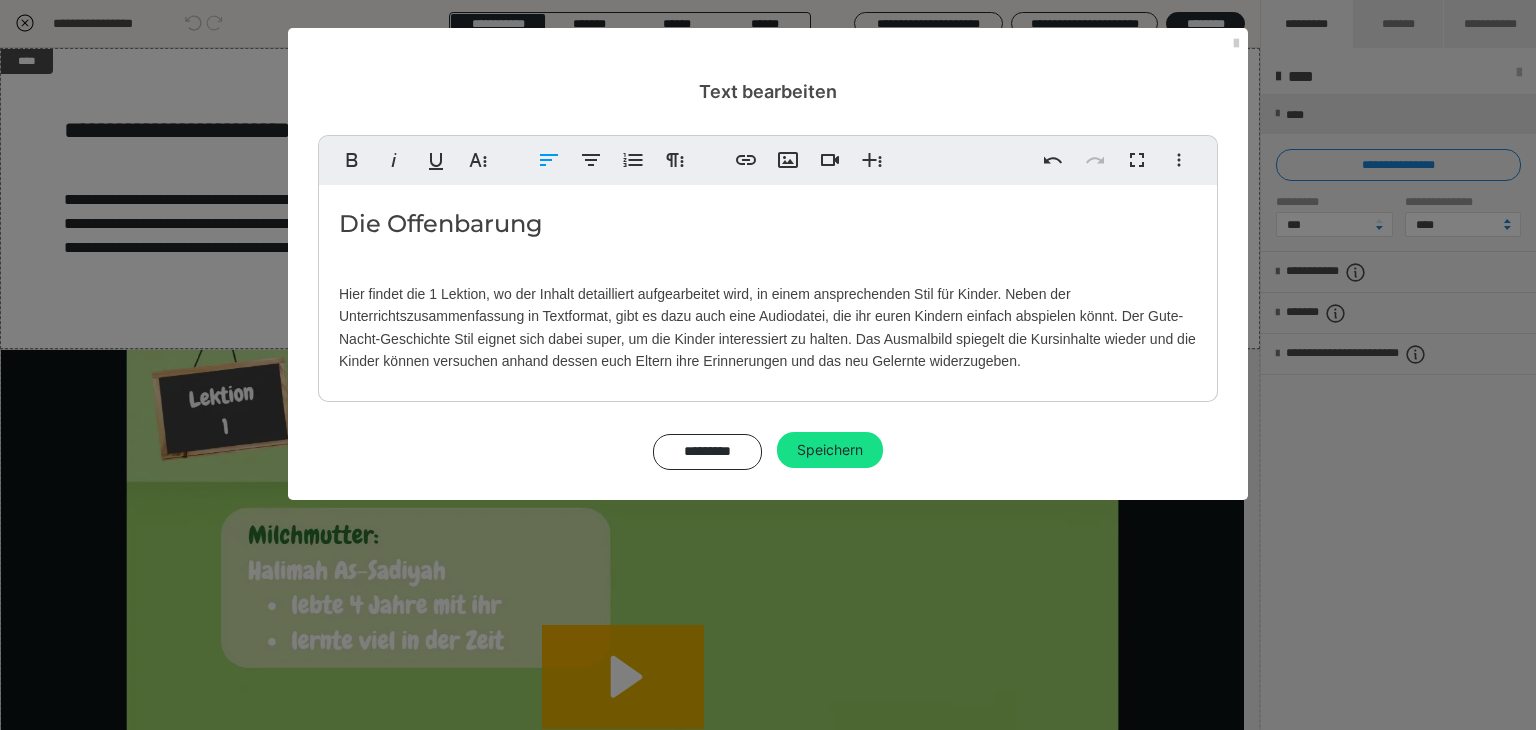 click on "​Die Offenbarung Hier findet die 1 Lektion, wo der Inhalt detailliert aufgearbeitet wird, in einem ansprechenden Stil für Kinder. Neben der Unterrichtszusammenfassung in Textformat, gibt es dazu auch eine Audiodatei, die ihr euren Kindern einfach abspielen könnt. Der Gute-Nacht-Geschichte Stil eignet sich dabei super, um die Kinder interessiert zu halten. Das Ausmalbild spiegelt die Kursinhalte wieder und die Kinder können versuchen anhand dessen euch Eltern ihre Erinnerungen und das neu Gelernte widerzugeben." at bounding box center (768, 288) 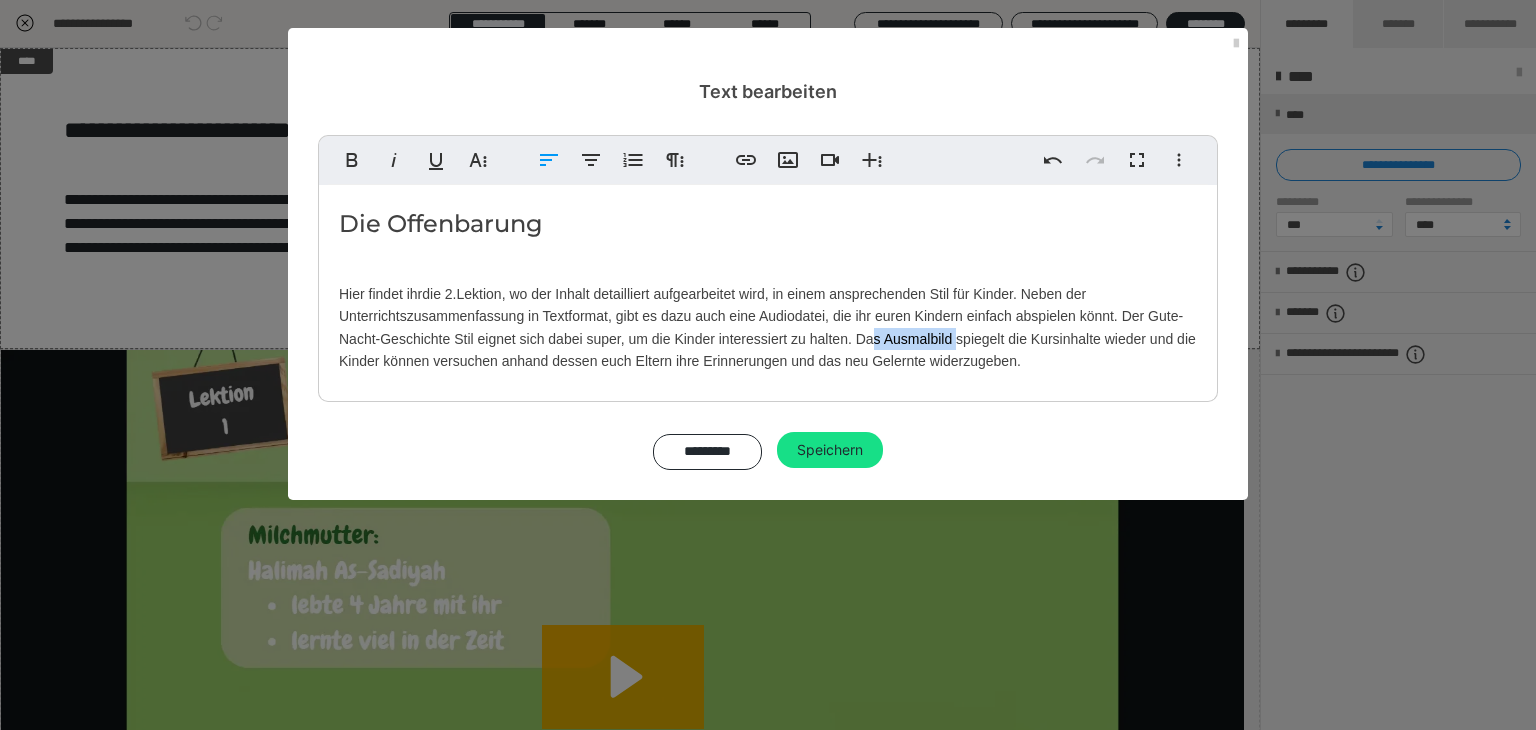 drag, startPoint x: 956, startPoint y: 341, endPoint x: 869, endPoint y: 343, distance: 87.02299 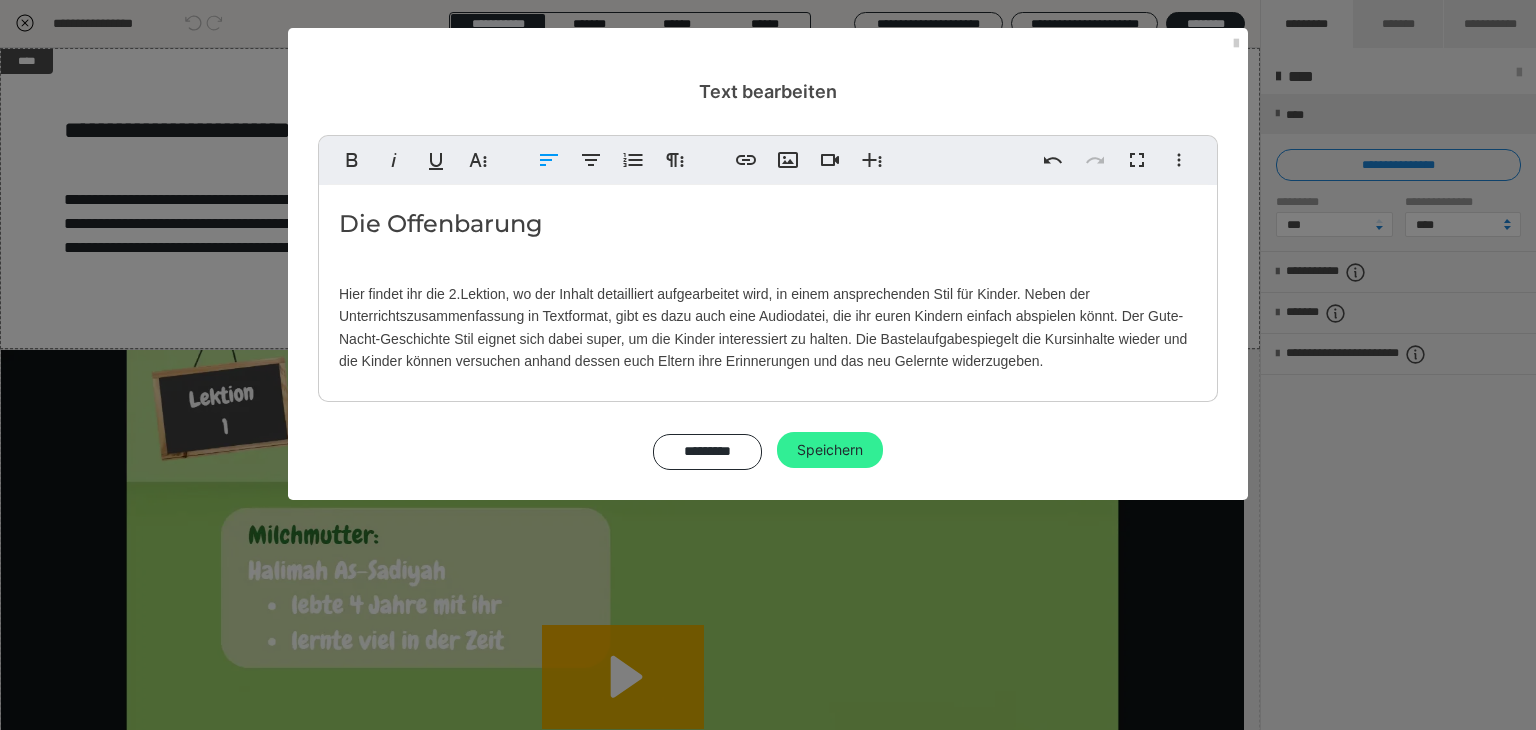 click on "Speichern" at bounding box center (830, 450) 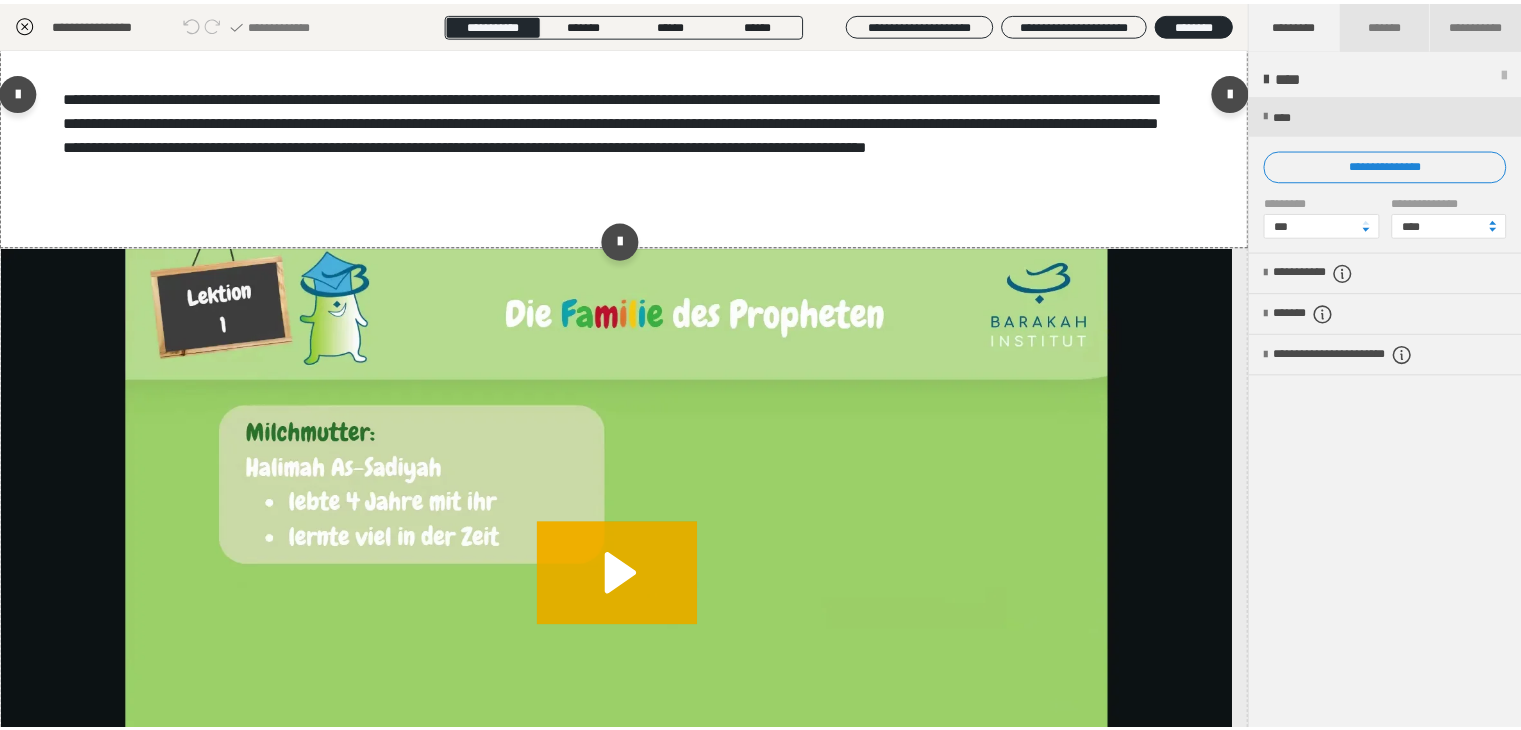 scroll, scrollTop: 0, scrollLeft: 0, axis: both 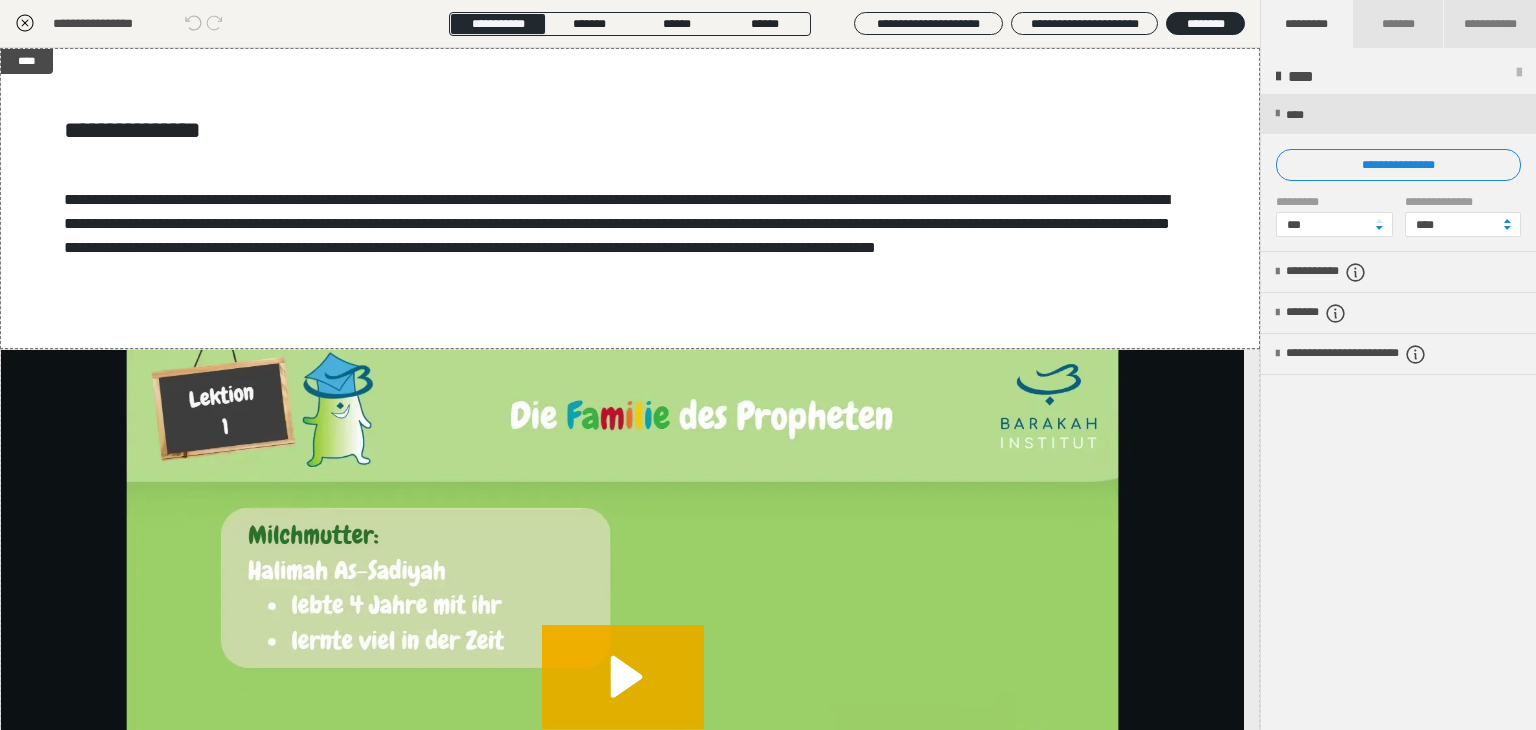 click 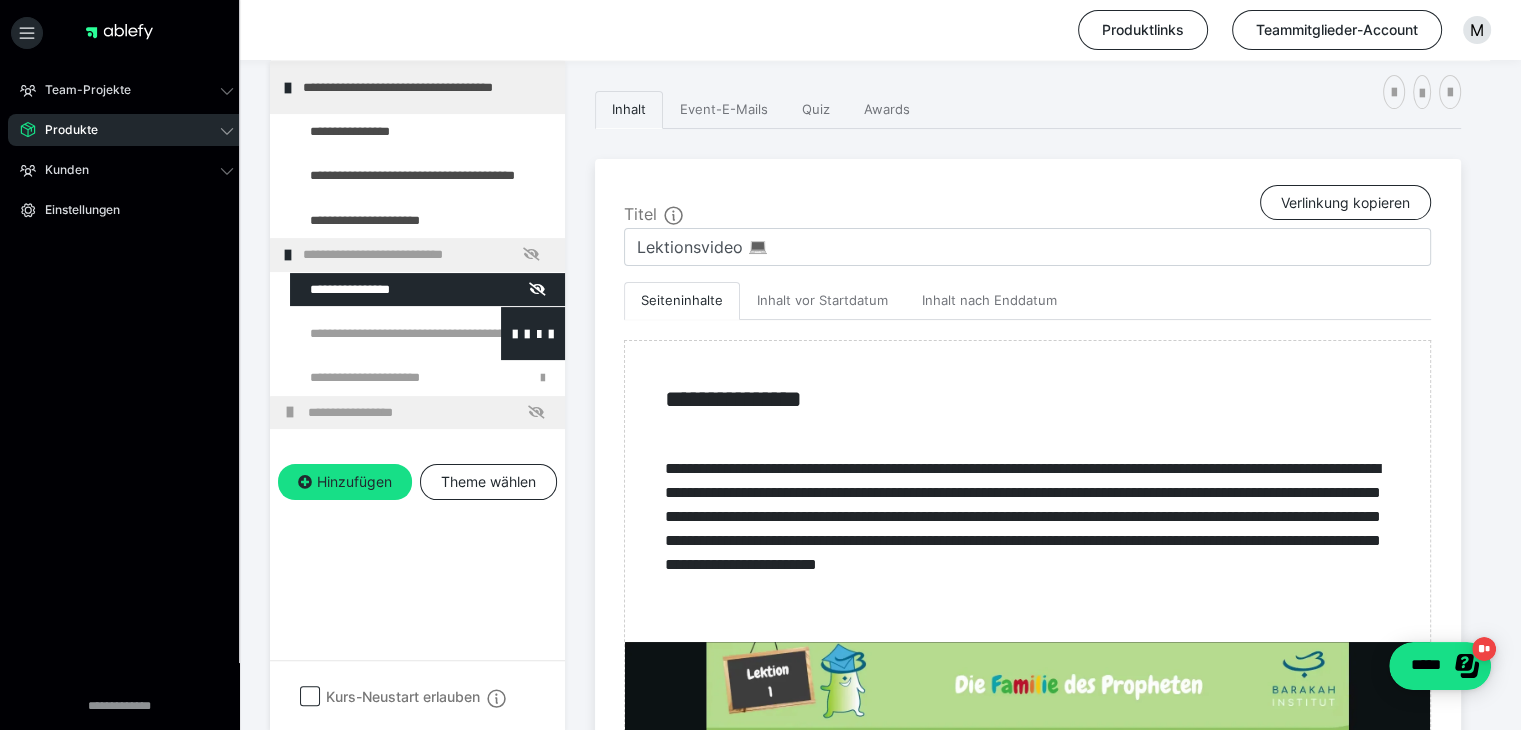click at bounding box center (375, 333) 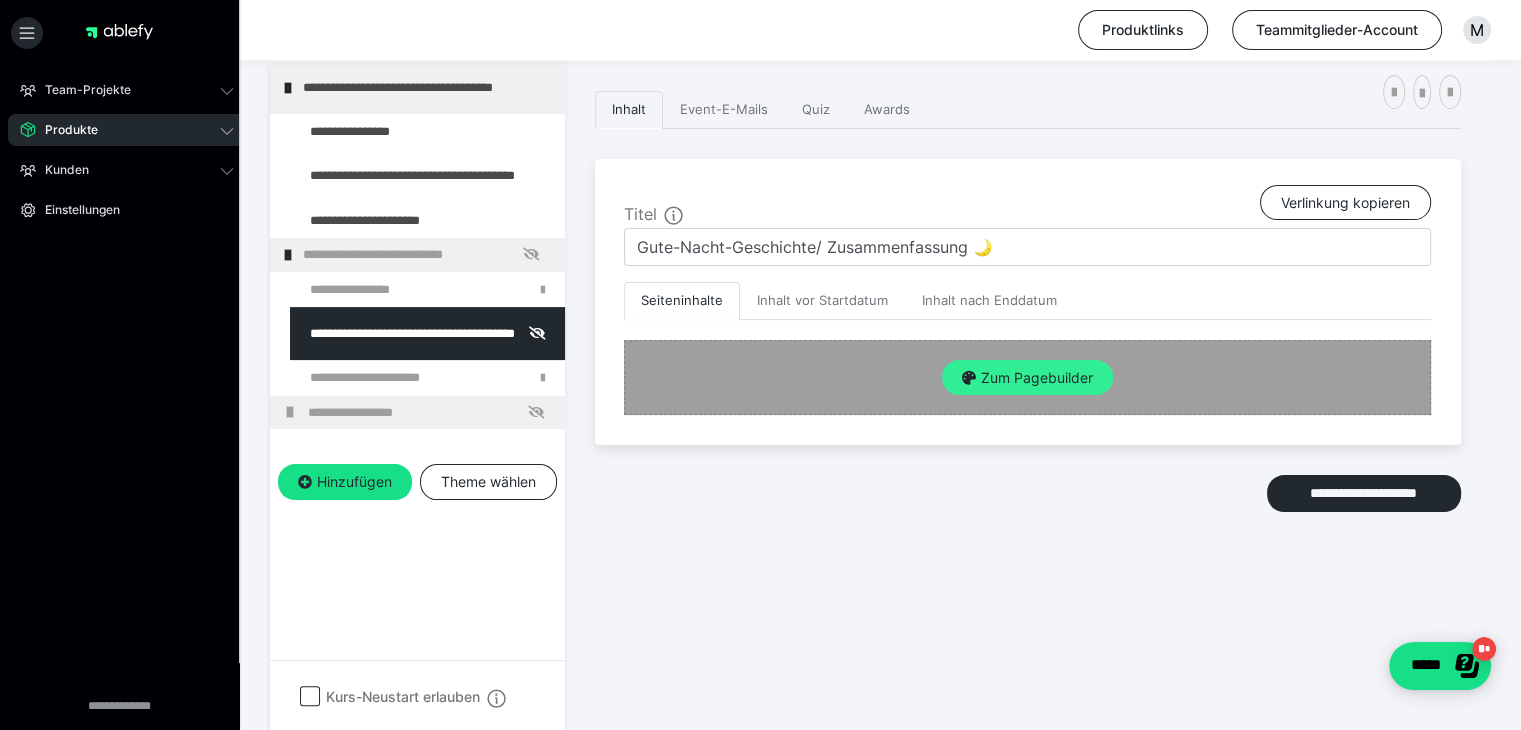 click on "Zum Pagebuilder" at bounding box center (1027, 378) 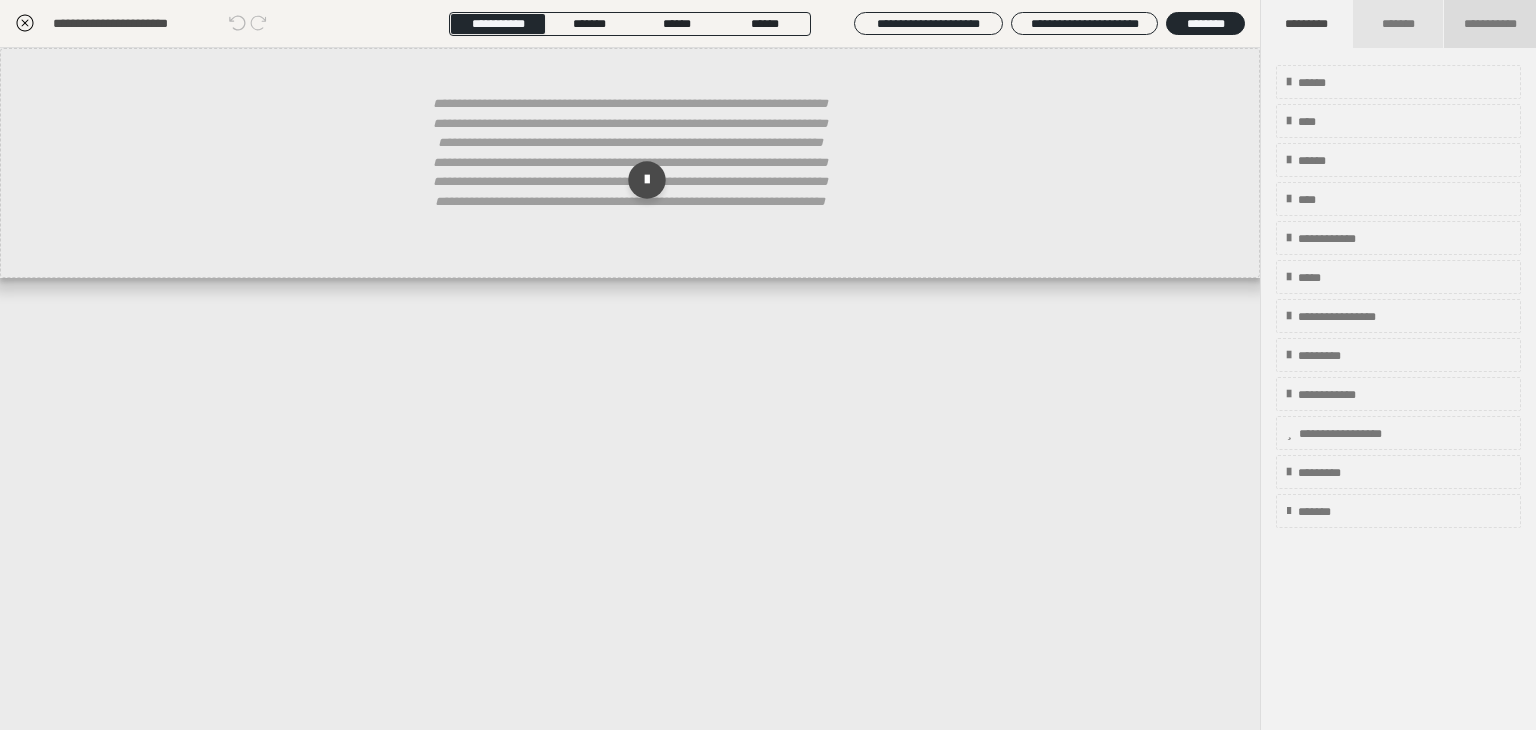 click on "**********" at bounding box center [1490, 24] 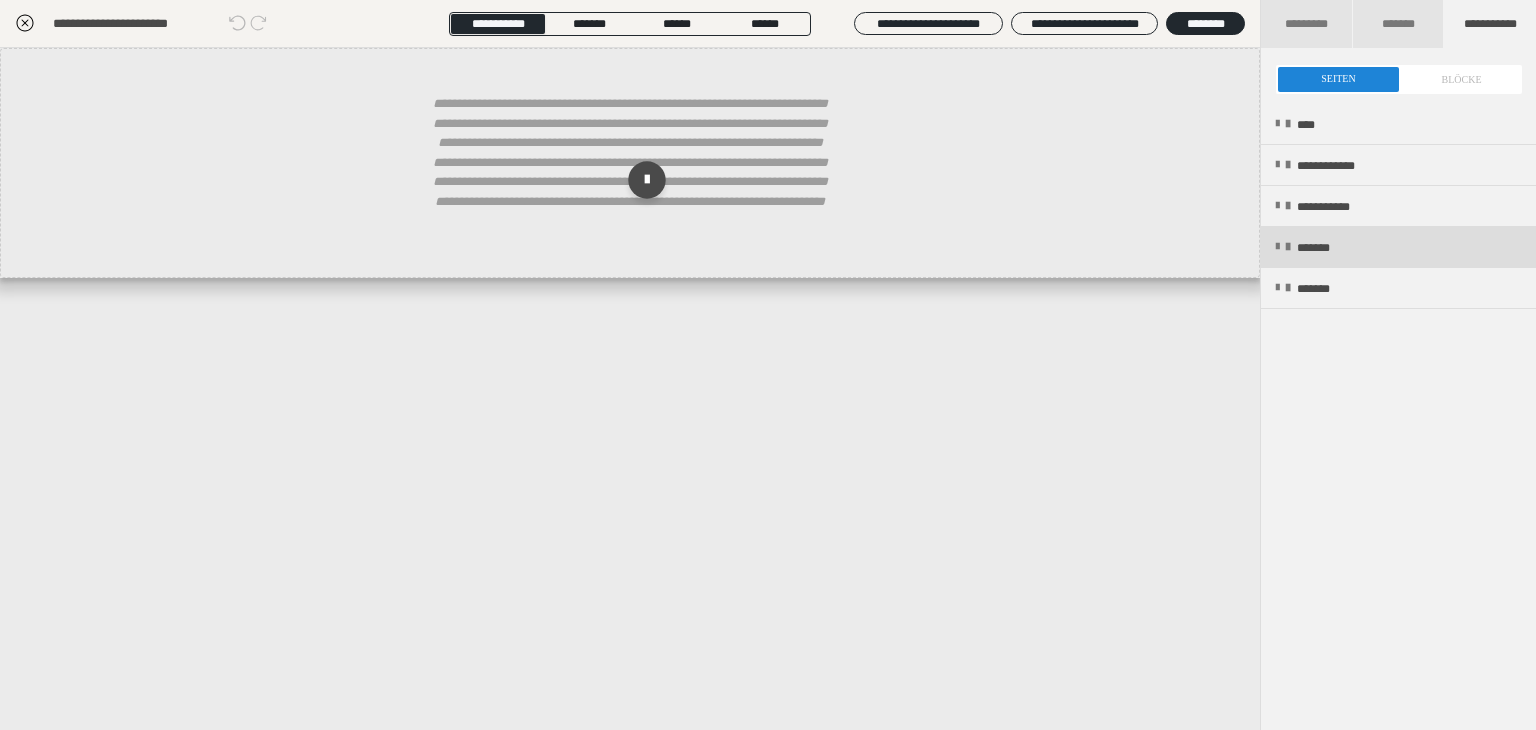 click at bounding box center [1277, 247] 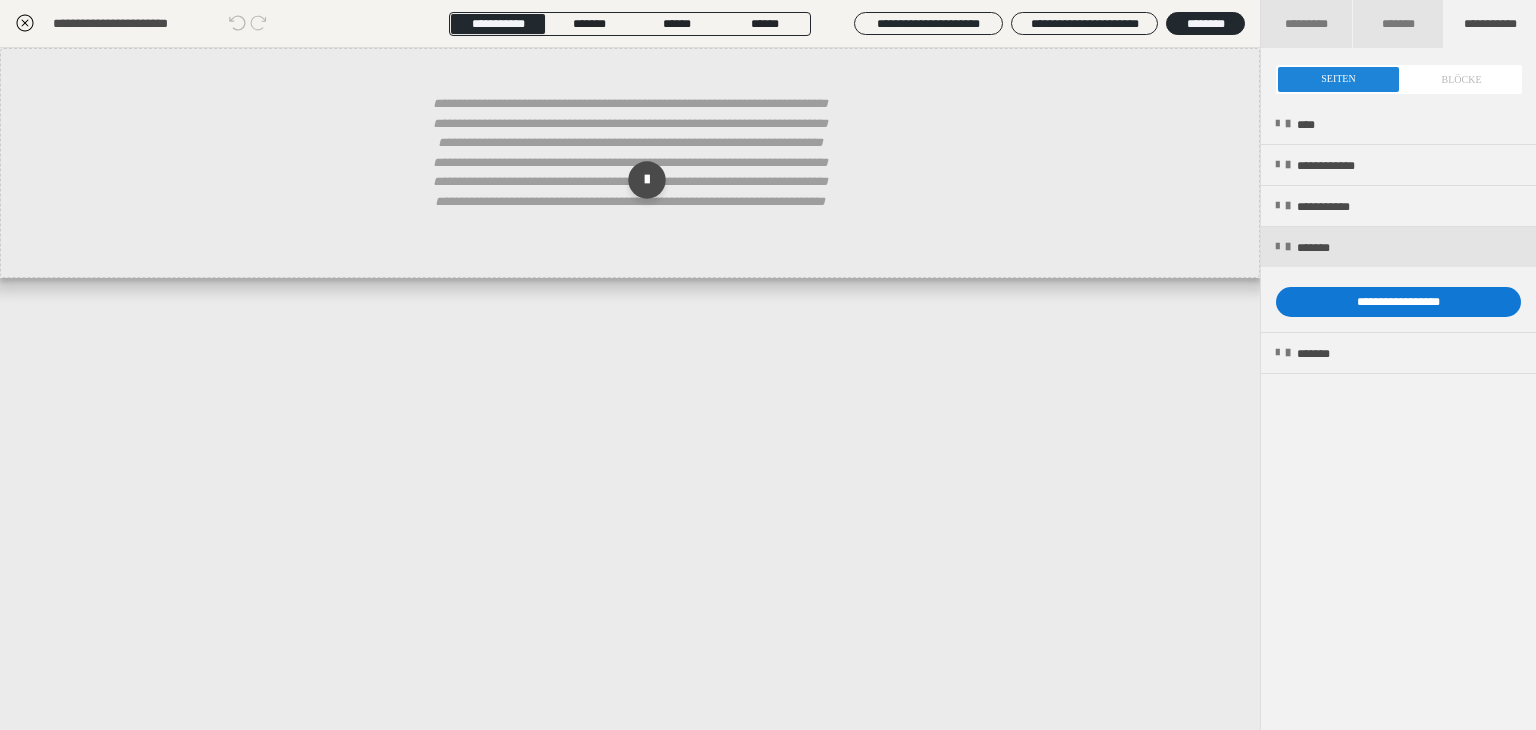 click on "**********" at bounding box center (1398, 302) 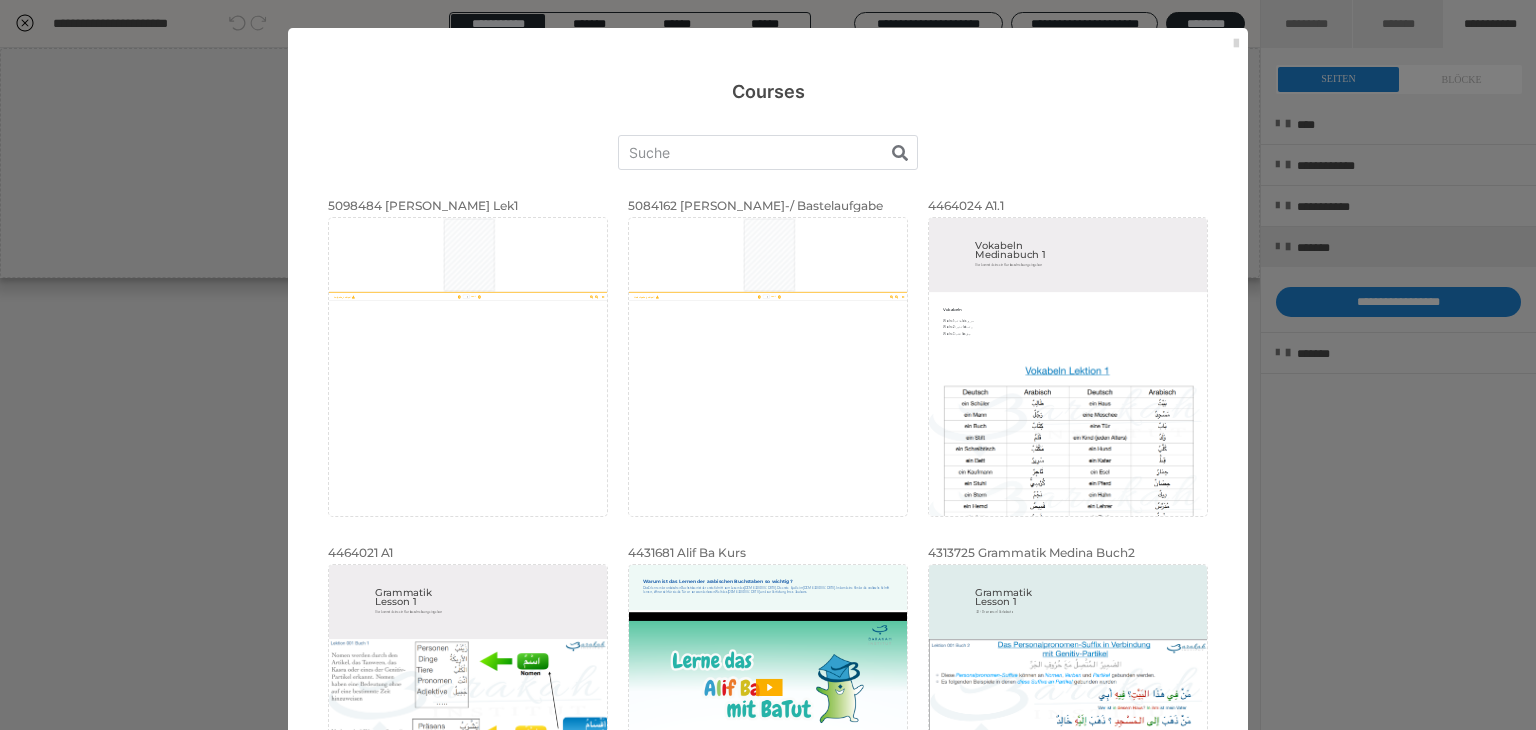 click at bounding box center (1236, 44) 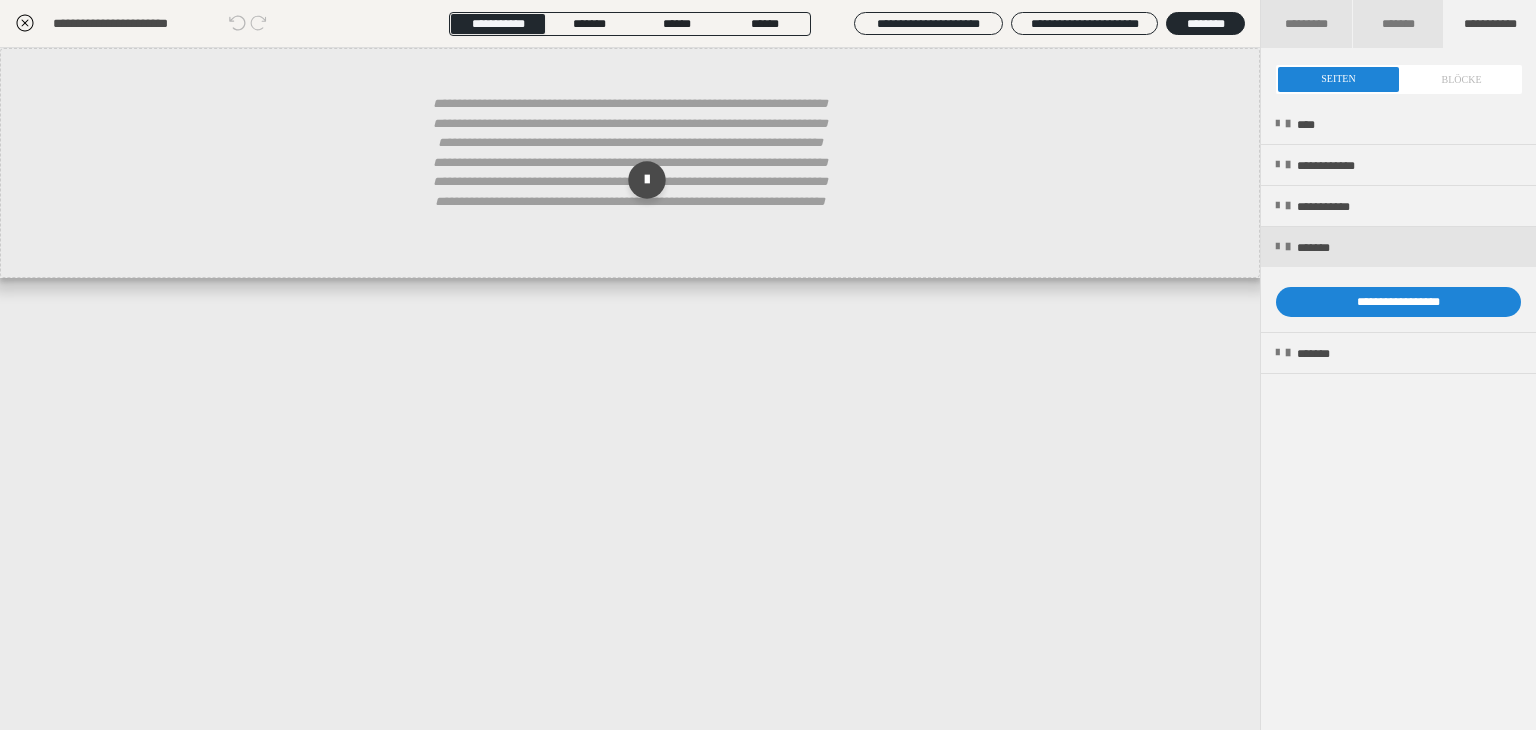 click 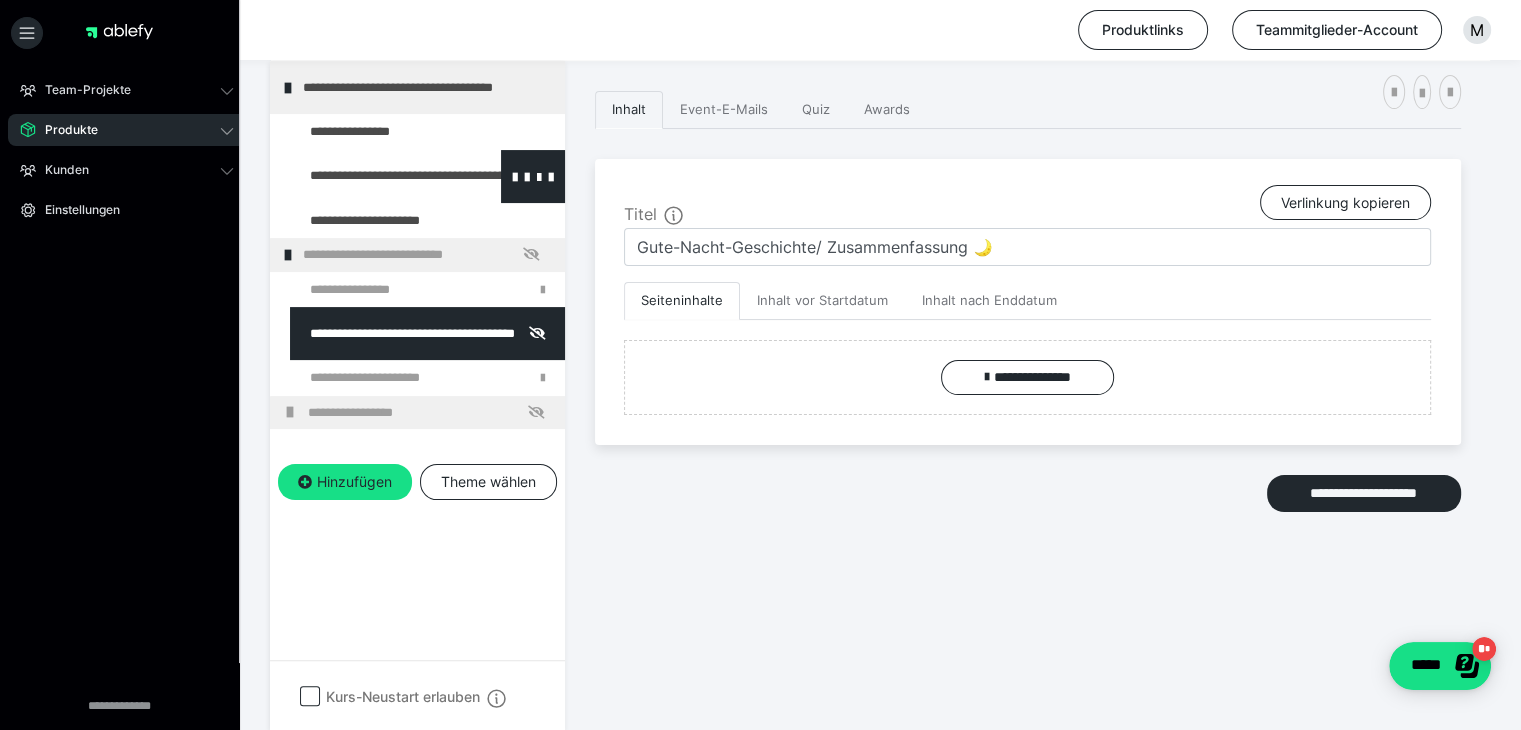 click at bounding box center [375, 176] 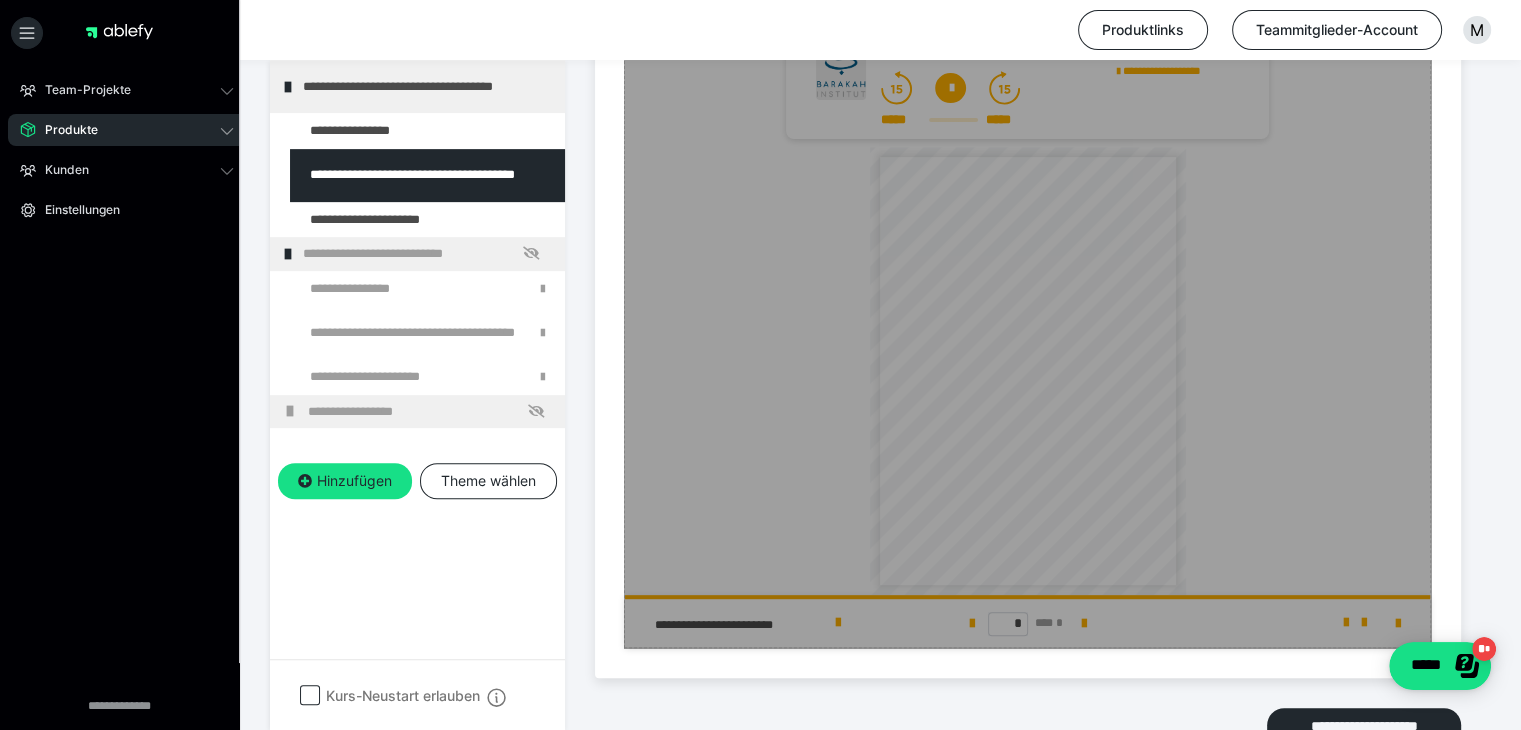 scroll, scrollTop: 808, scrollLeft: 0, axis: vertical 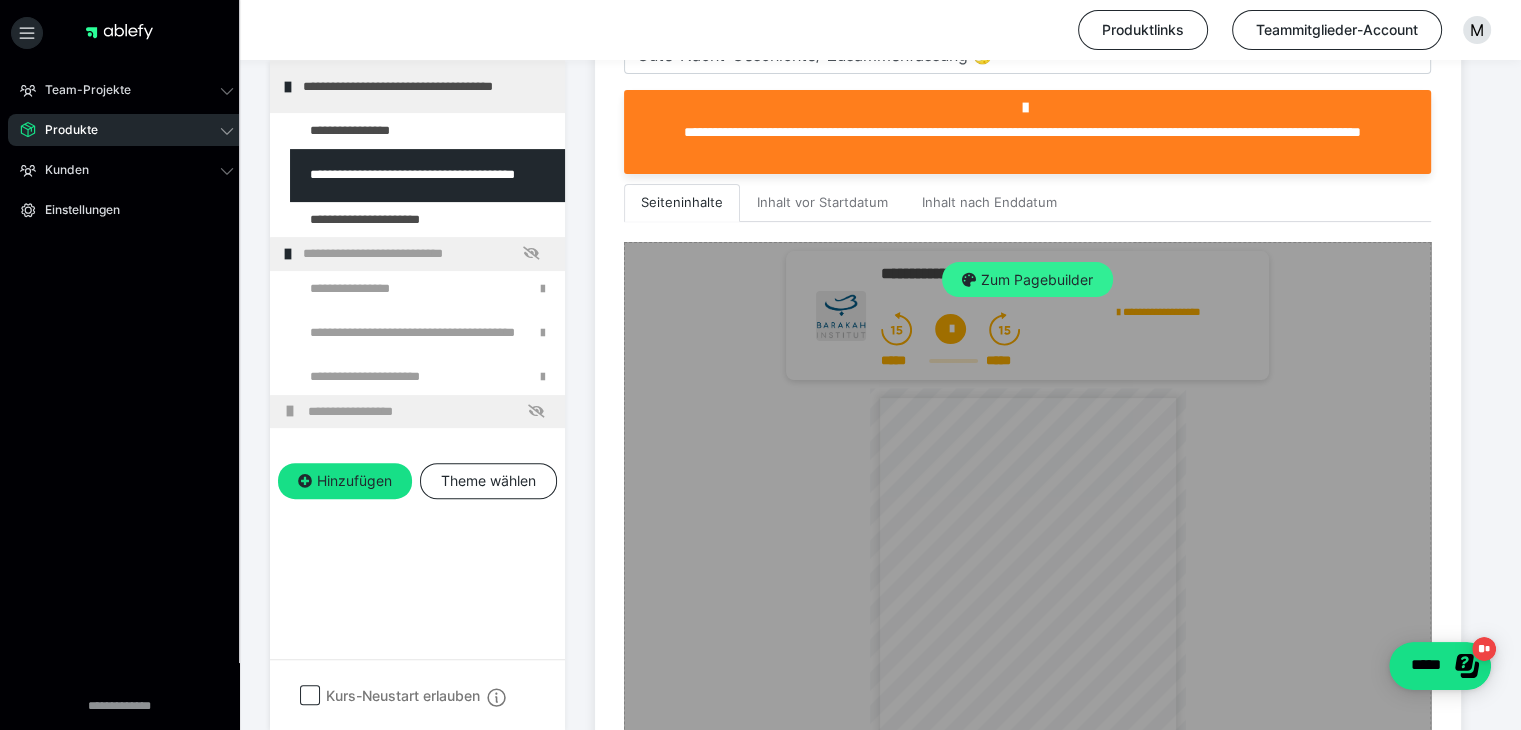 click on "Zum Pagebuilder" at bounding box center (1027, 280) 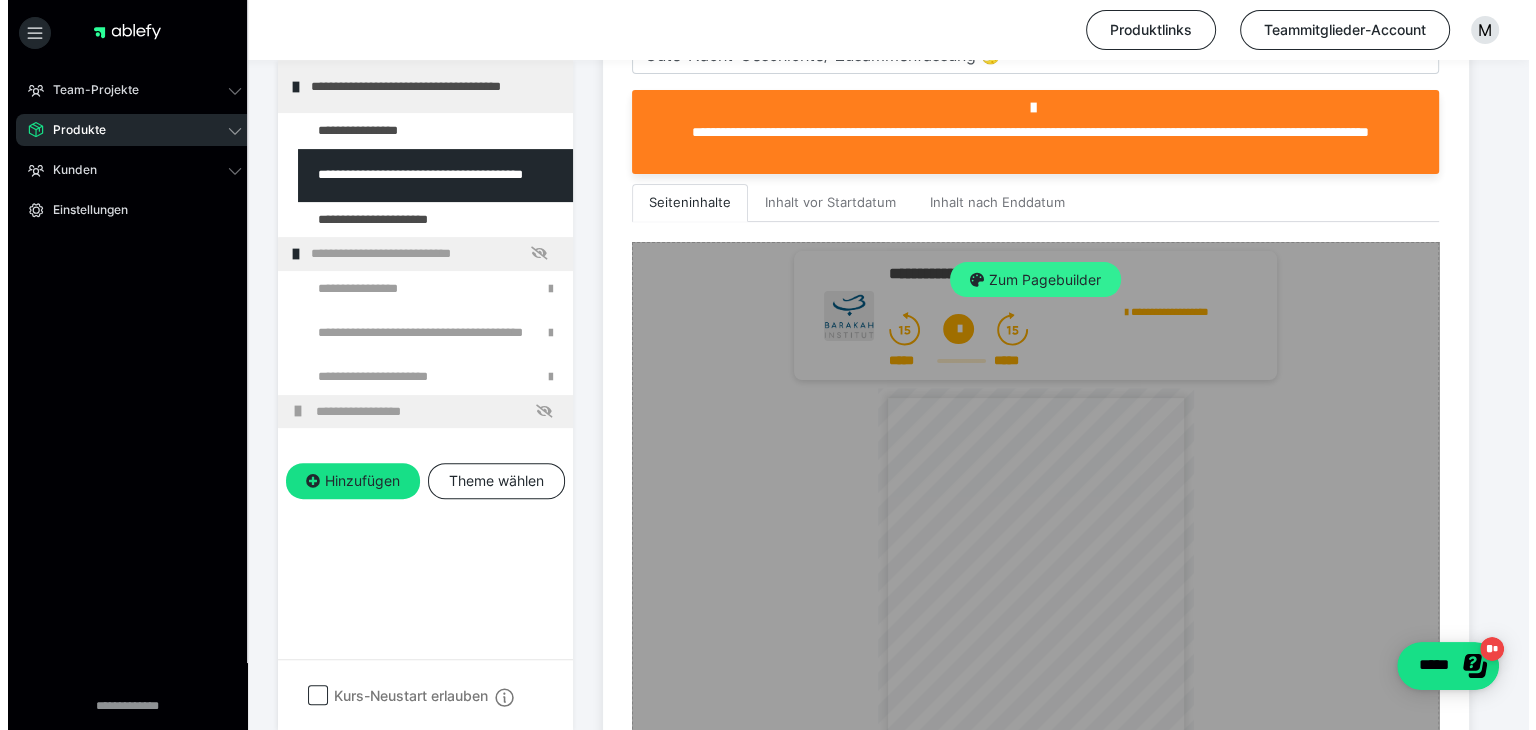 scroll, scrollTop: 373, scrollLeft: 0, axis: vertical 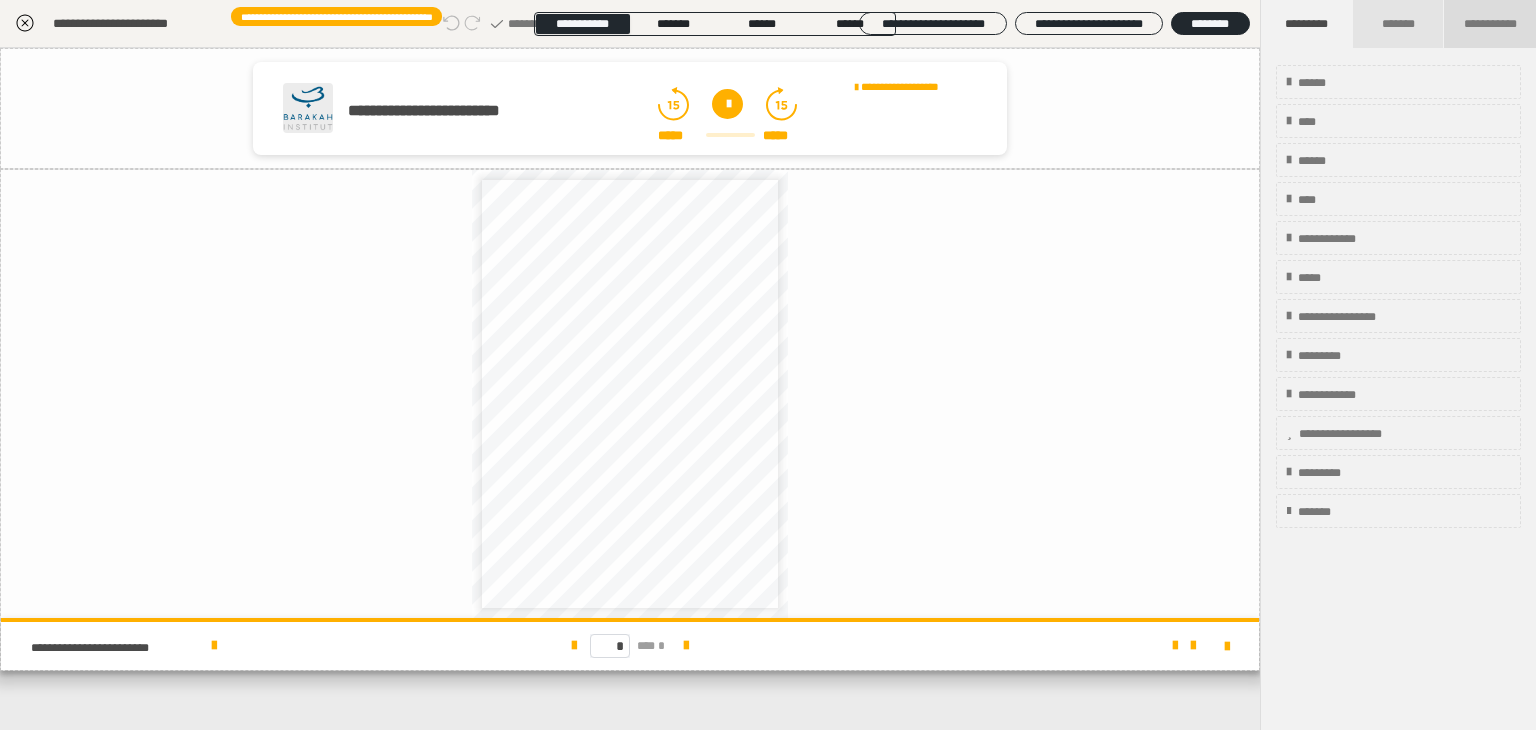 click on "**********" at bounding box center [1490, 24] 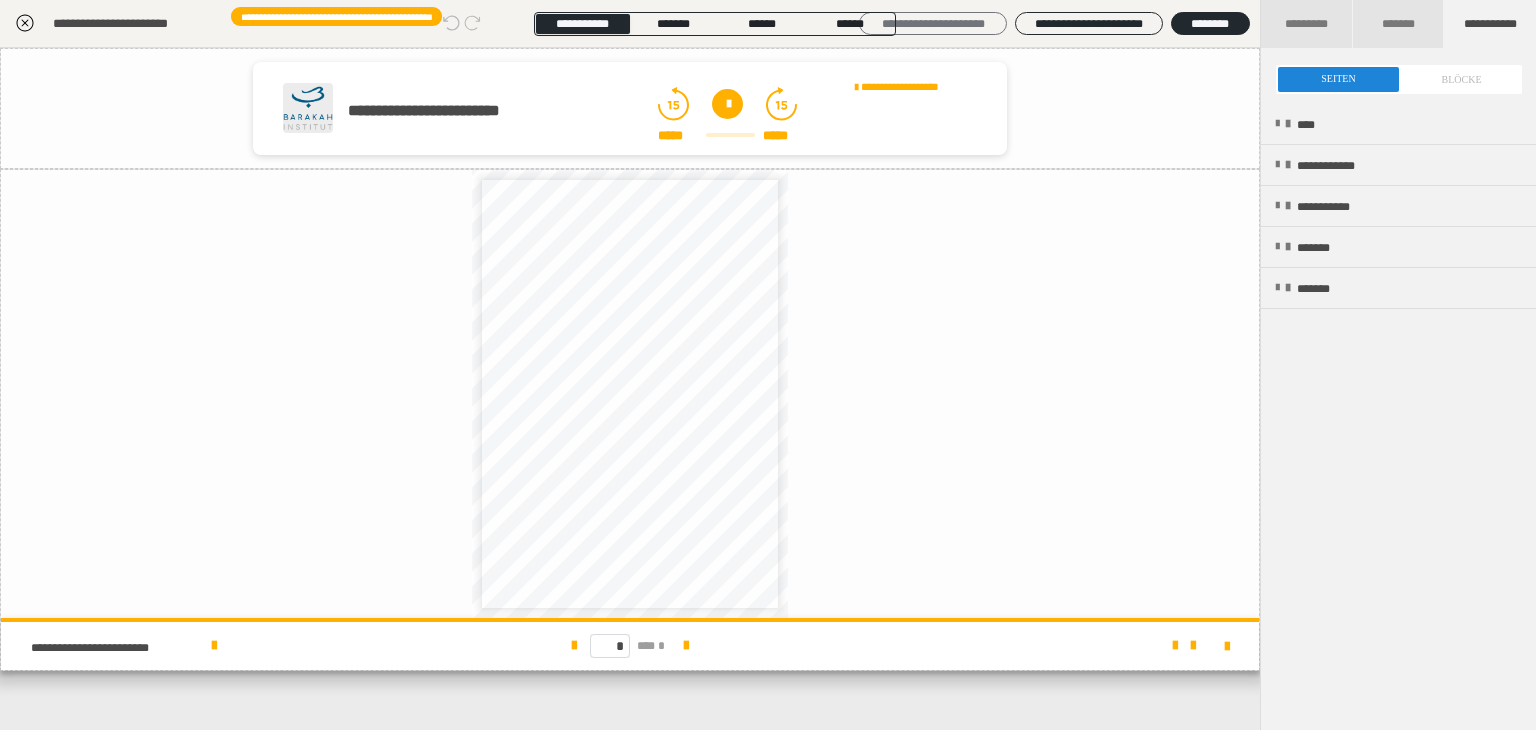 click on "**********" at bounding box center [933, 24] 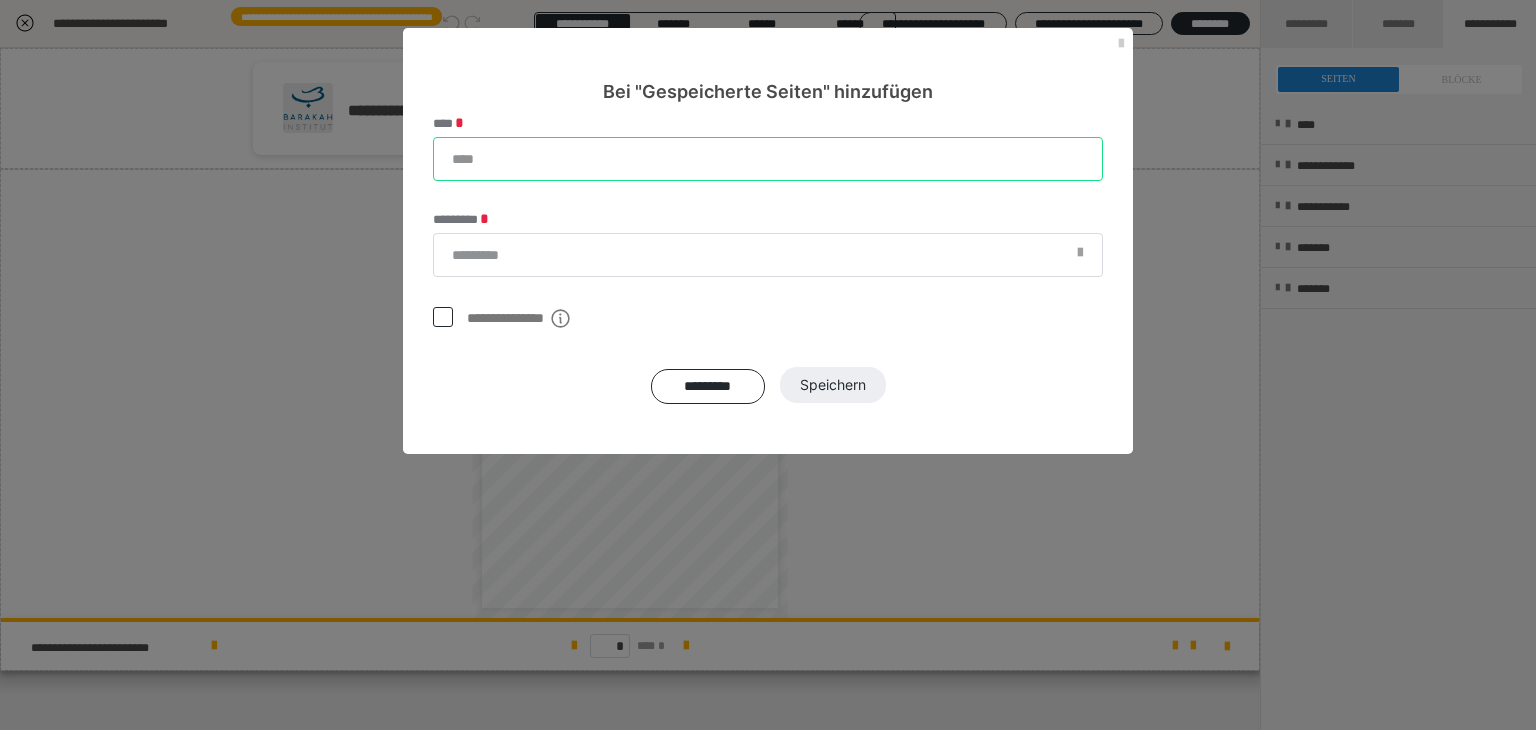 click on "****" at bounding box center (768, 159) 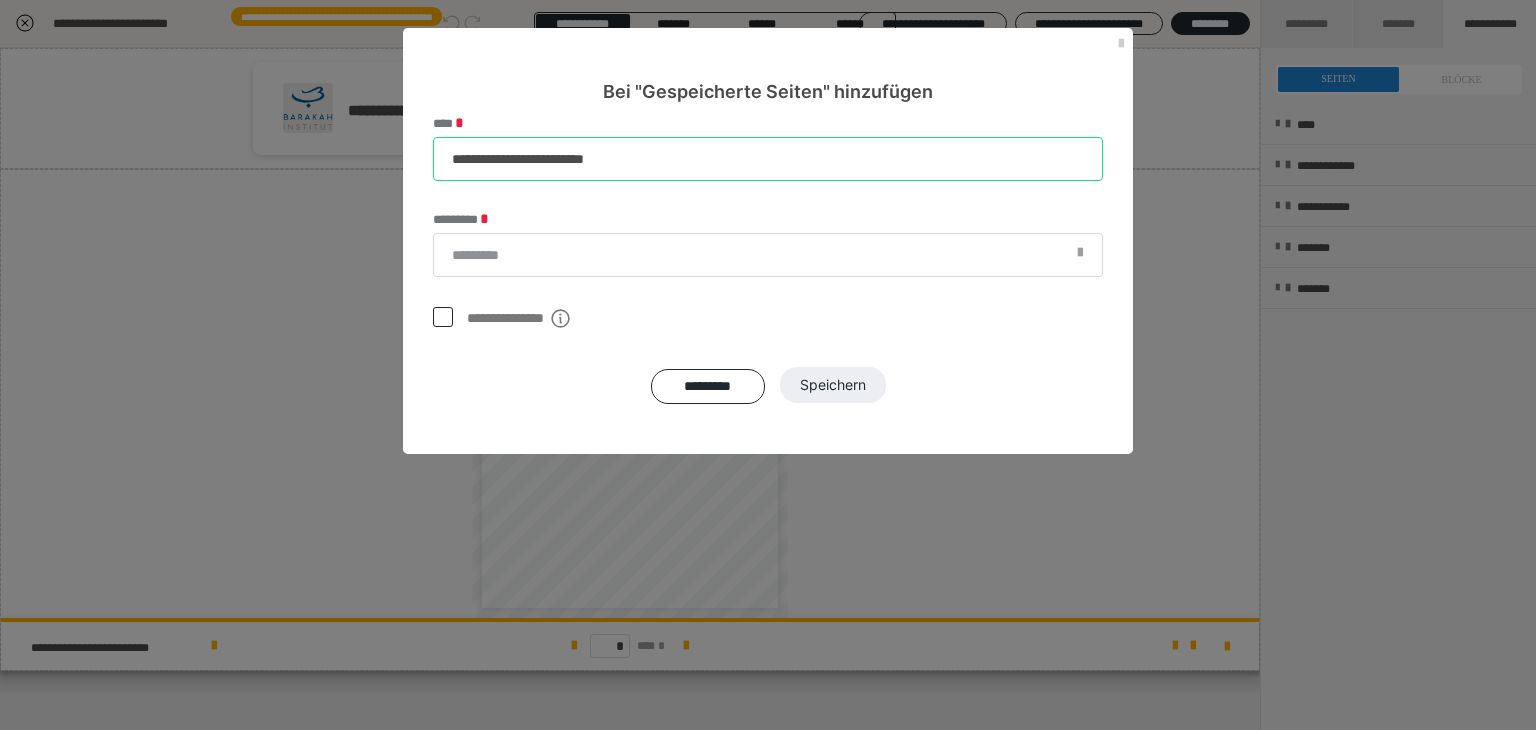 type on "**********" 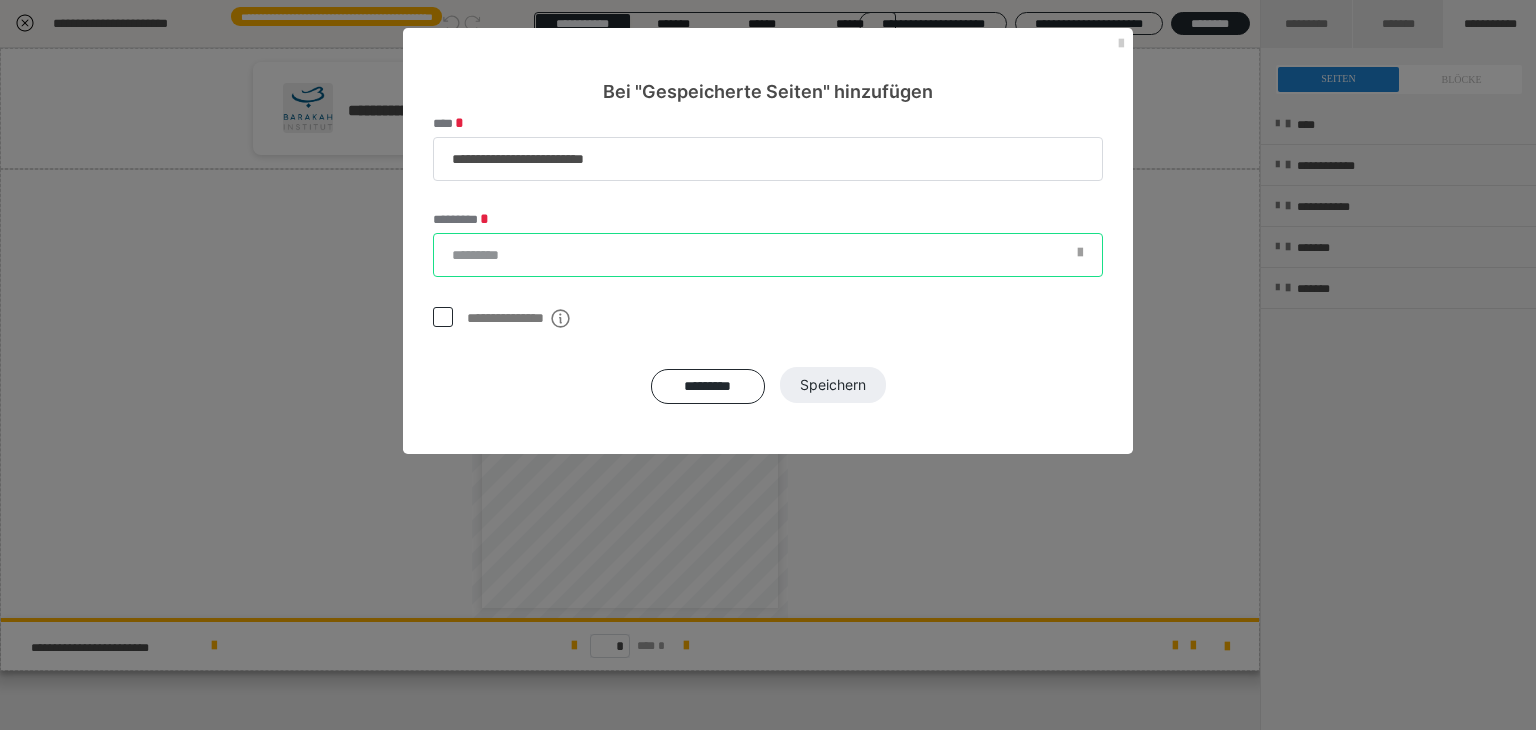 click on "*********" at bounding box center [768, 255] 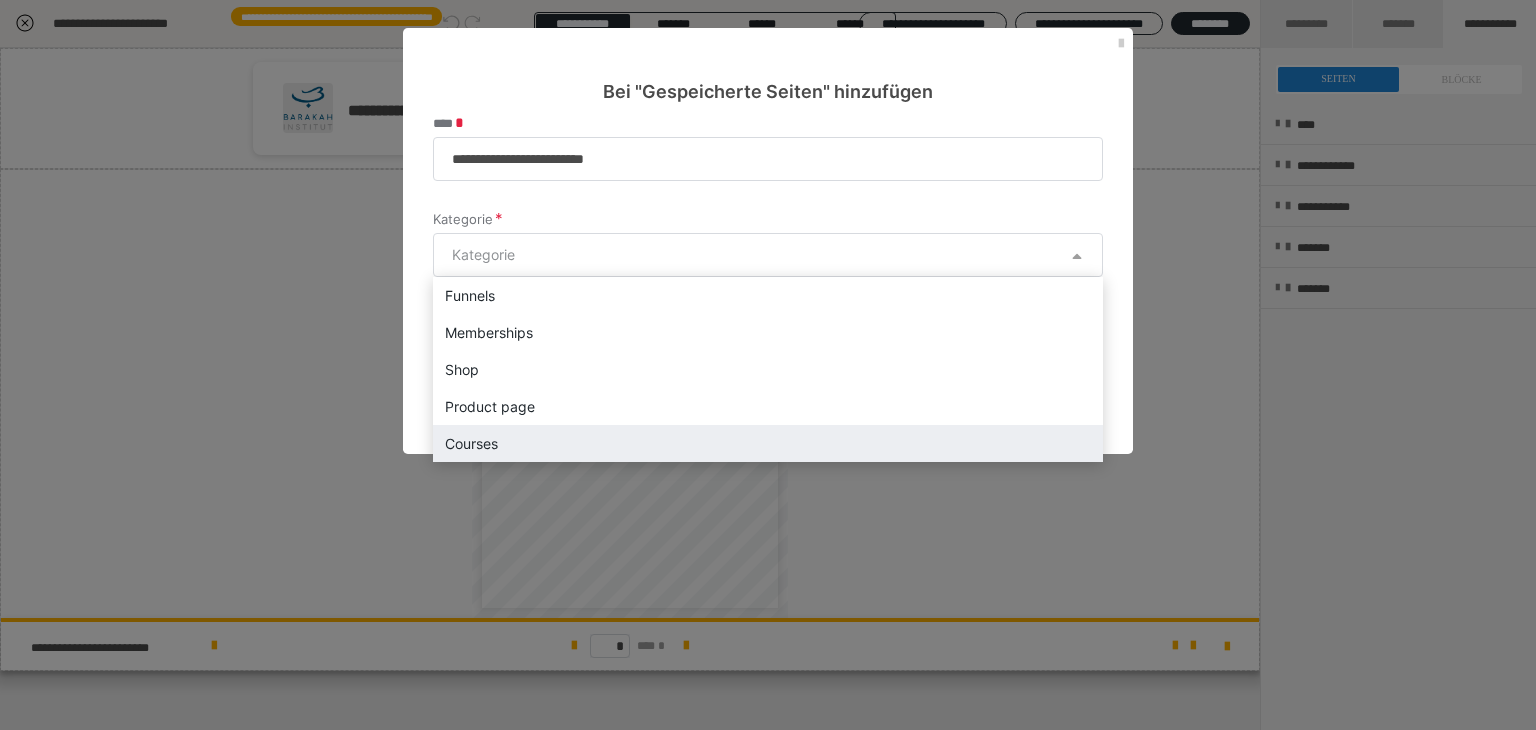 click on "Courses" at bounding box center [768, 443] 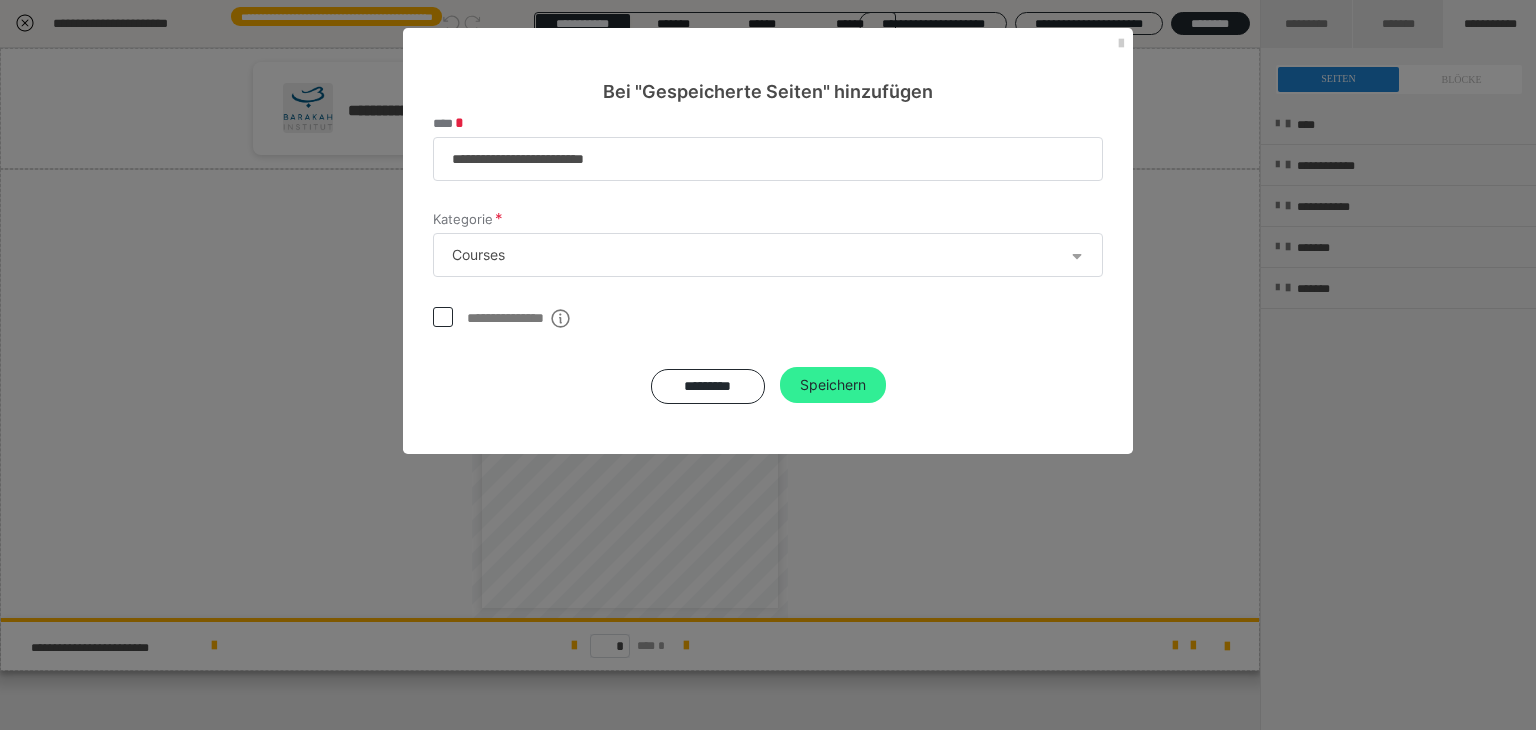 click on "Speichern" at bounding box center (833, 385) 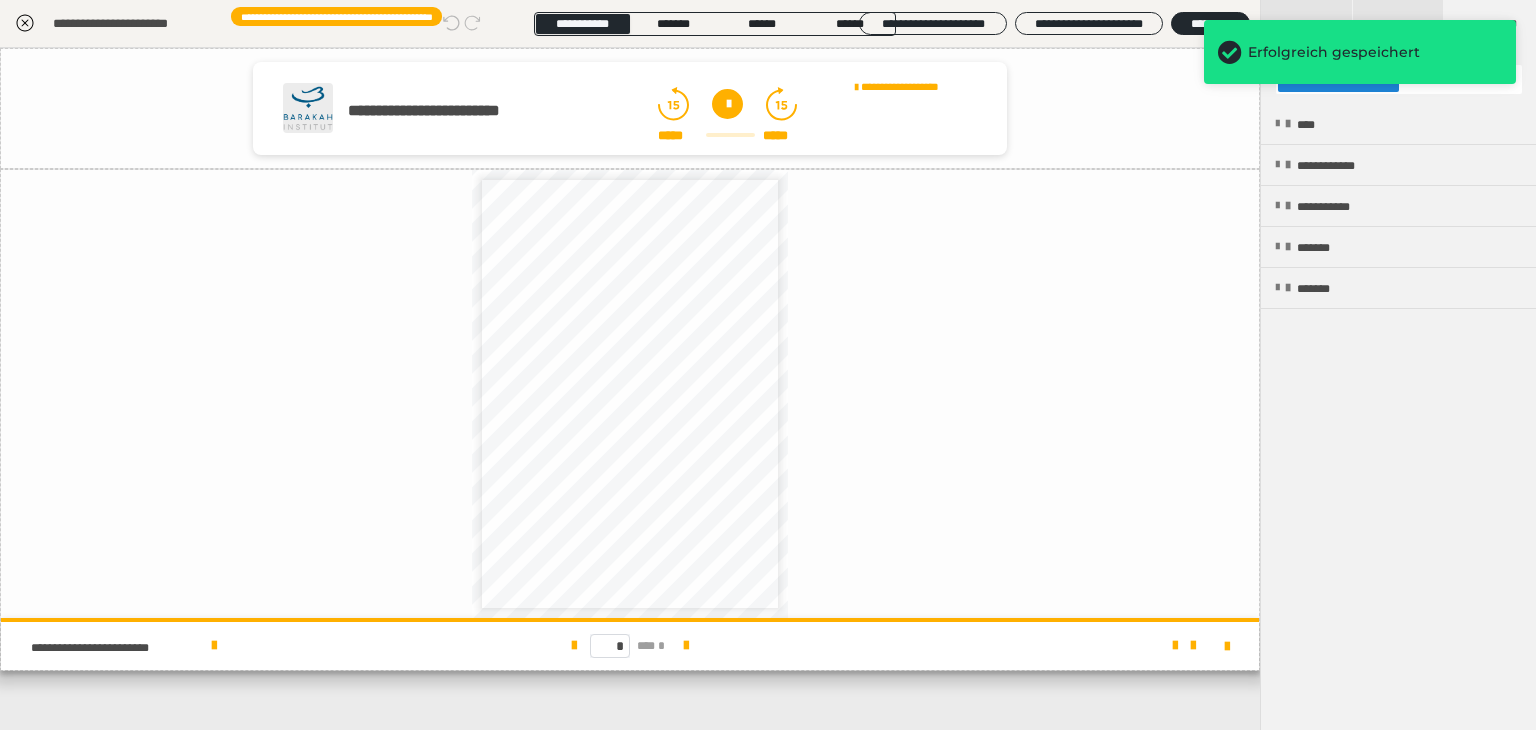 click 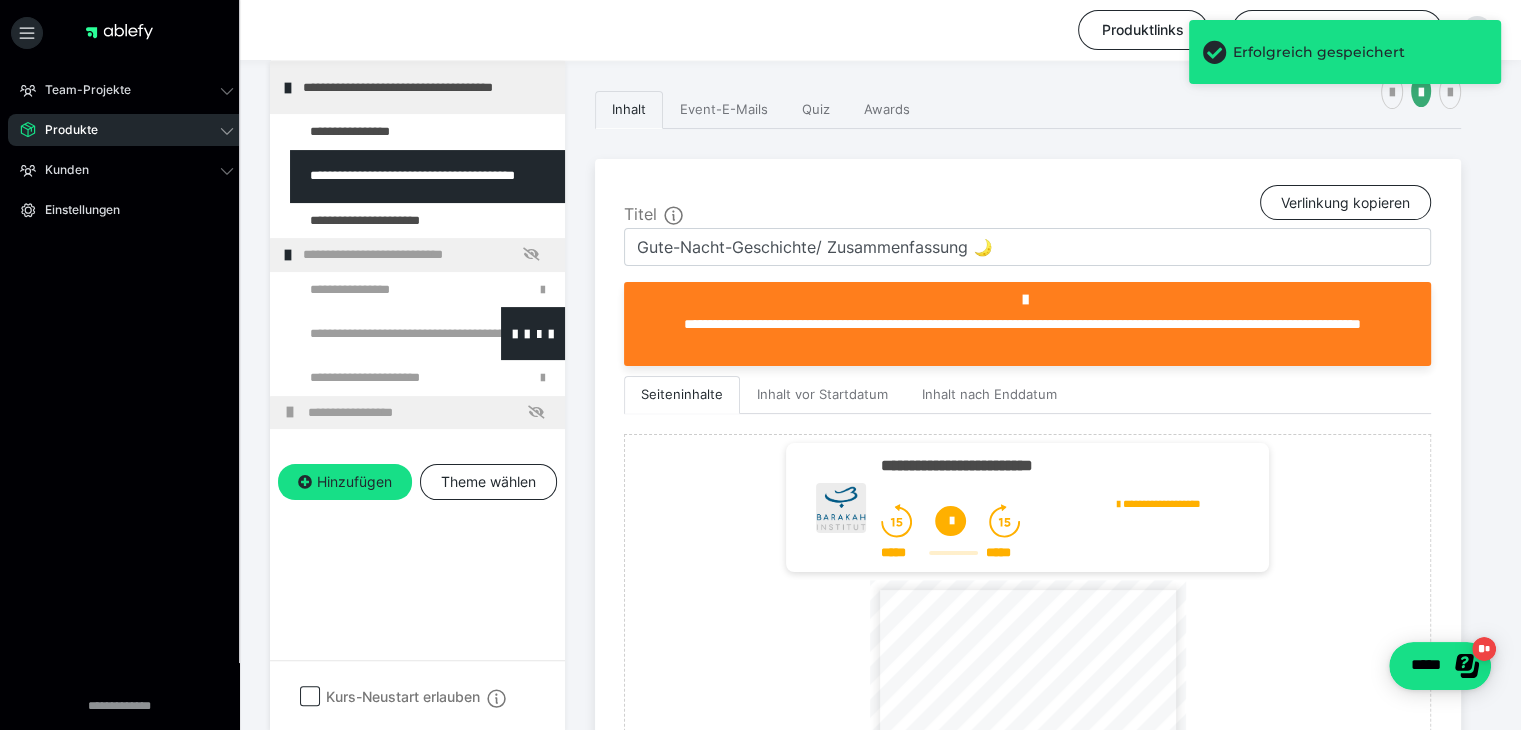 click at bounding box center (375, 333) 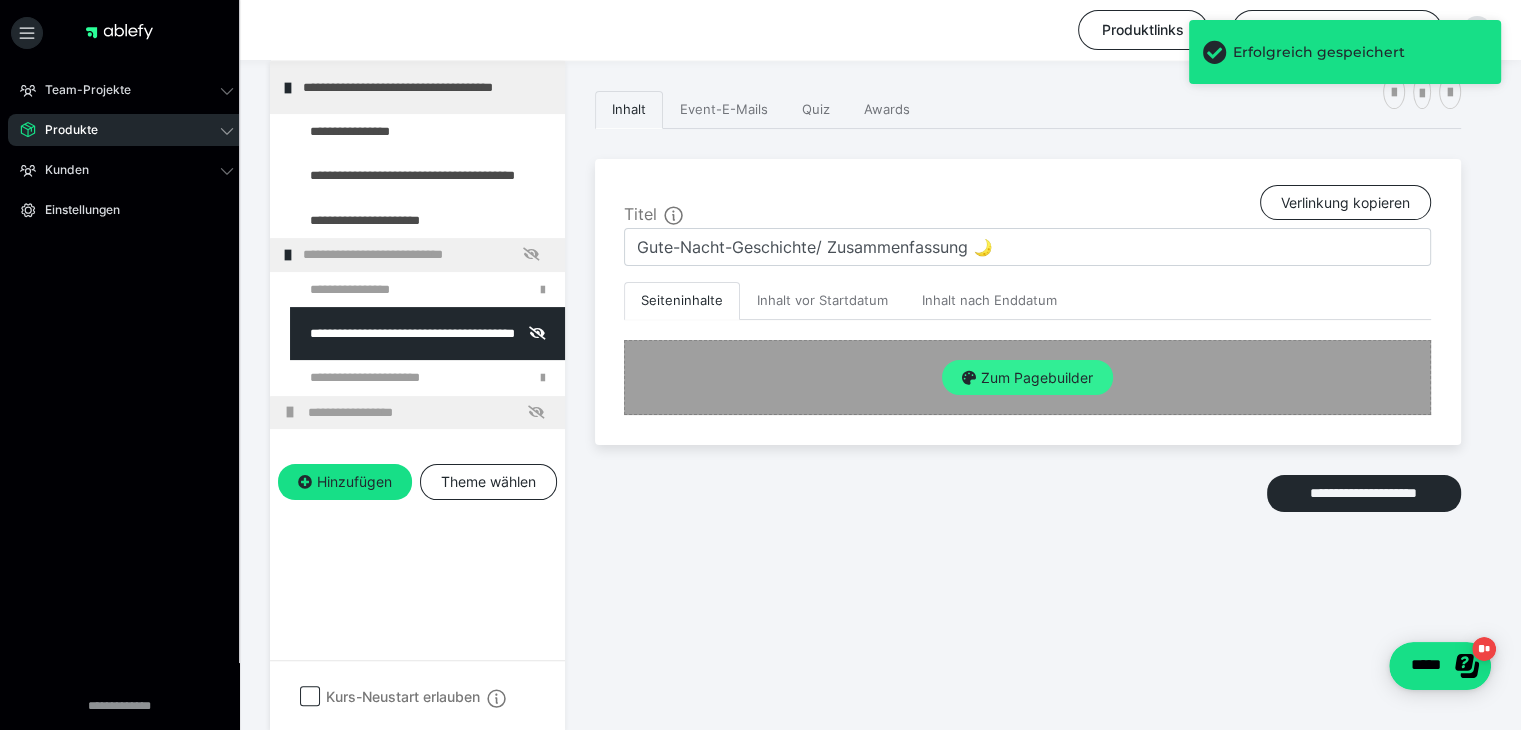 click on "Zum Pagebuilder" at bounding box center (1027, 378) 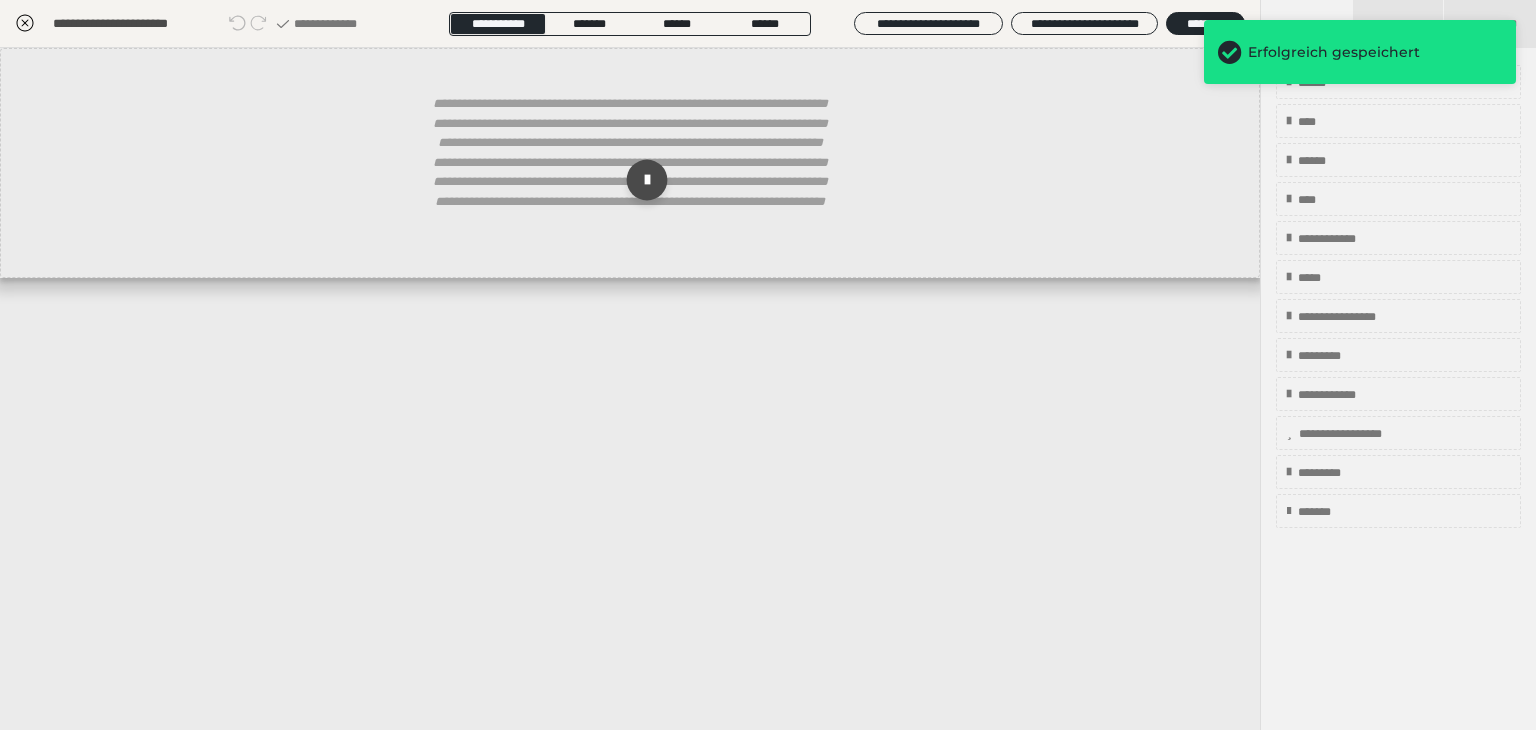 click at bounding box center (647, 180) 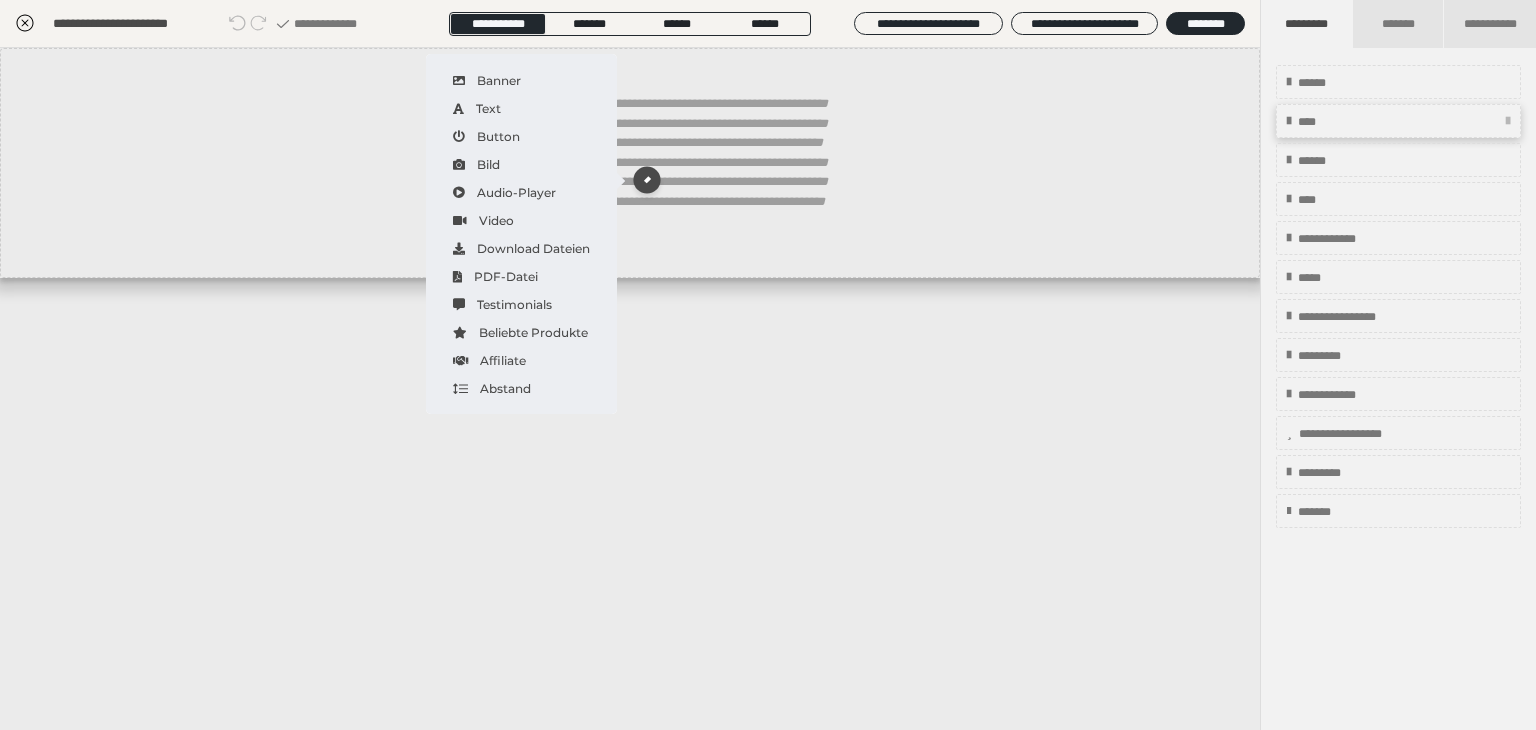 click on "****" at bounding box center (1398, 121) 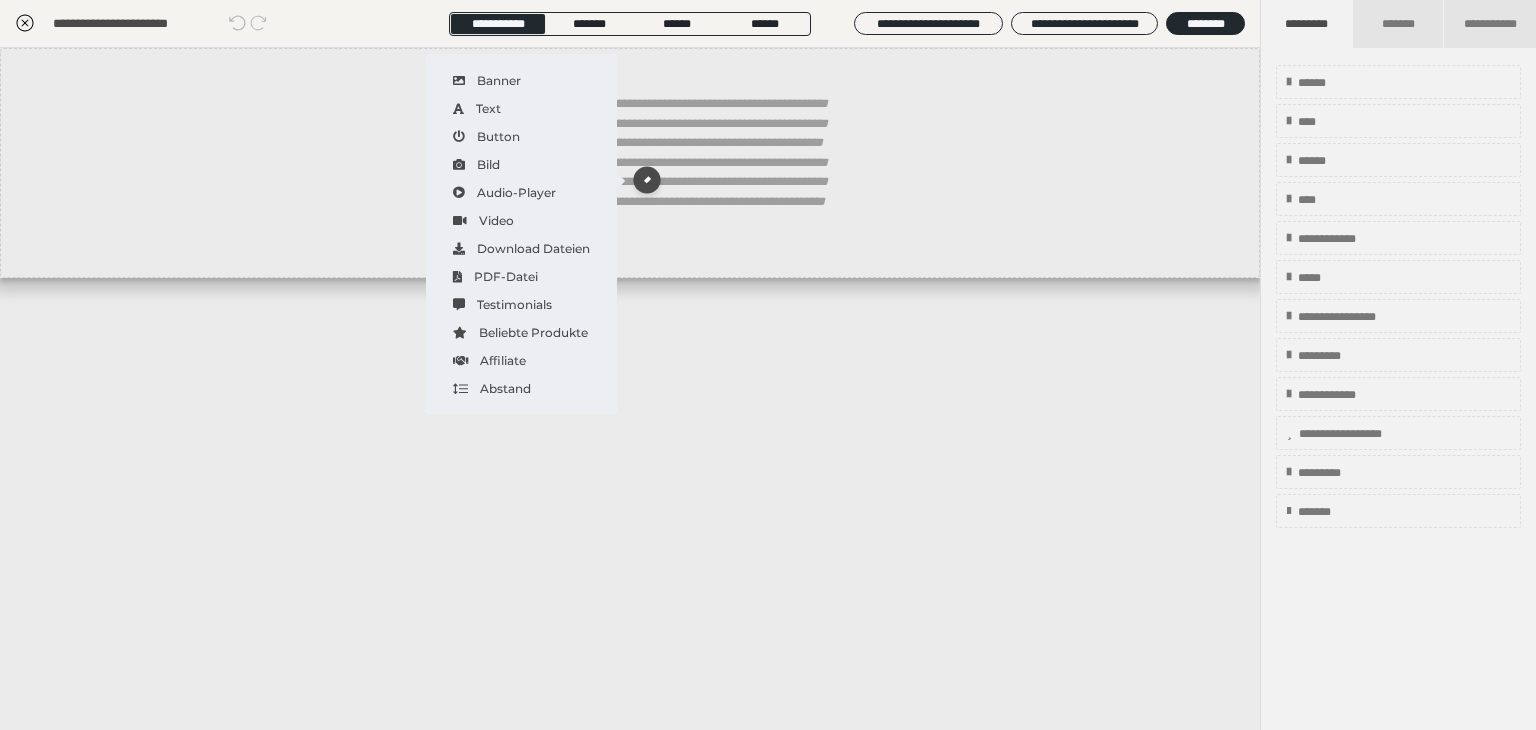 click on "**********" at bounding box center (630, 163) 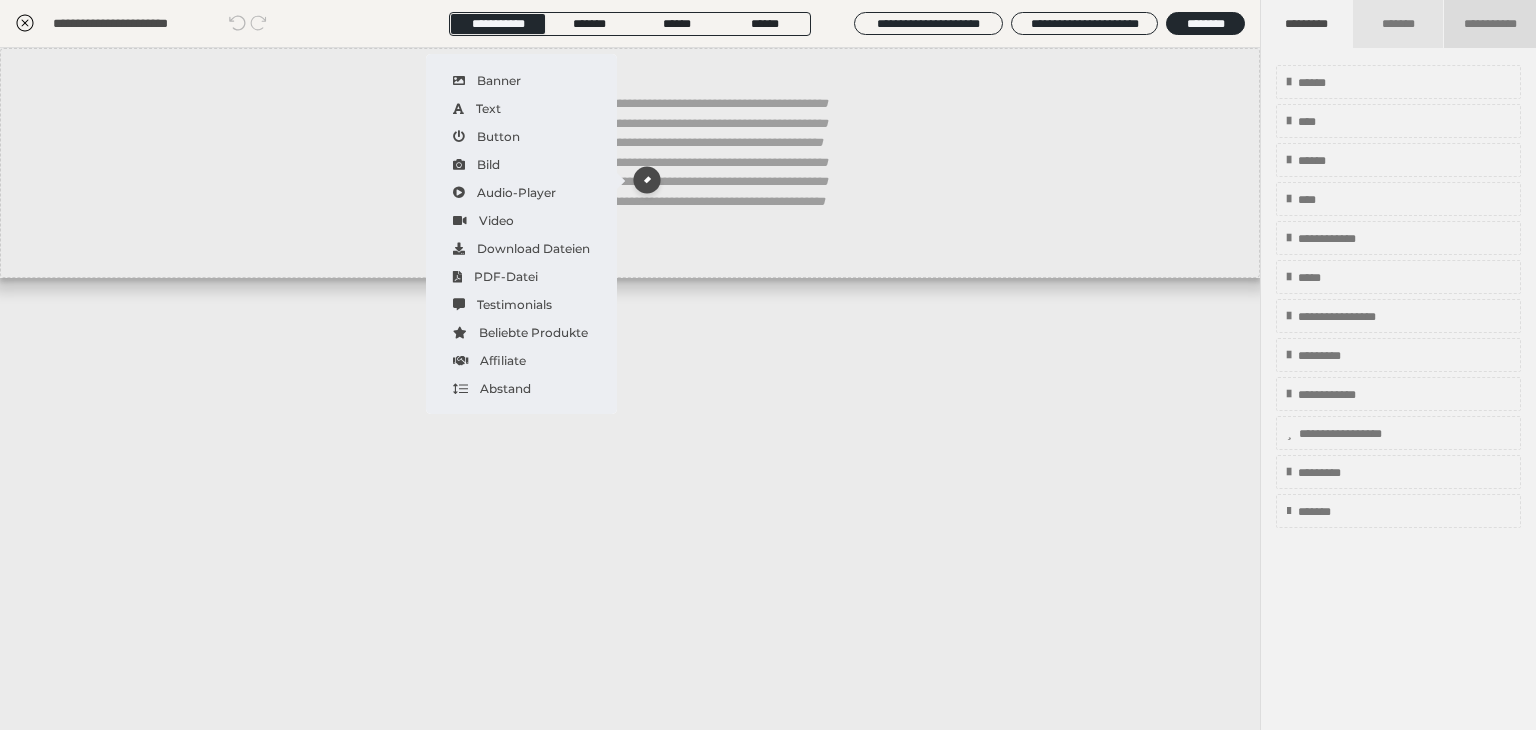 click on "**********" at bounding box center (1490, 24) 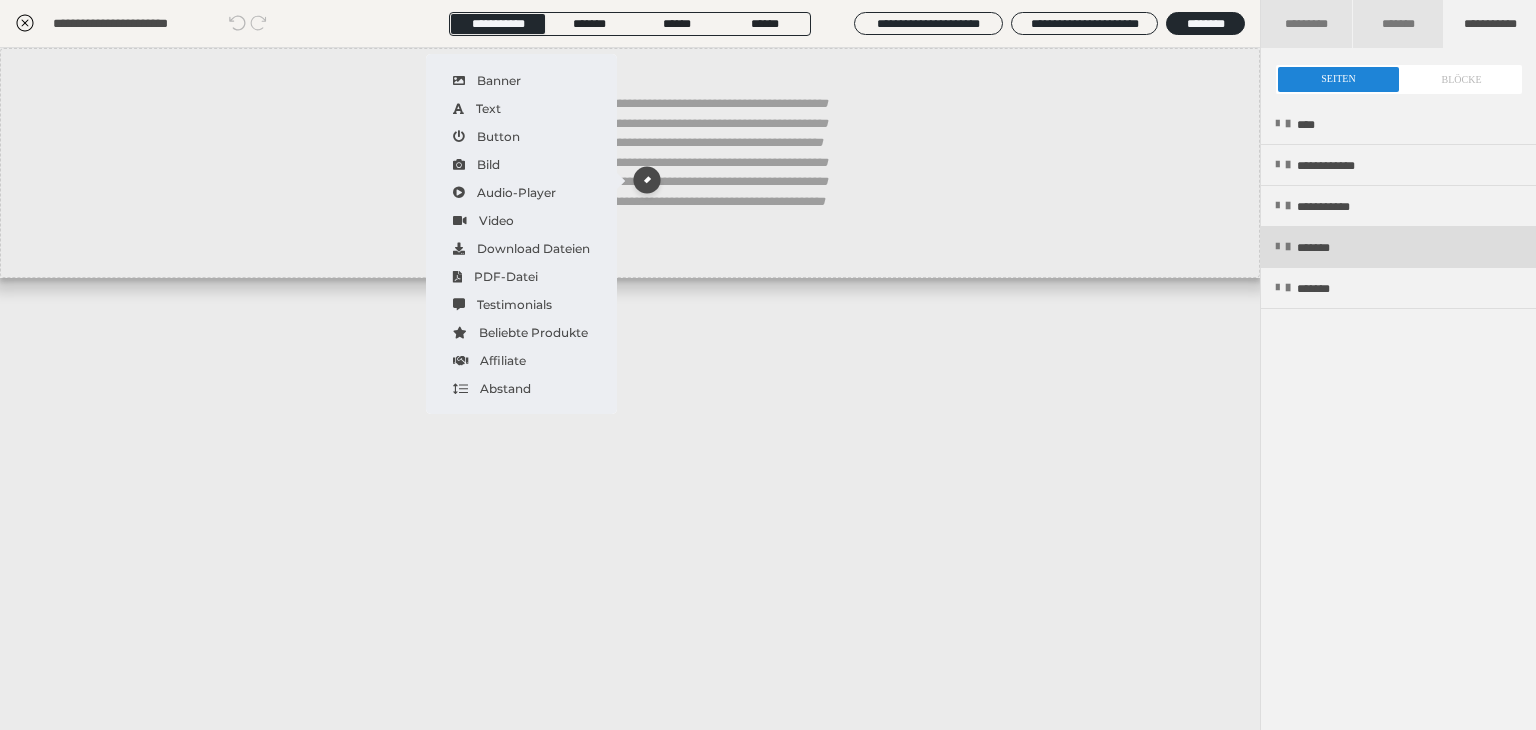 click at bounding box center (1277, 247) 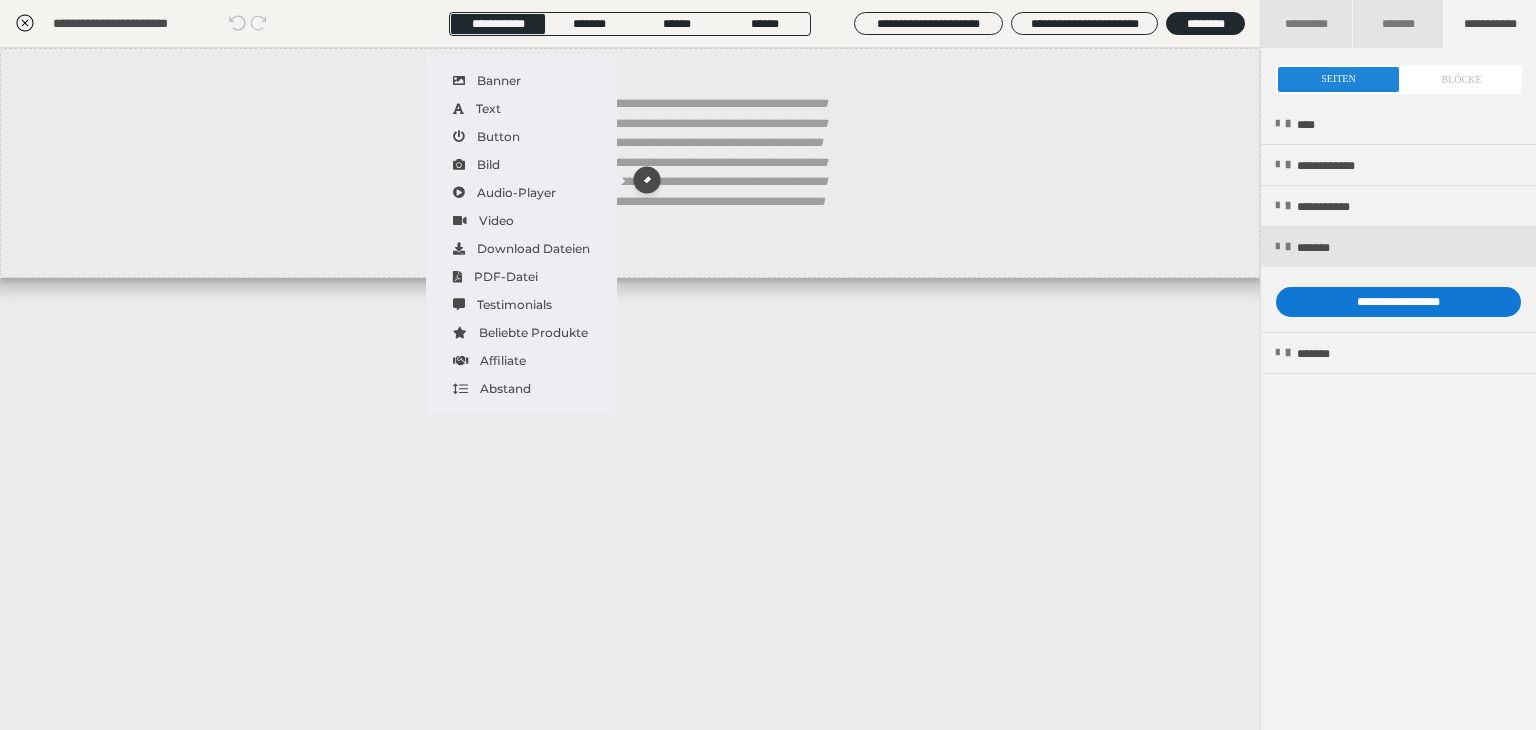 click on "**********" at bounding box center (1398, 302) 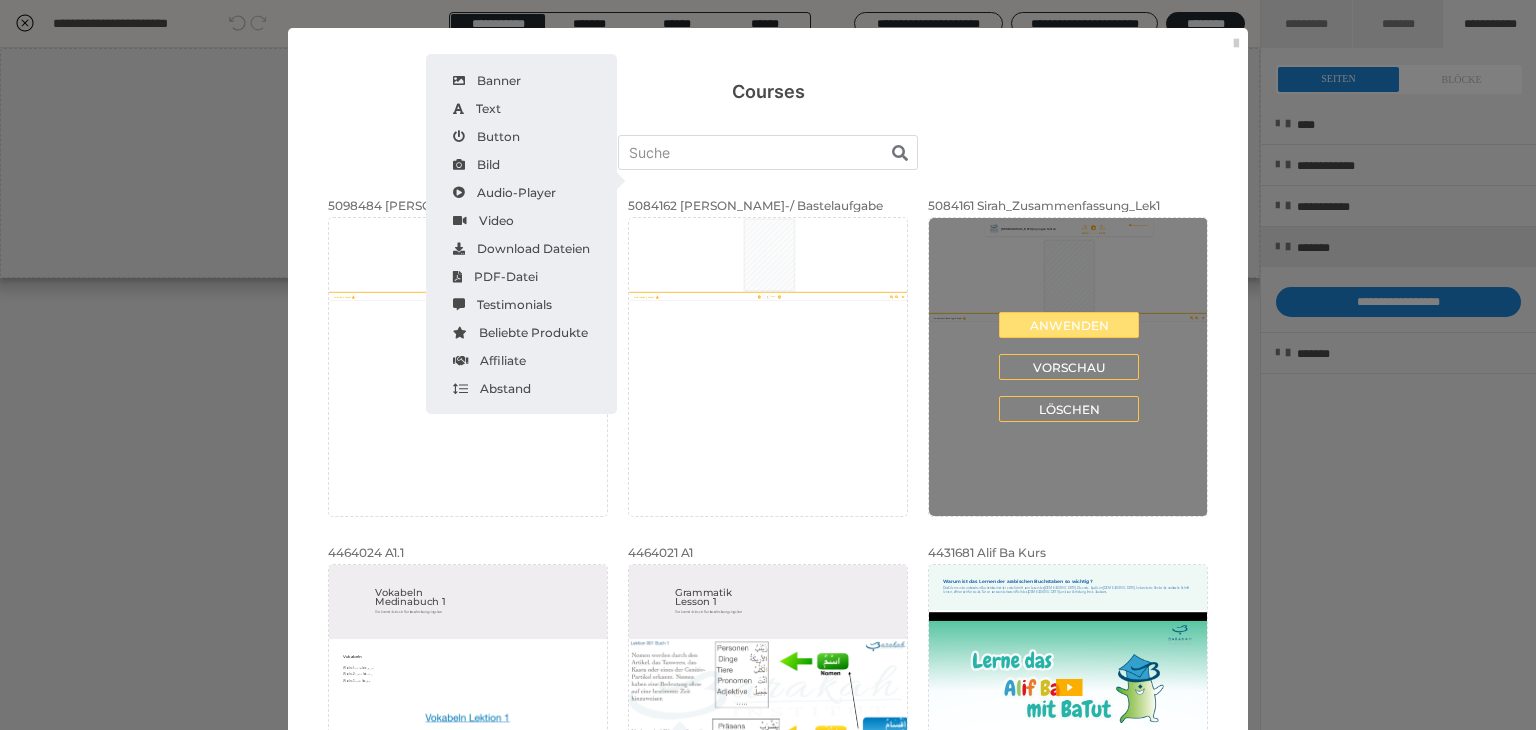 click on "Anwenden" at bounding box center (1069, 325) 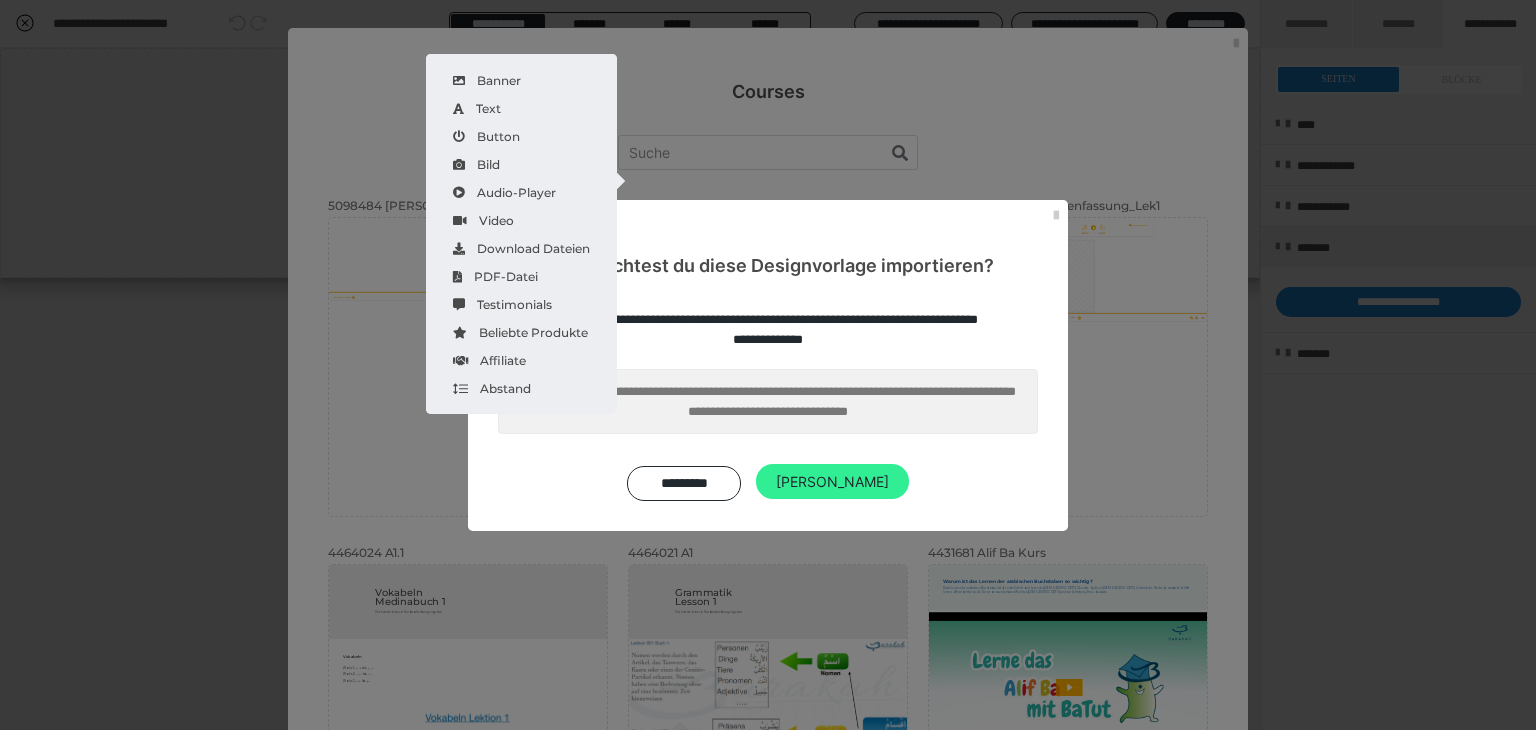 click on "[PERSON_NAME]" at bounding box center (832, 482) 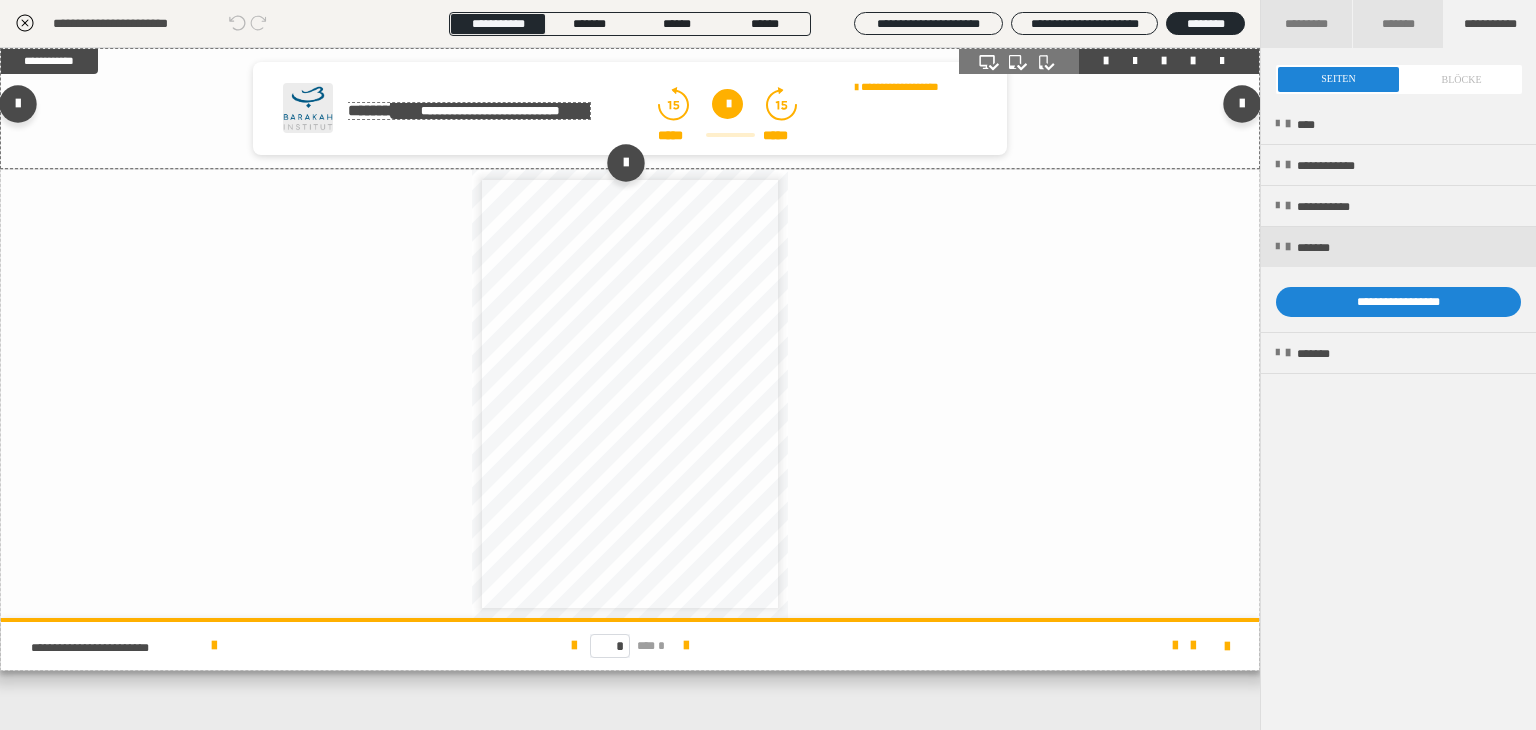 click on "**********" at bounding box center (490, 111) 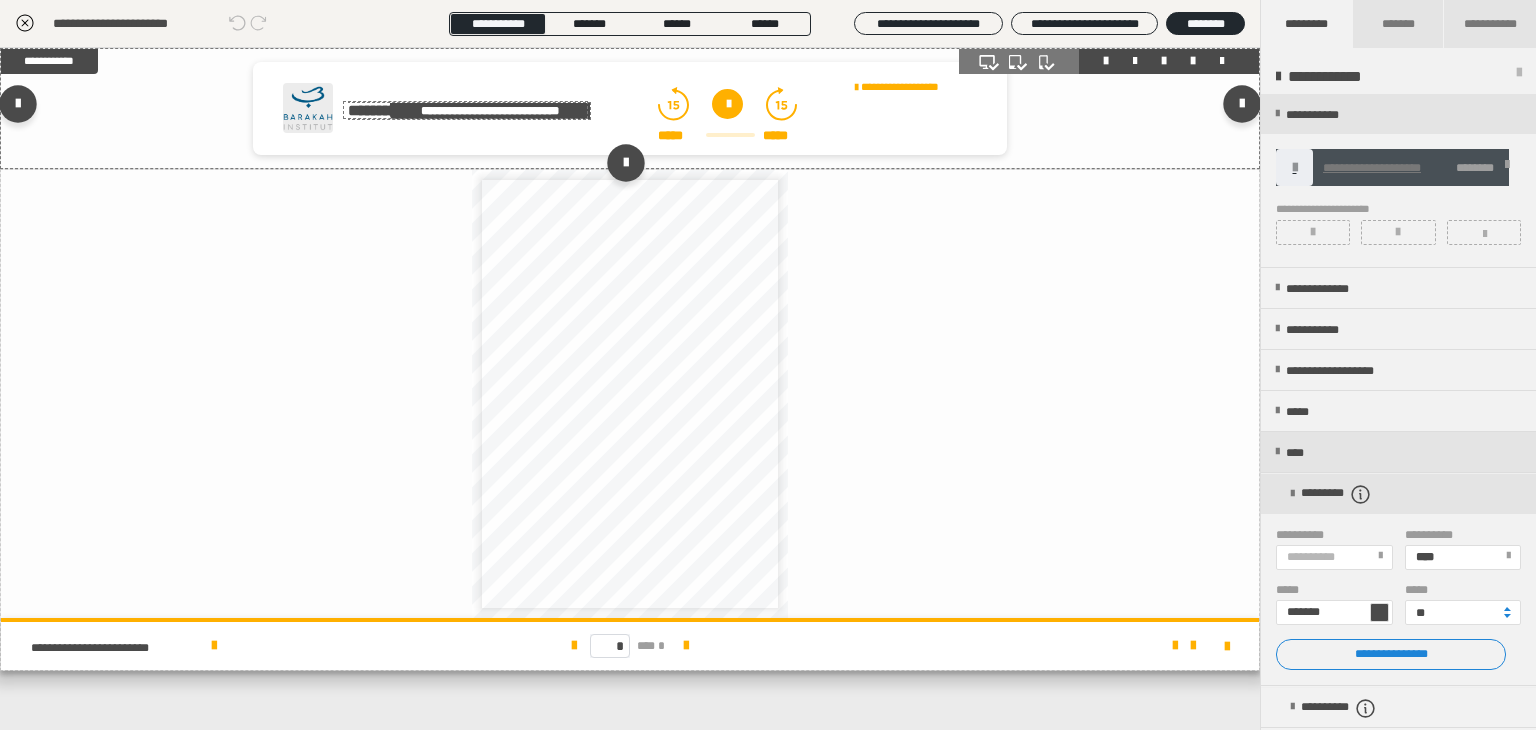 click on "**********" at bounding box center (490, 111) 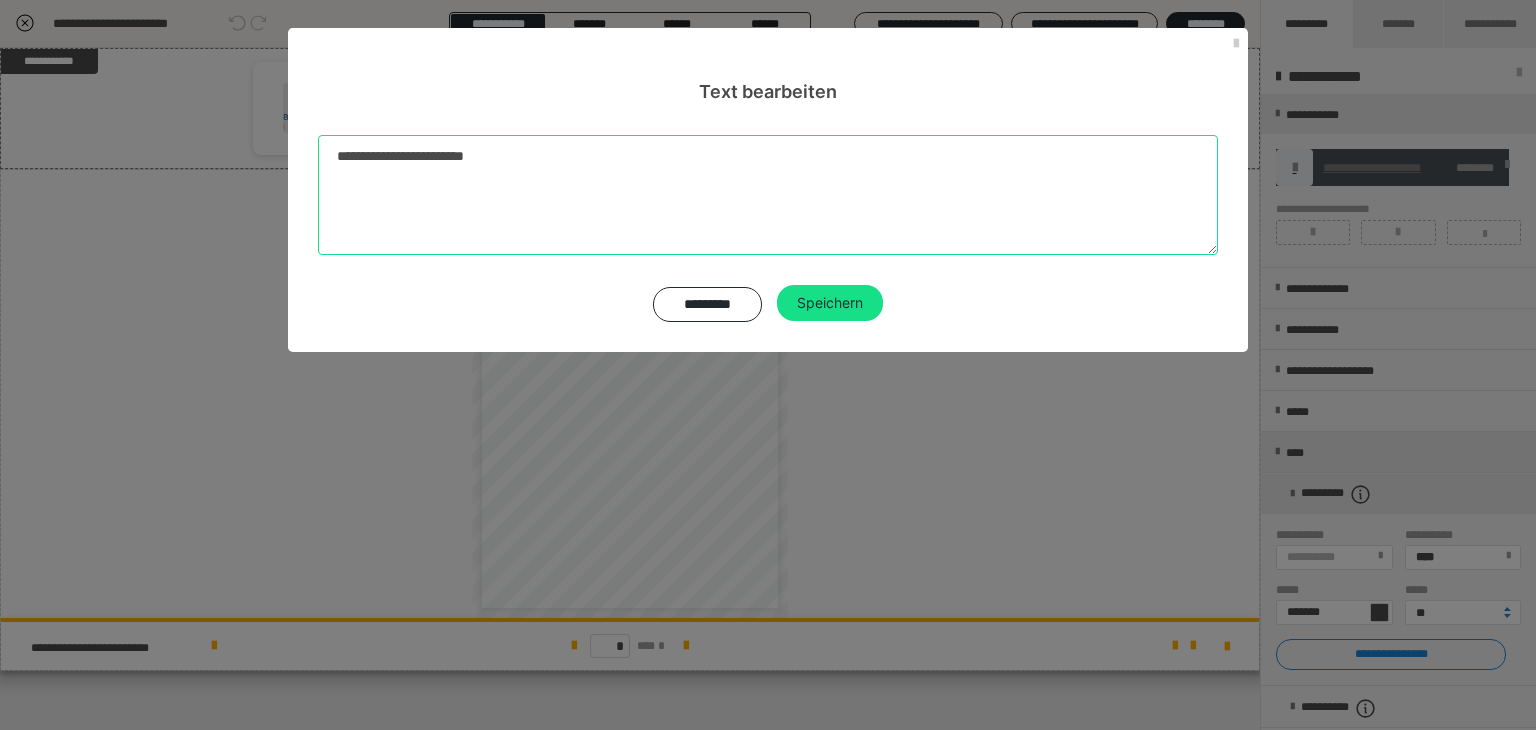 drag, startPoint x: 603, startPoint y: 174, endPoint x: 265, endPoint y: 151, distance: 338.78165 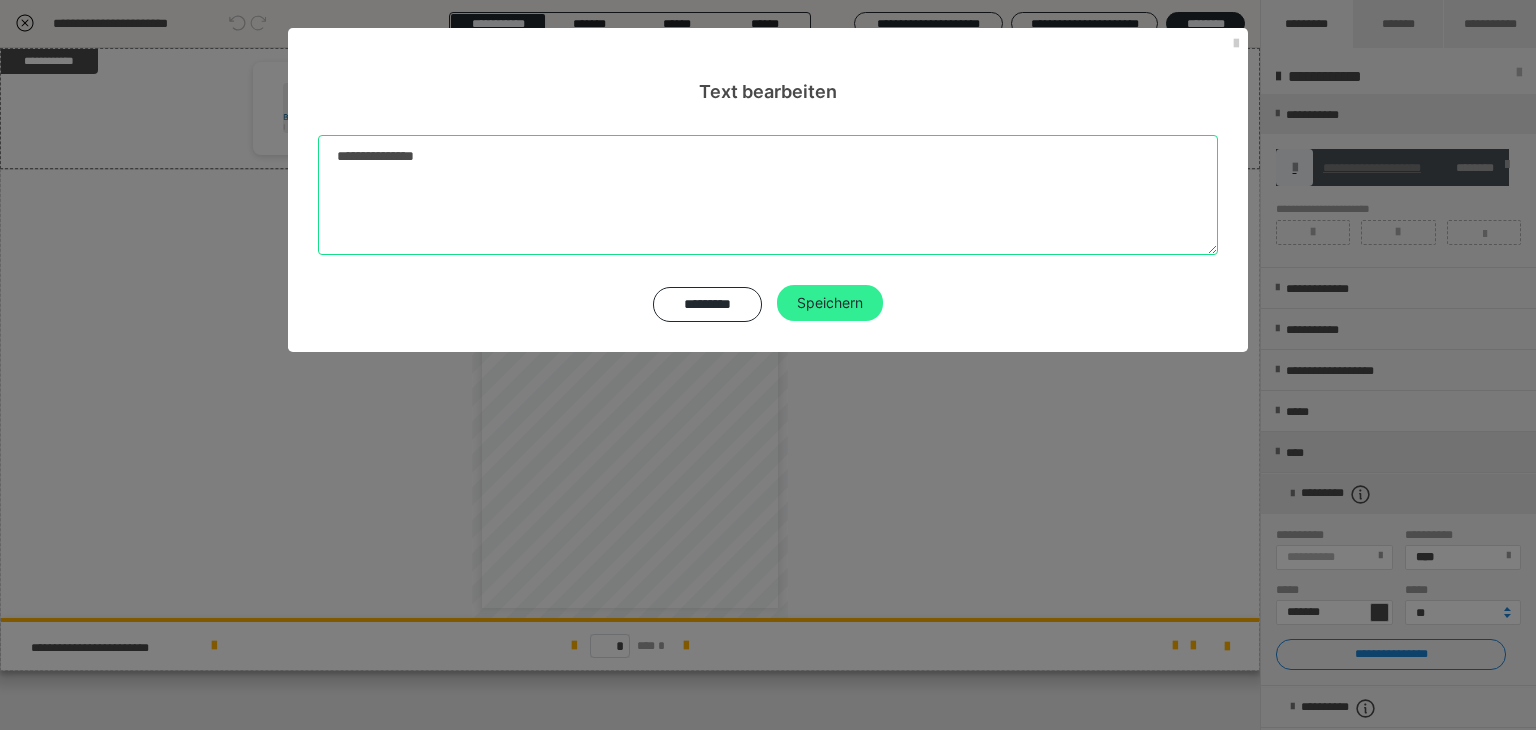 type on "**********" 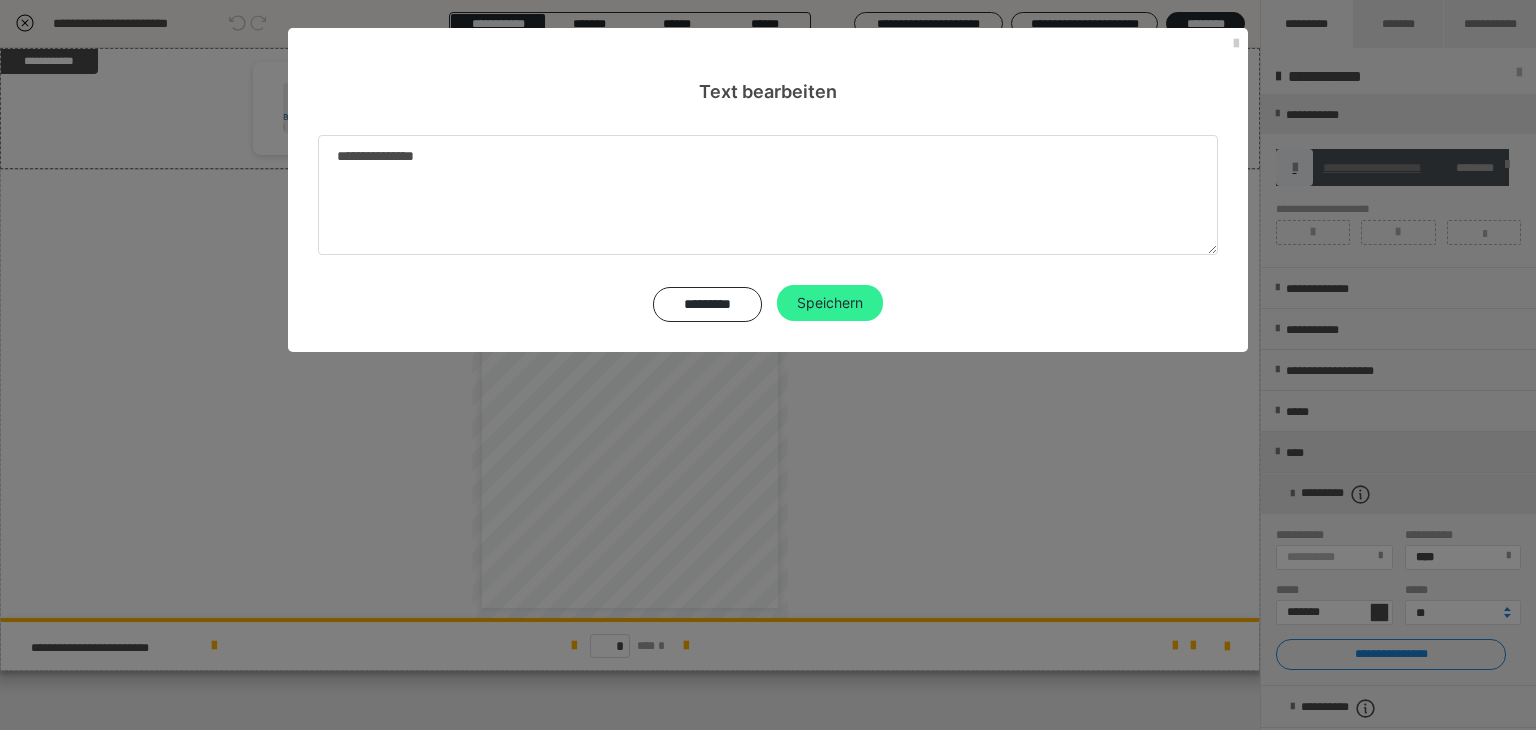 click on "Speichern" at bounding box center (830, 303) 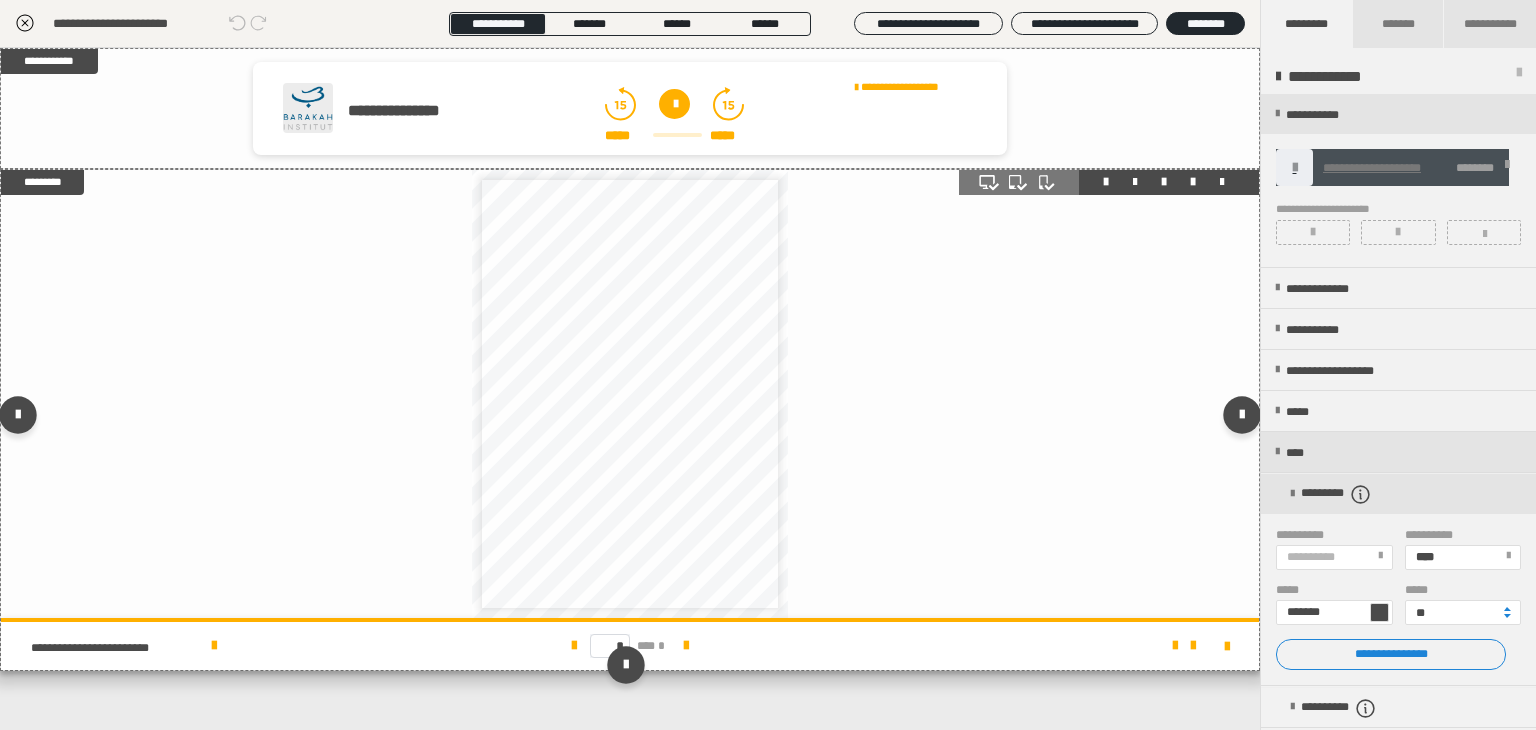 scroll, scrollTop: 24, scrollLeft: 0, axis: vertical 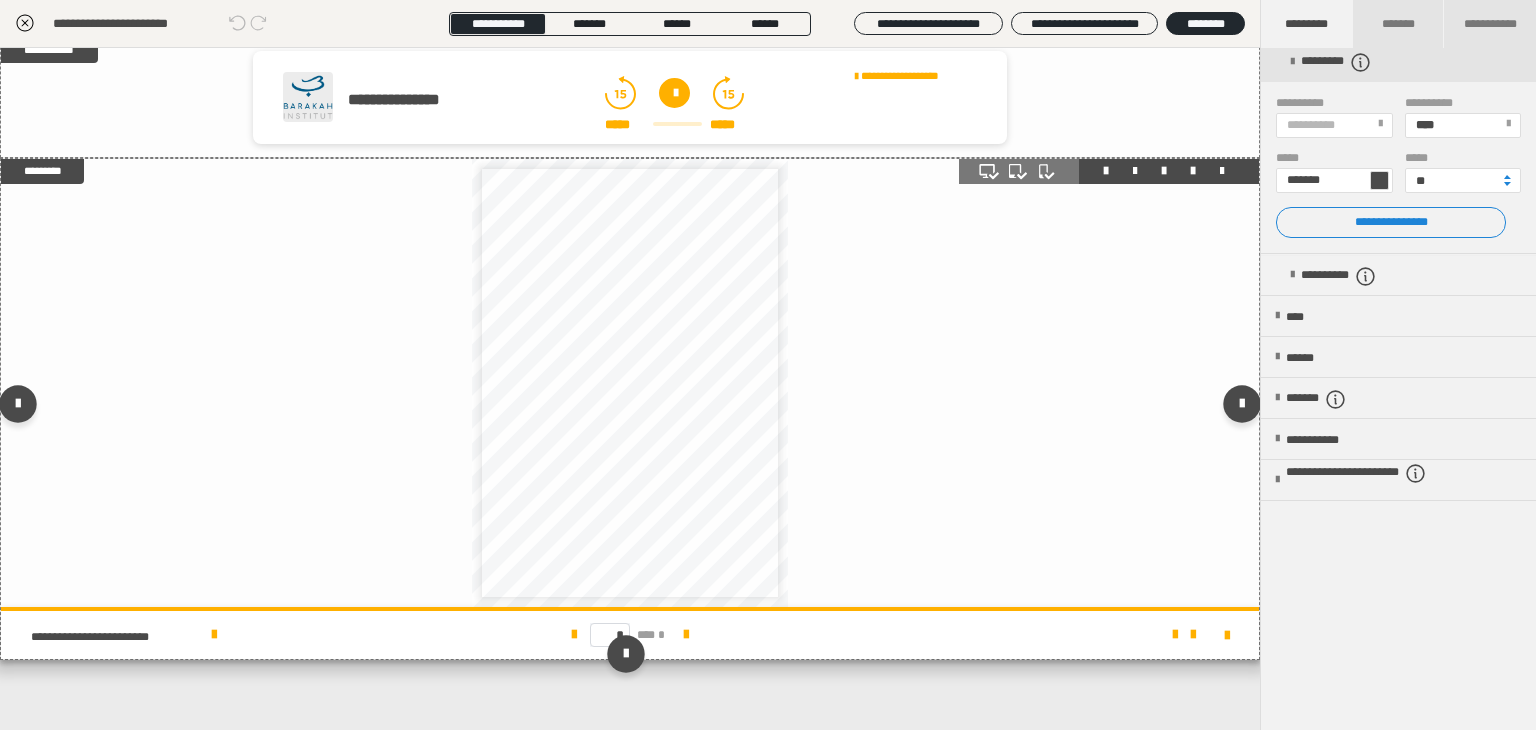 click on "**********" at bounding box center (626, 366) 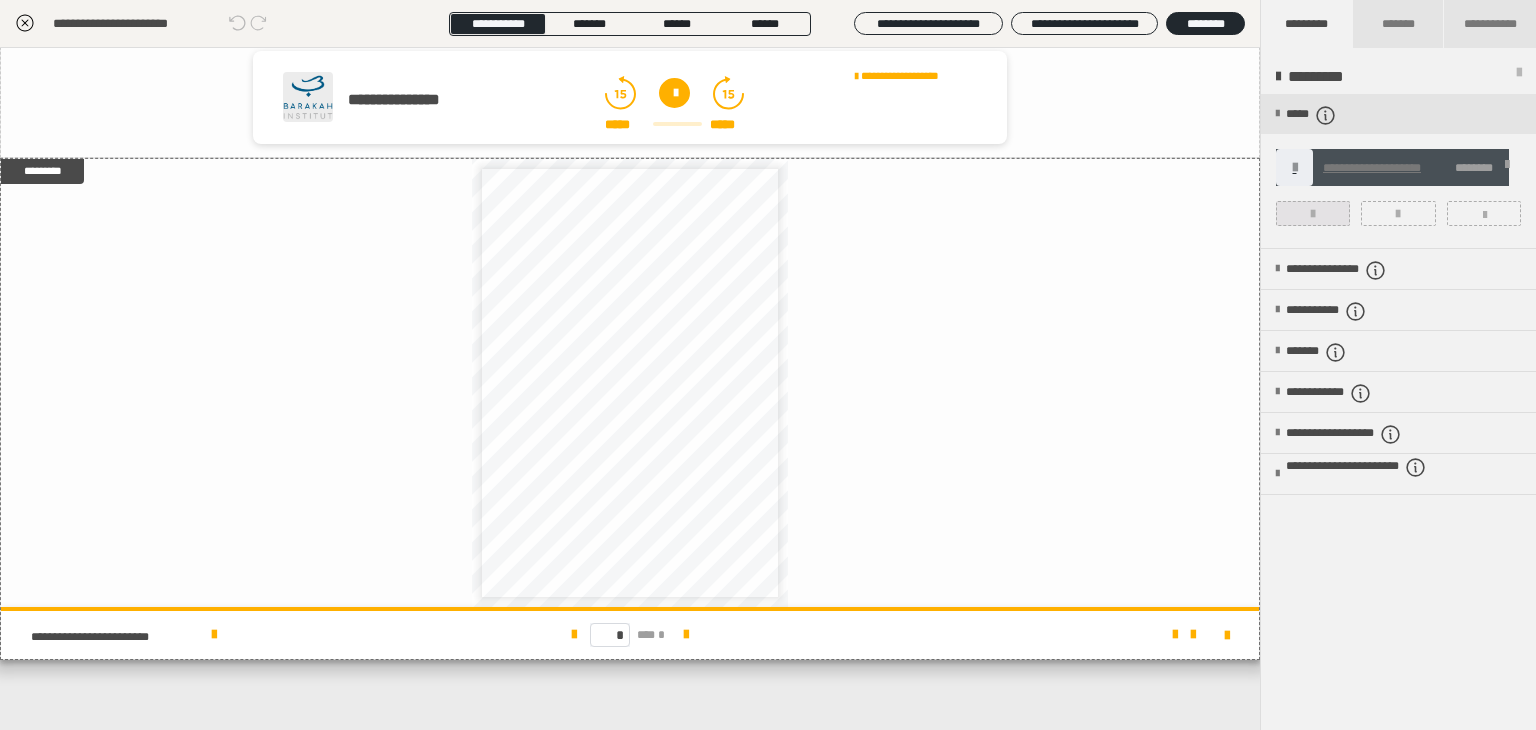 click at bounding box center (1313, 213) 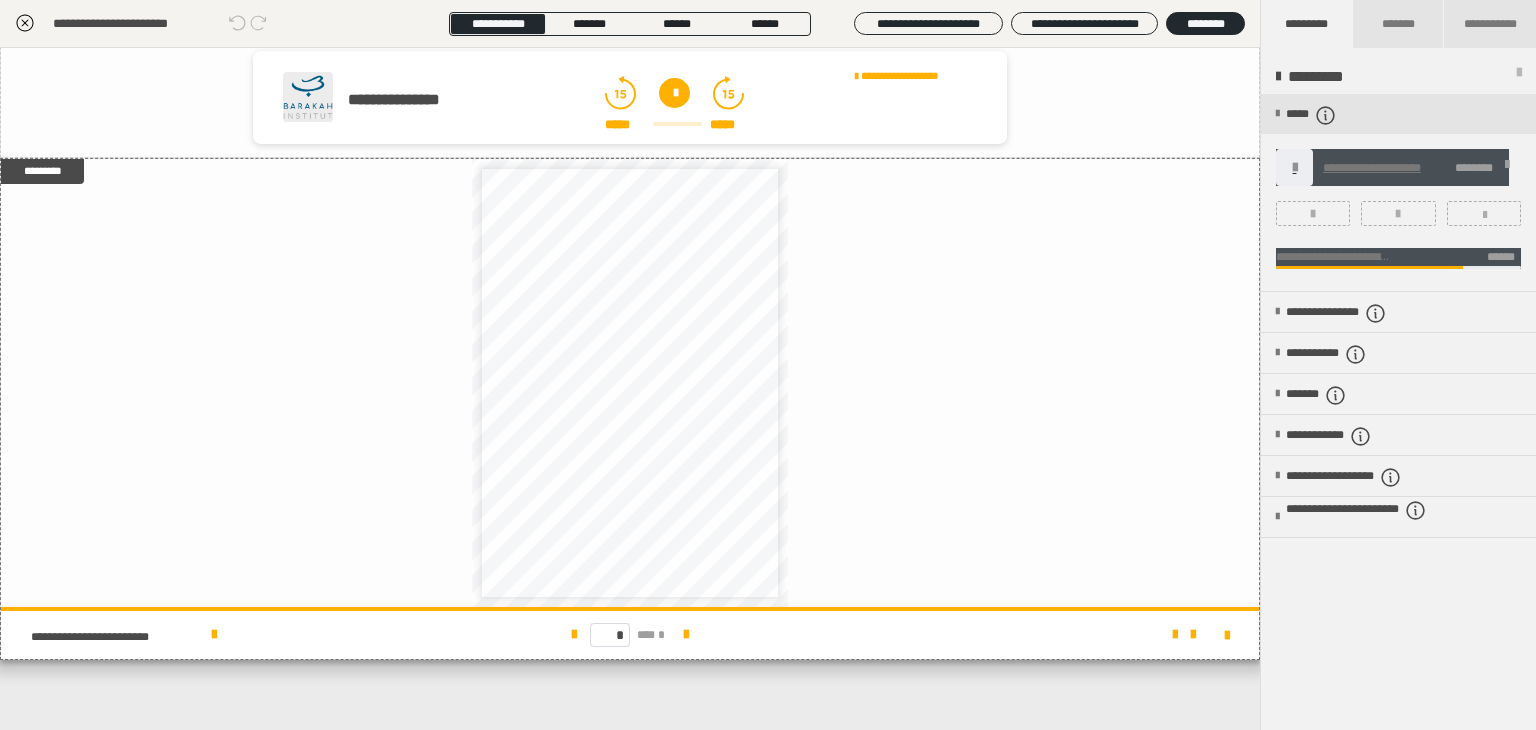 click at bounding box center [1507, 168] 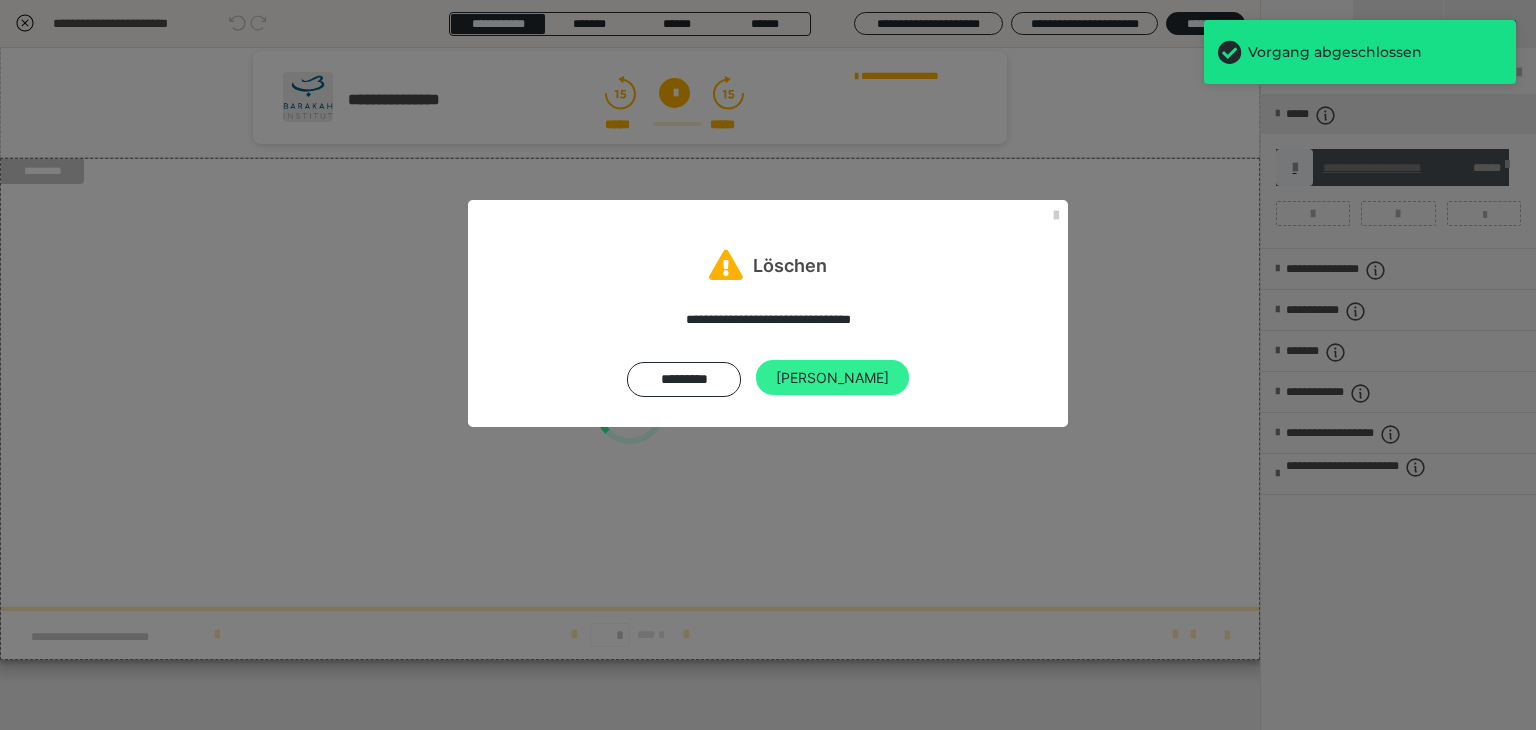 click on "[PERSON_NAME]" at bounding box center [832, 378] 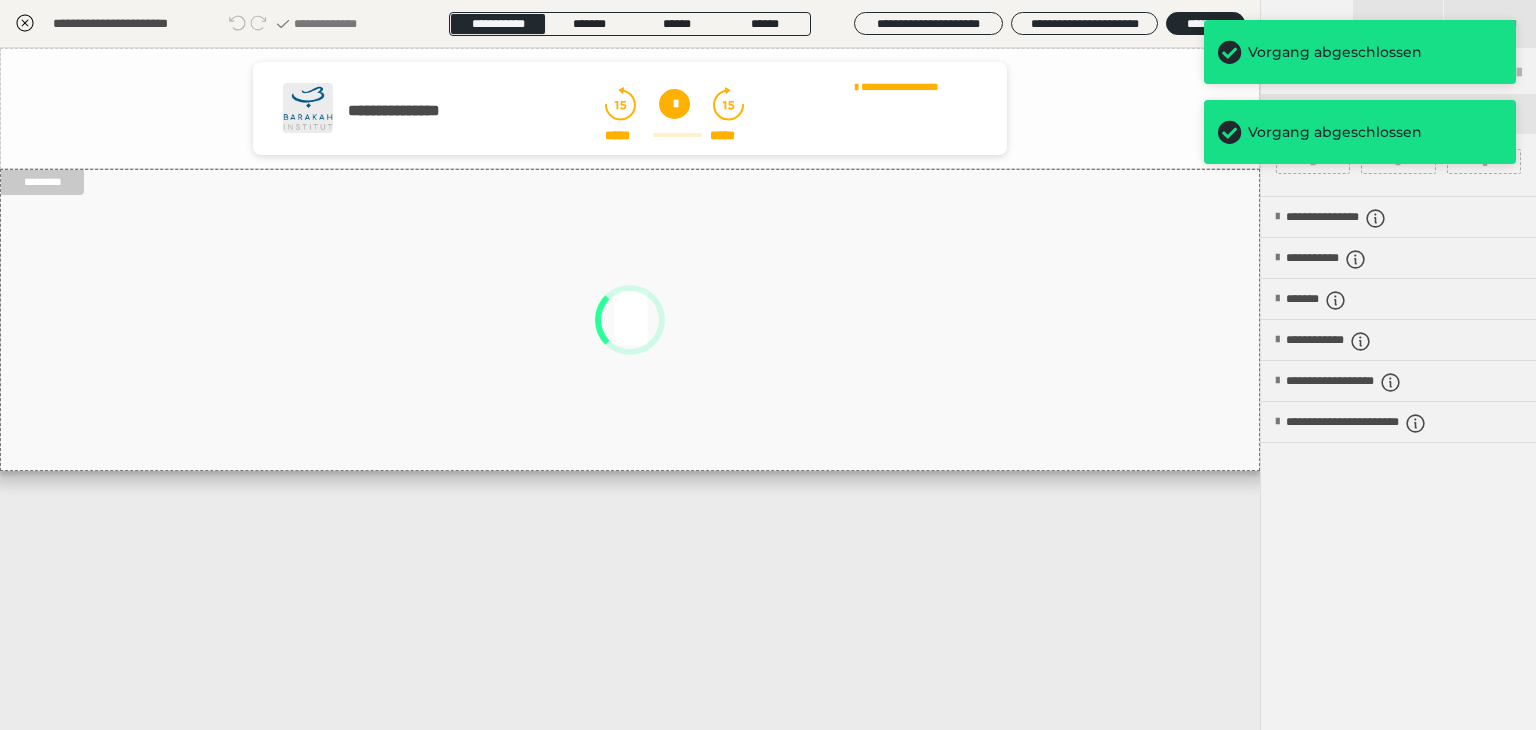 scroll, scrollTop: 0, scrollLeft: 0, axis: both 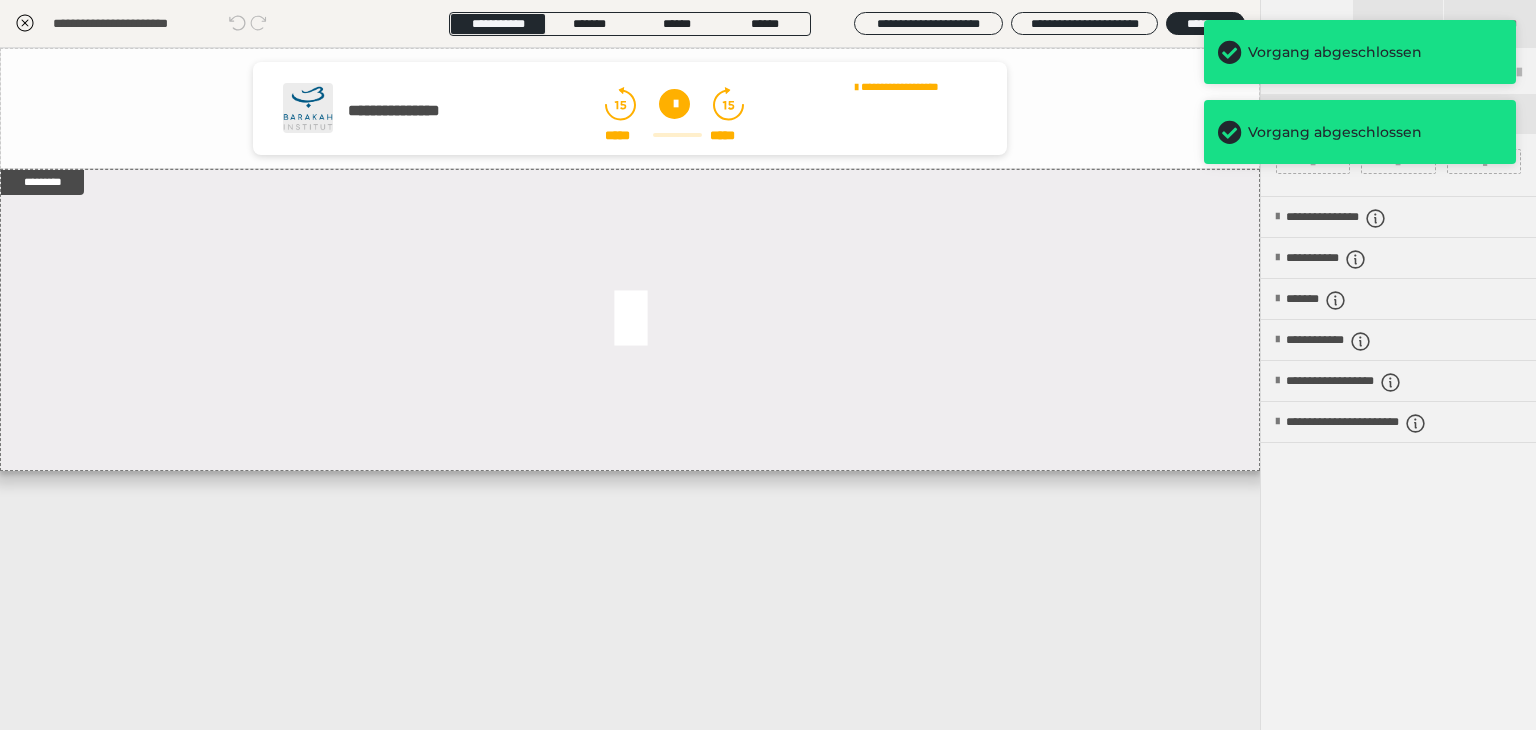 click on "Vorgang abgeschlossen" at bounding box center (1360, 52) 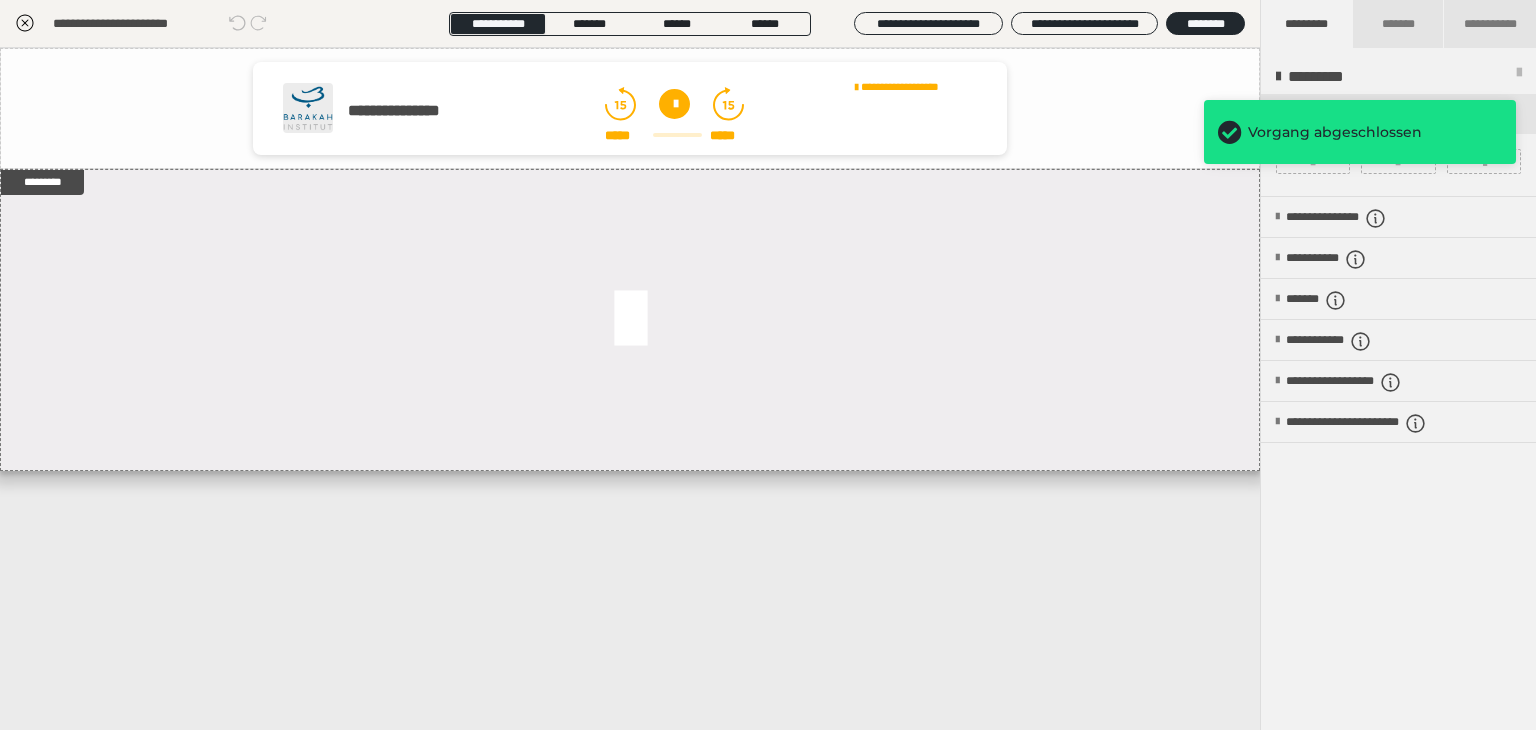 click on "Vorgang abgeschlossen" at bounding box center (1375, 132) 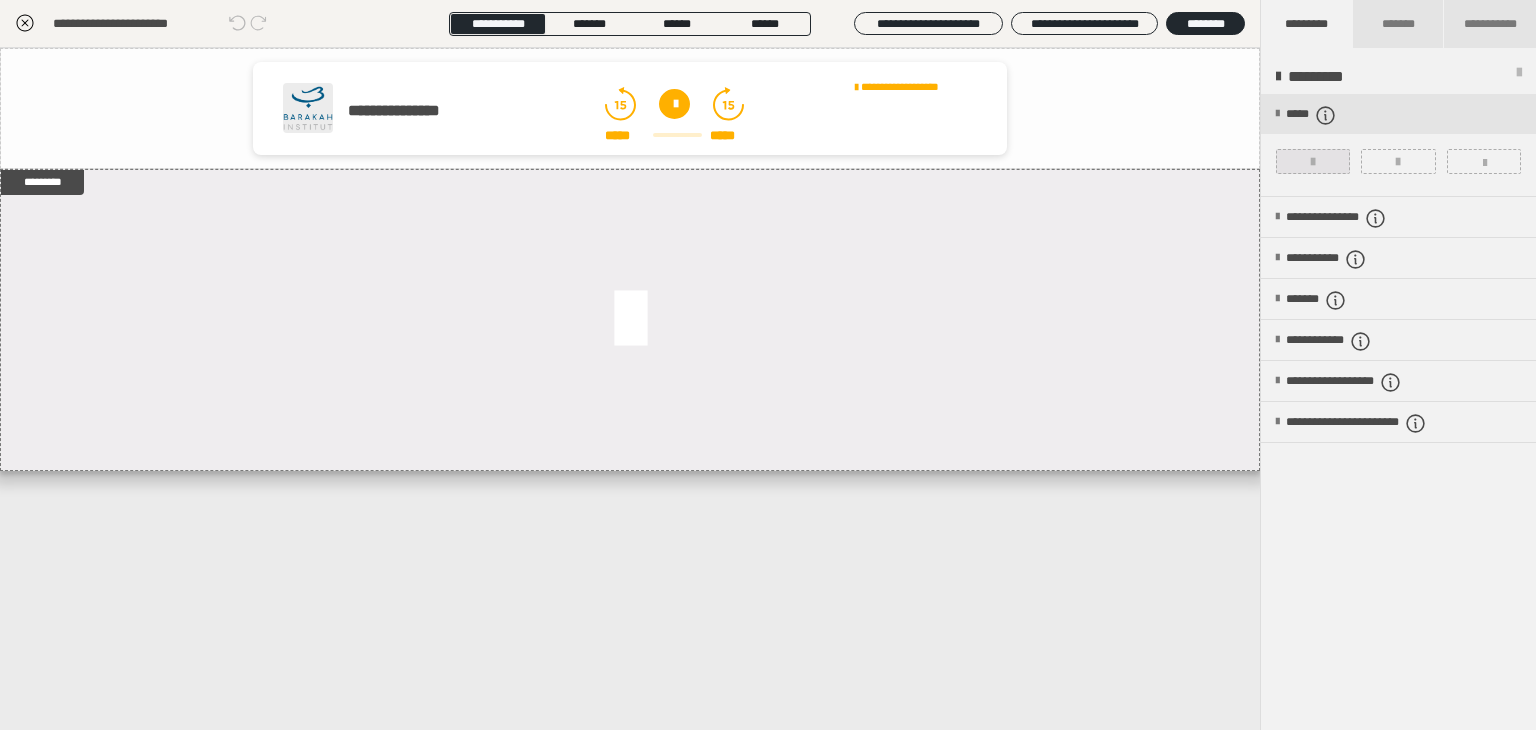 click at bounding box center (1313, 161) 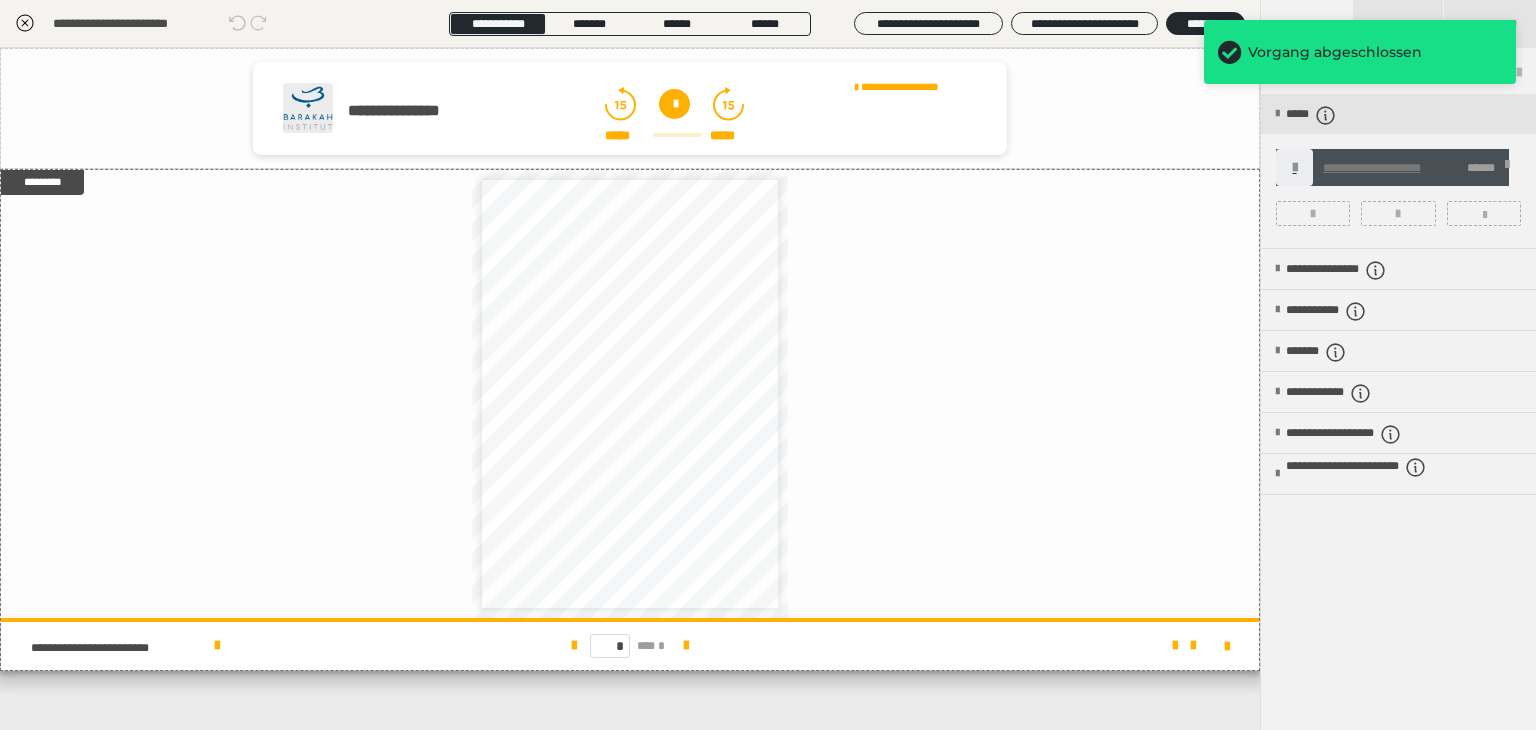 click 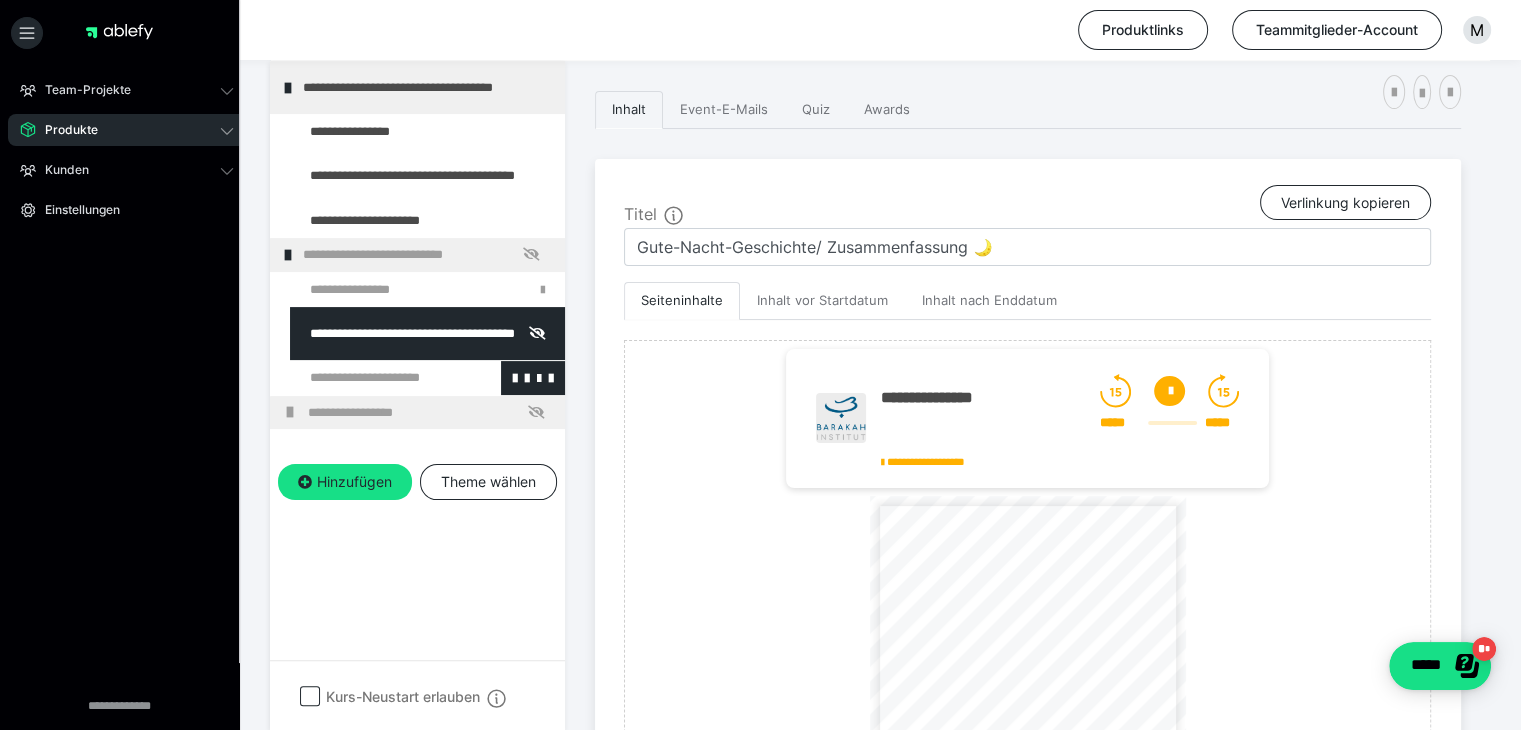 click at bounding box center [375, 378] 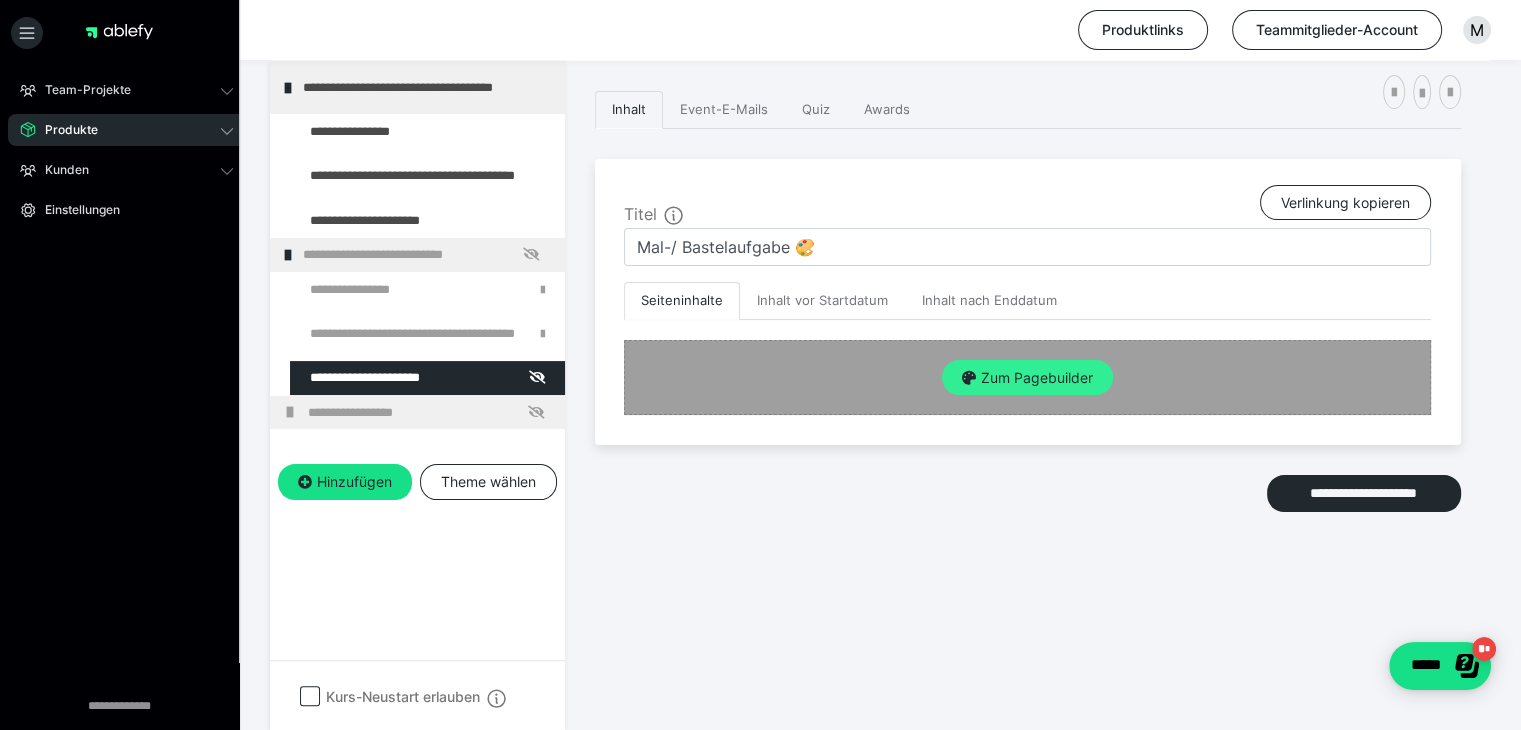 click on "Zum Pagebuilder" at bounding box center [1027, 378] 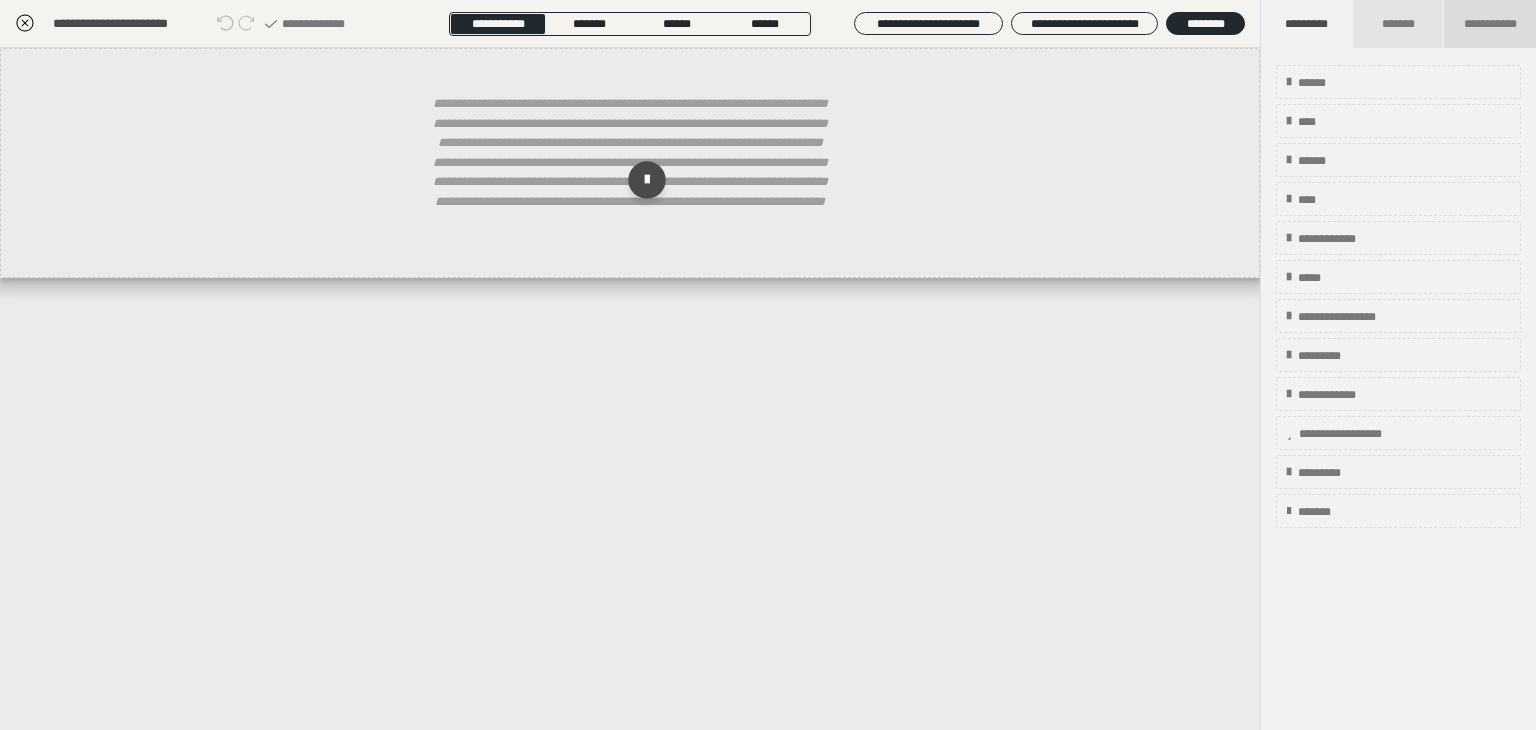 click on "**********" at bounding box center (1490, 24) 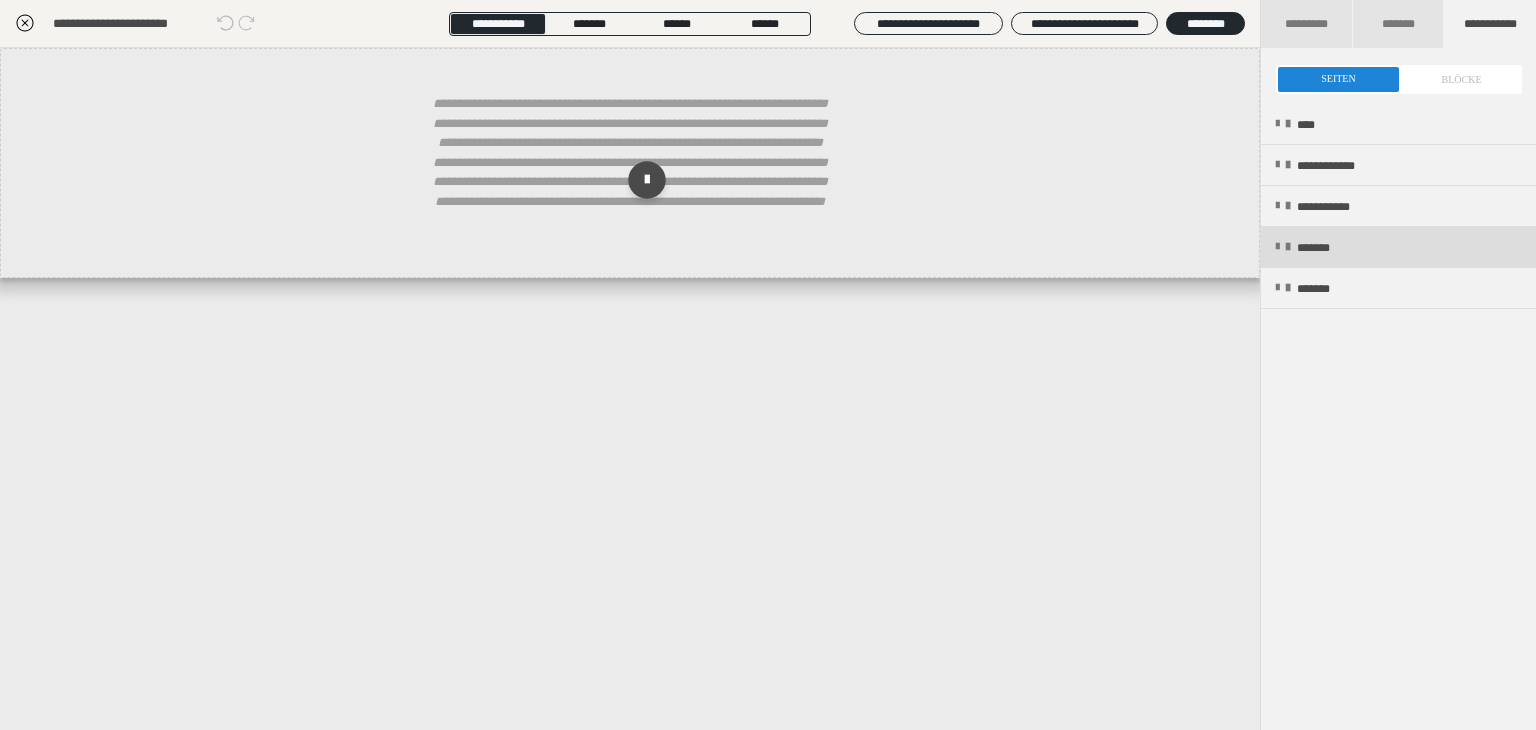 click on "*******" at bounding box center (1398, 247) 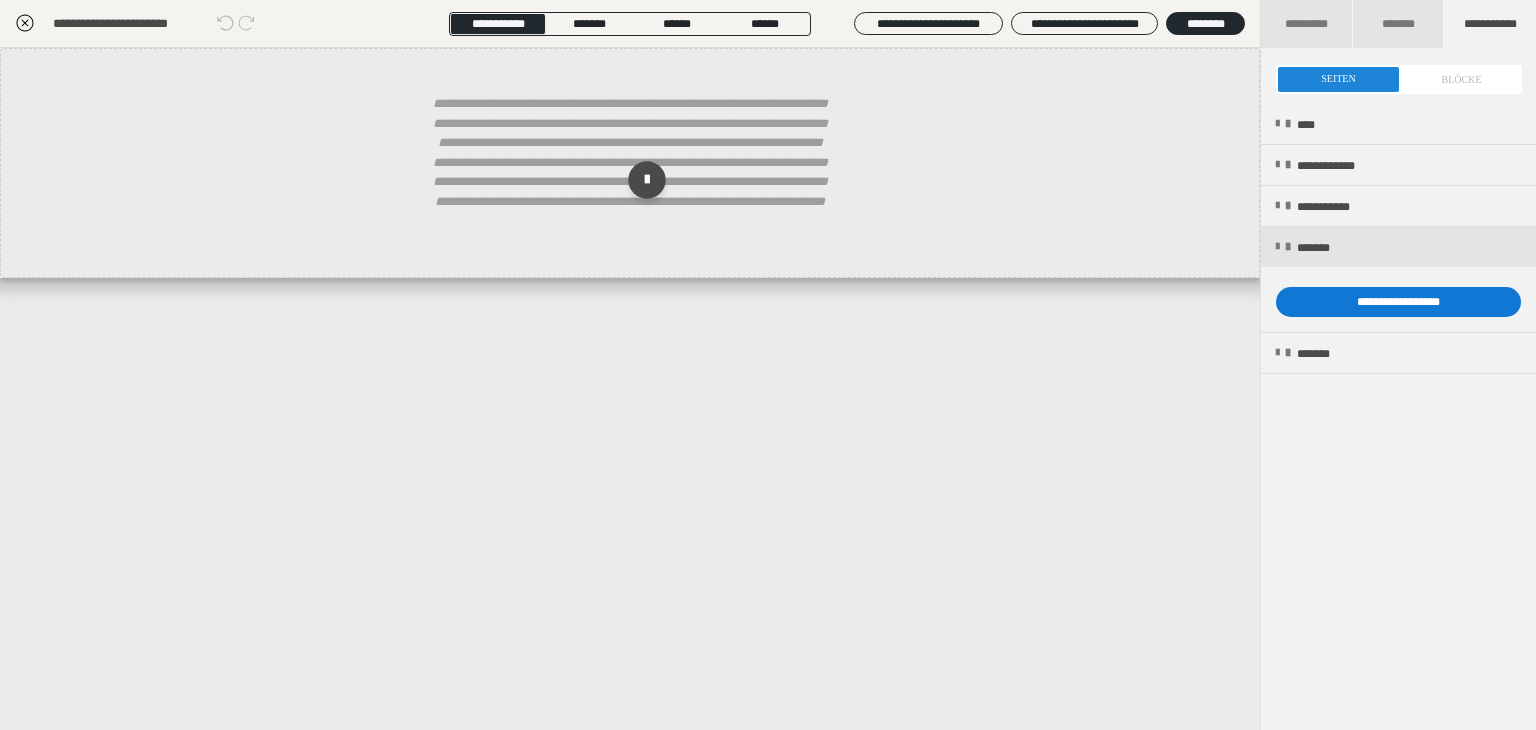 click on "**********" at bounding box center (1398, 302) 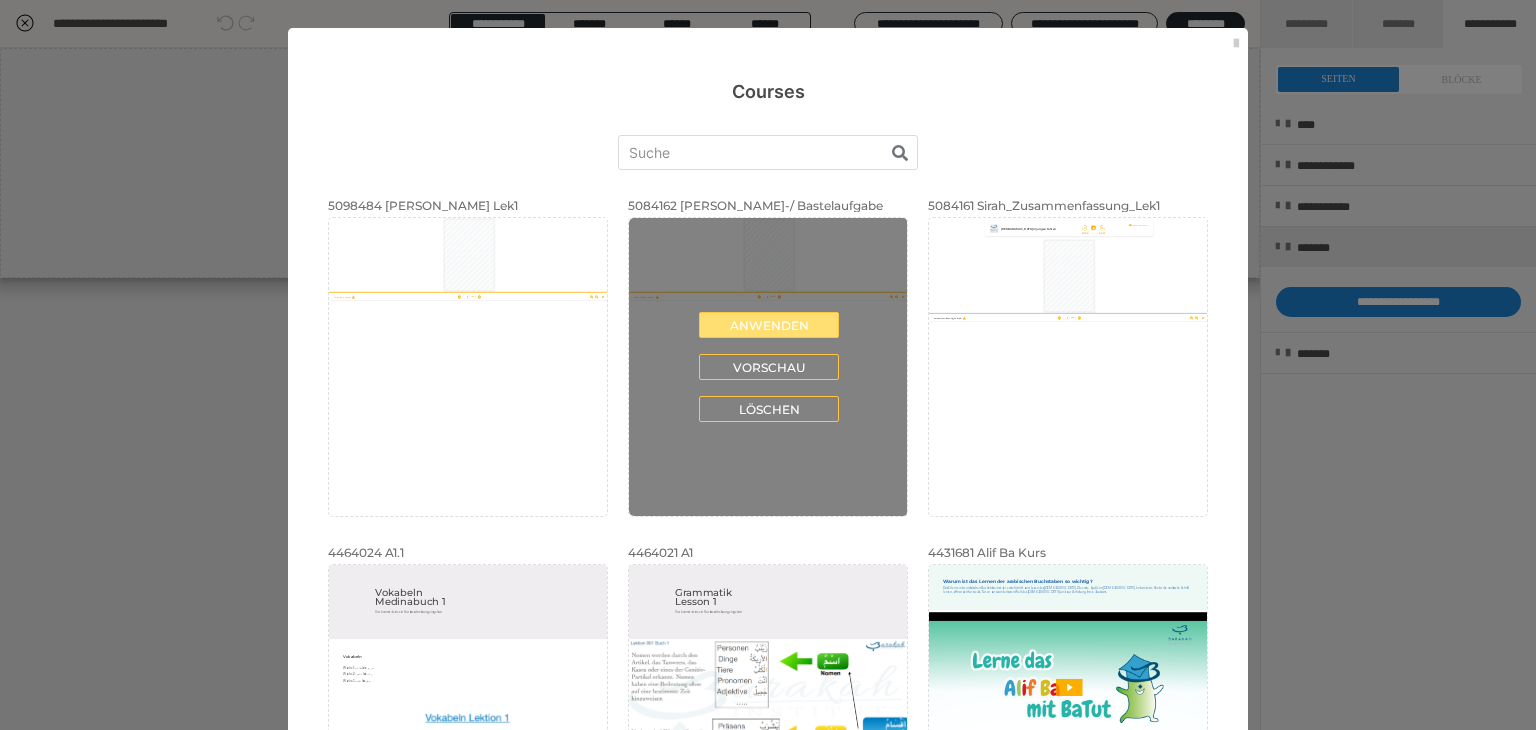 click on "Anwenden" at bounding box center [769, 325] 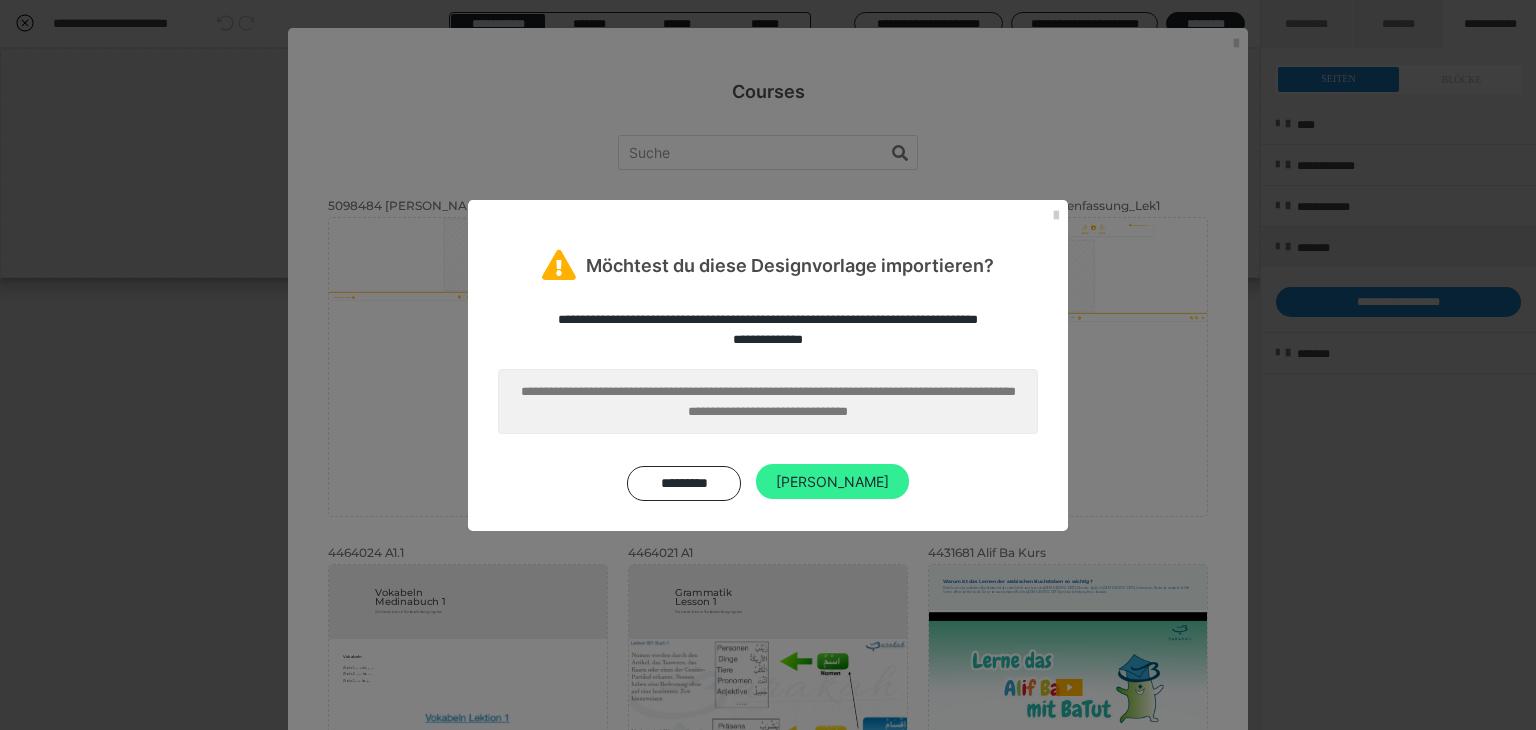 click on "[PERSON_NAME]" at bounding box center (832, 482) 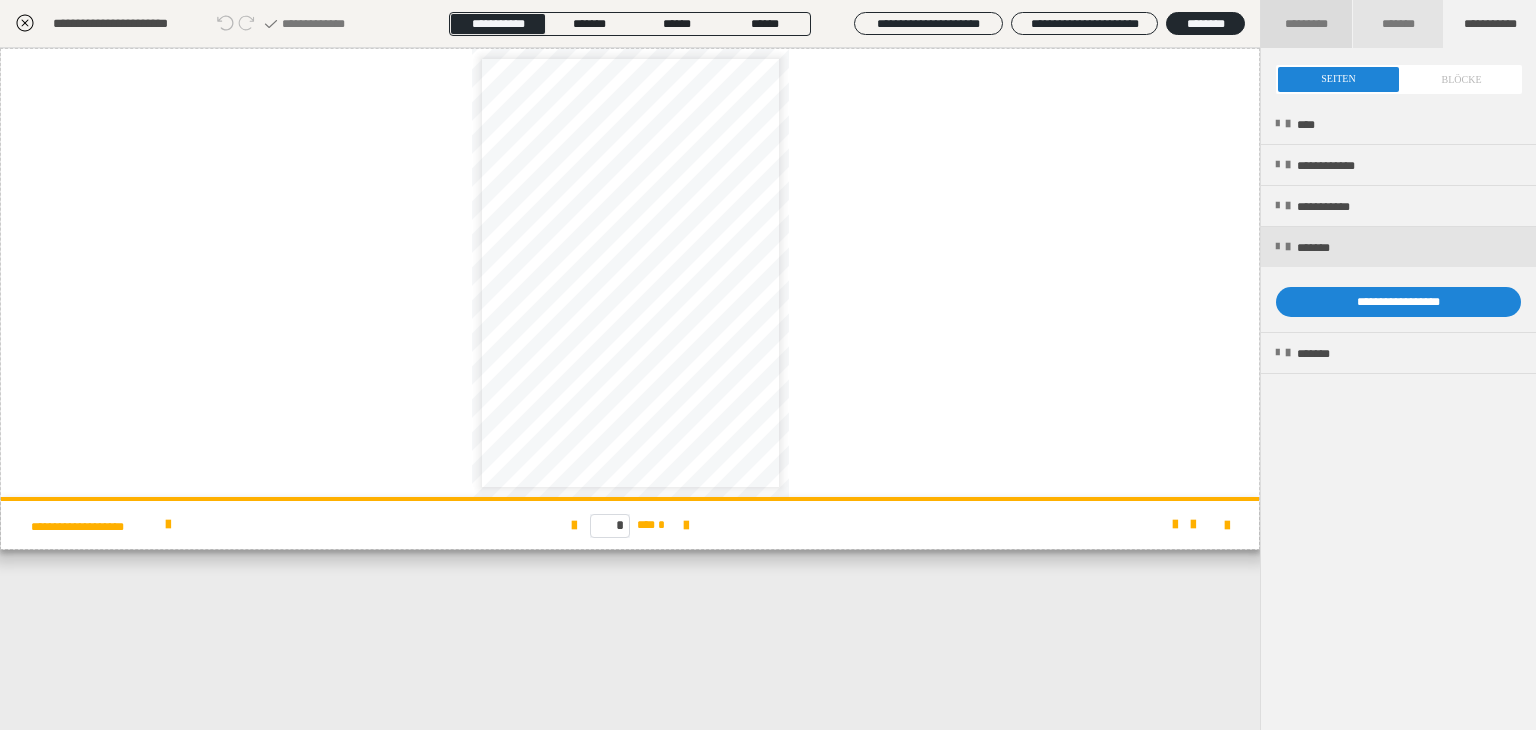 click on "*********" at bounding box center (1306, 24) 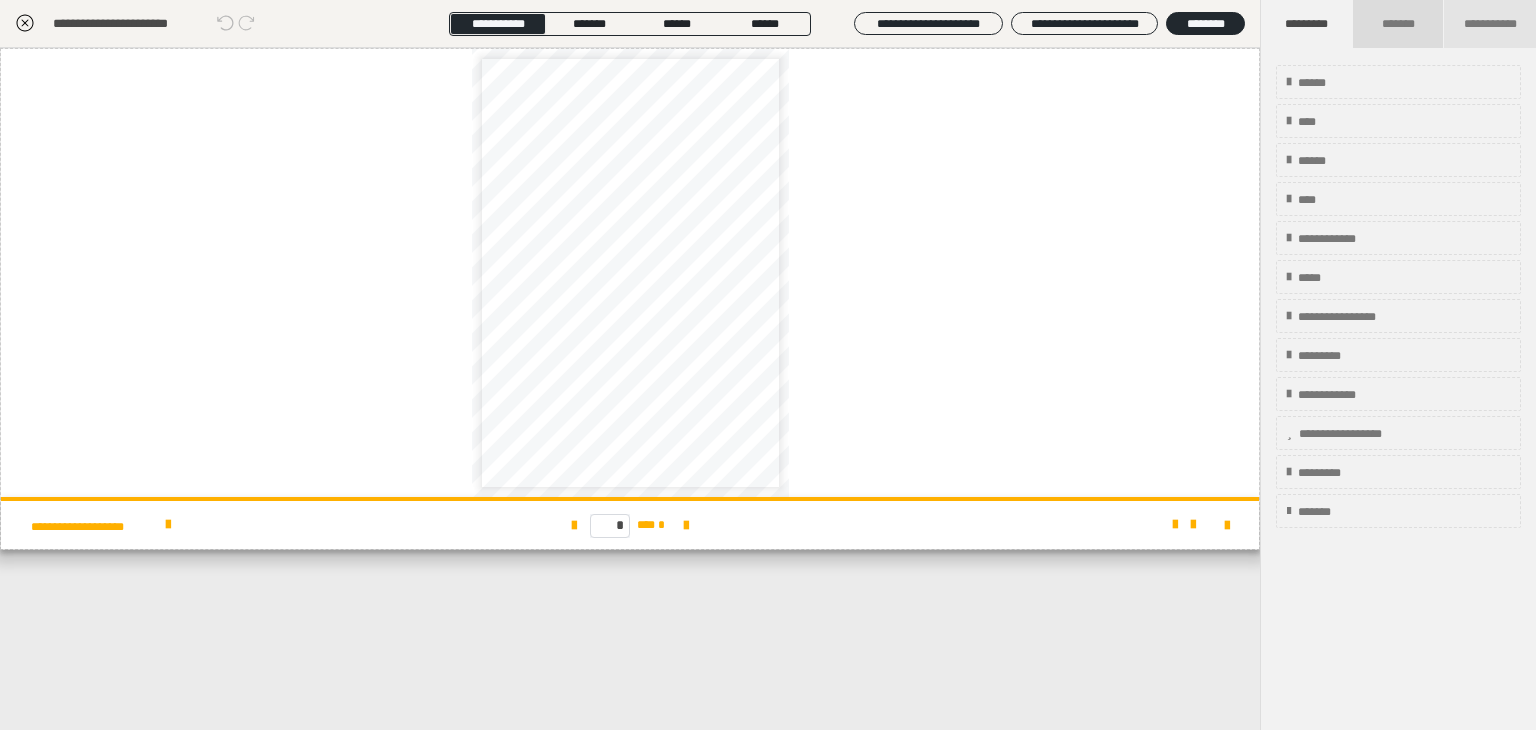 click on "*******" at bounding box center [1399, 24] 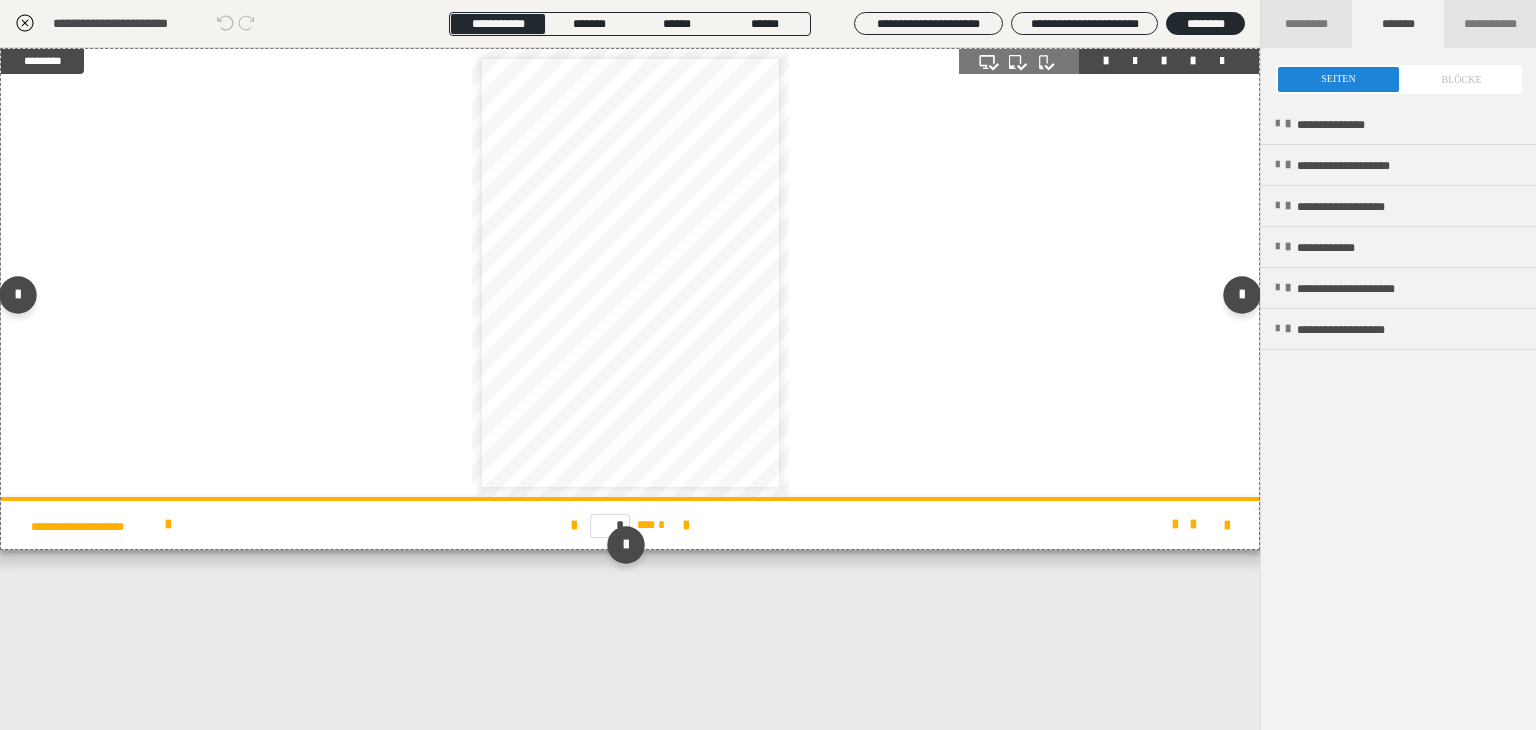 click on "**********" at bounding box center (630, 273) 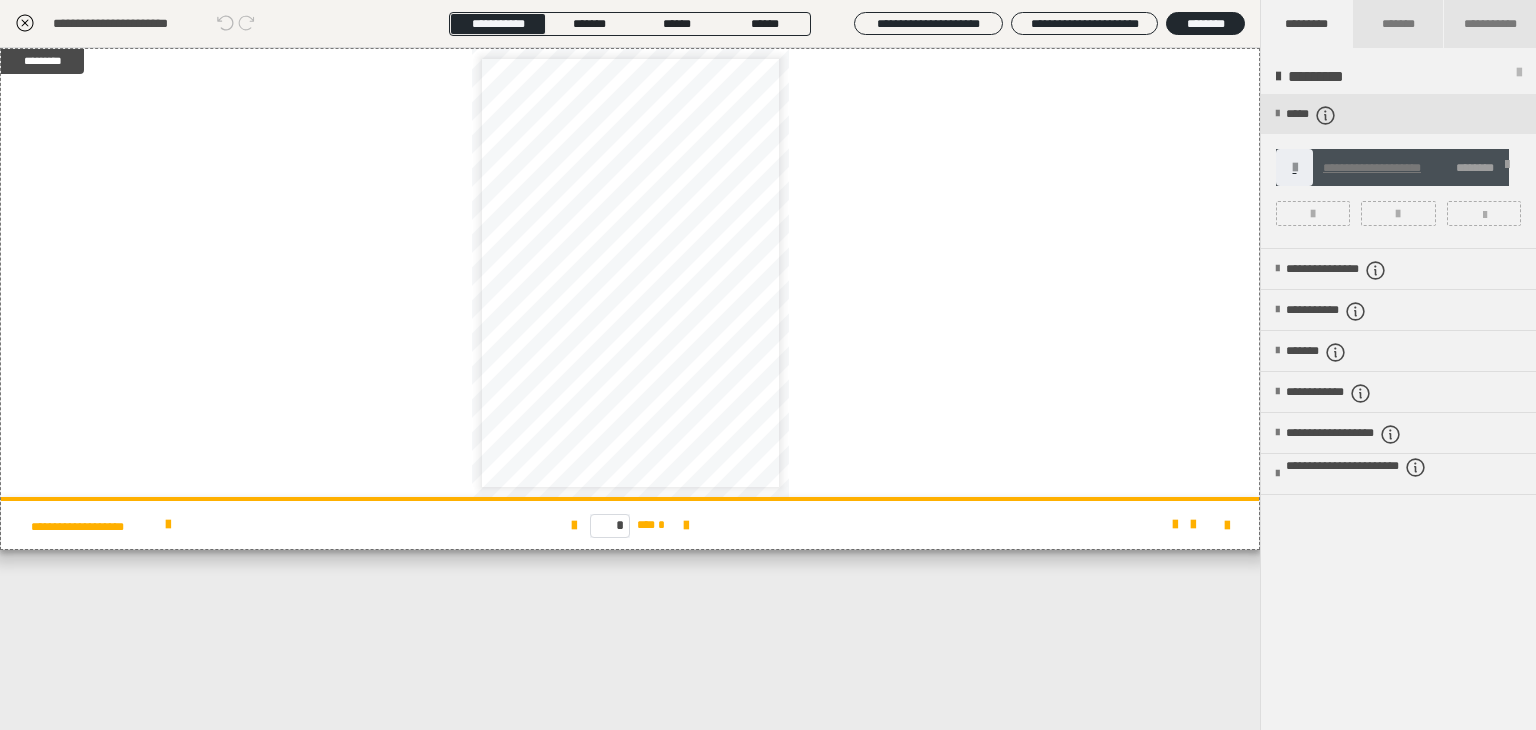 click at bounding box center (1507, 168) 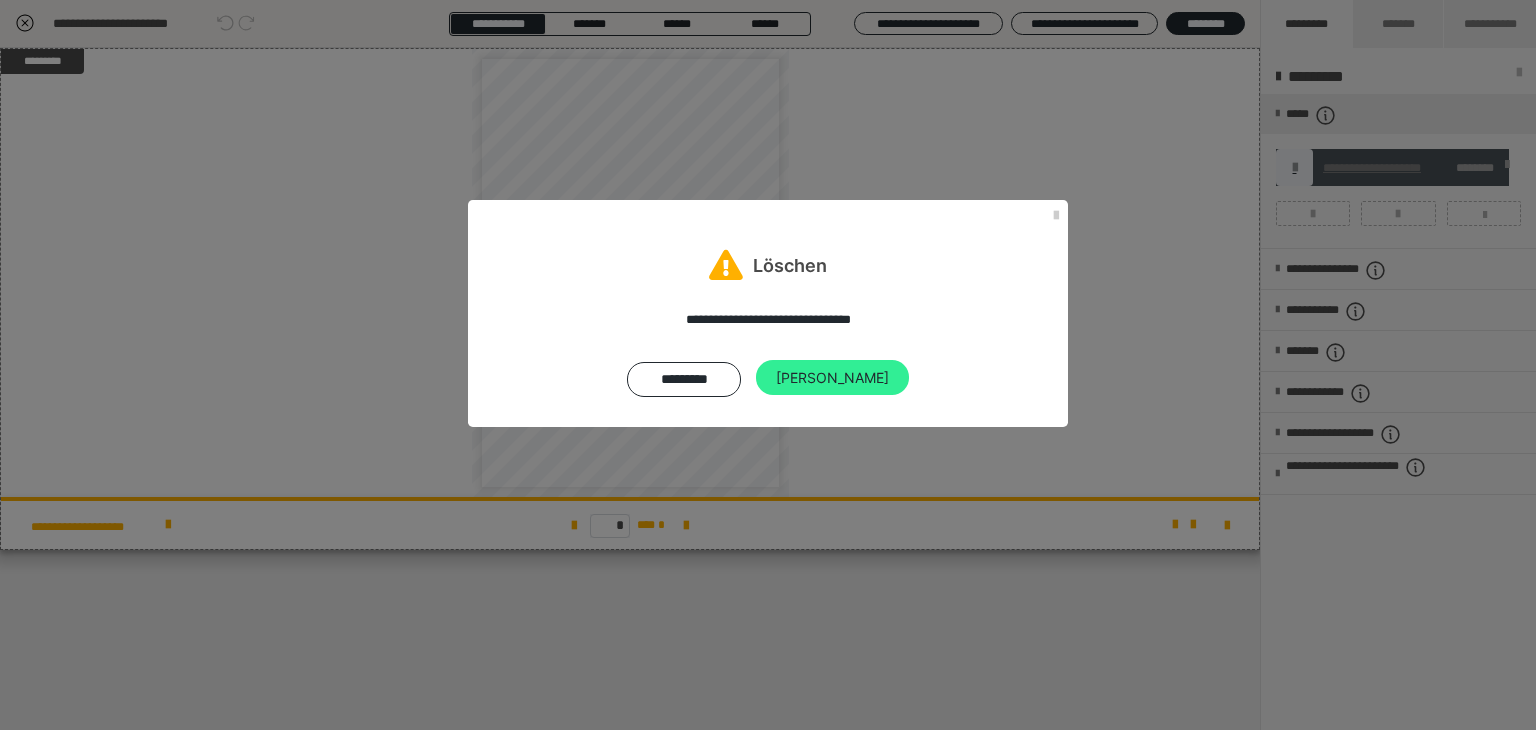 click on "[PERSON_NAME]" at bounding box center [832, 378] 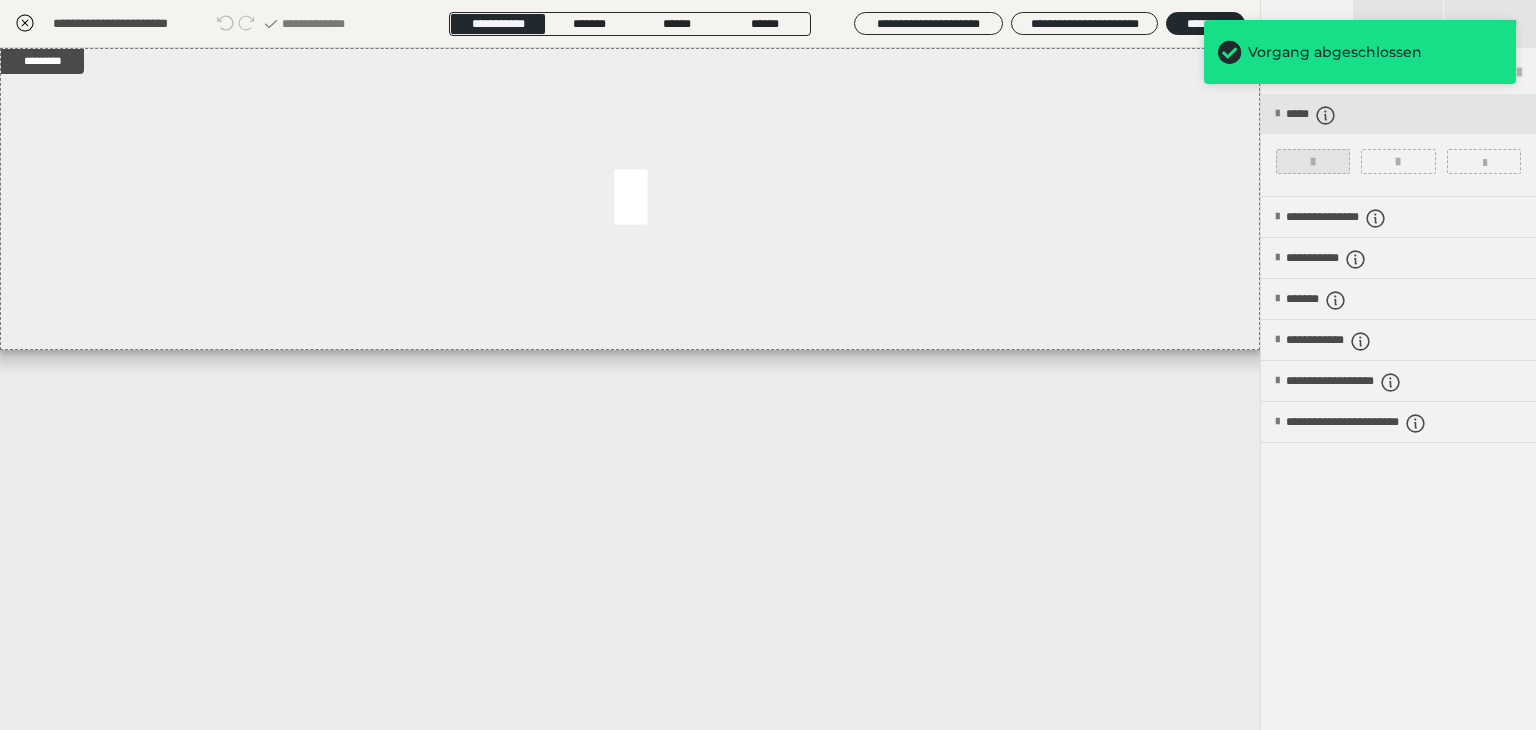 click at bounding box center (1313, 161) 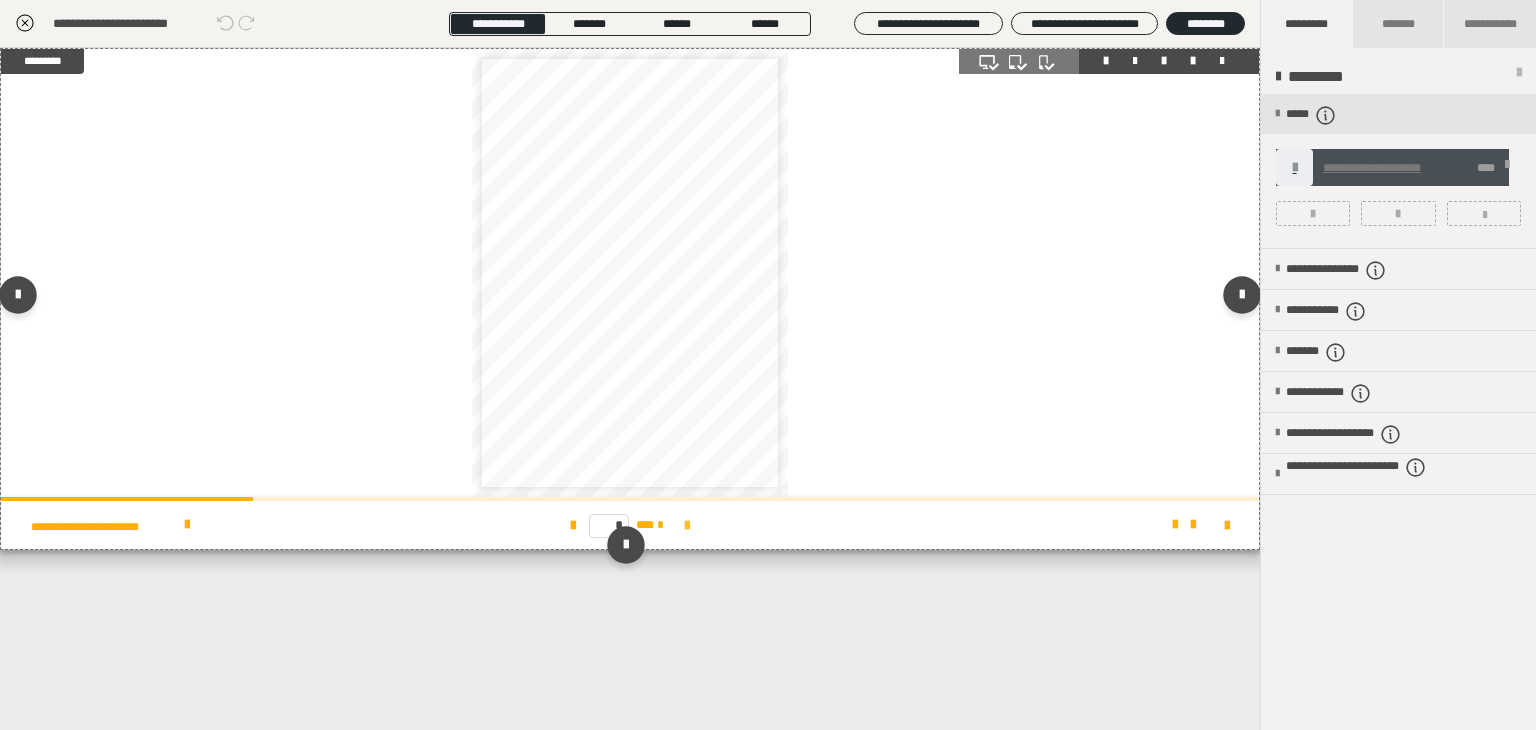 click at bounding box center (687, 526) 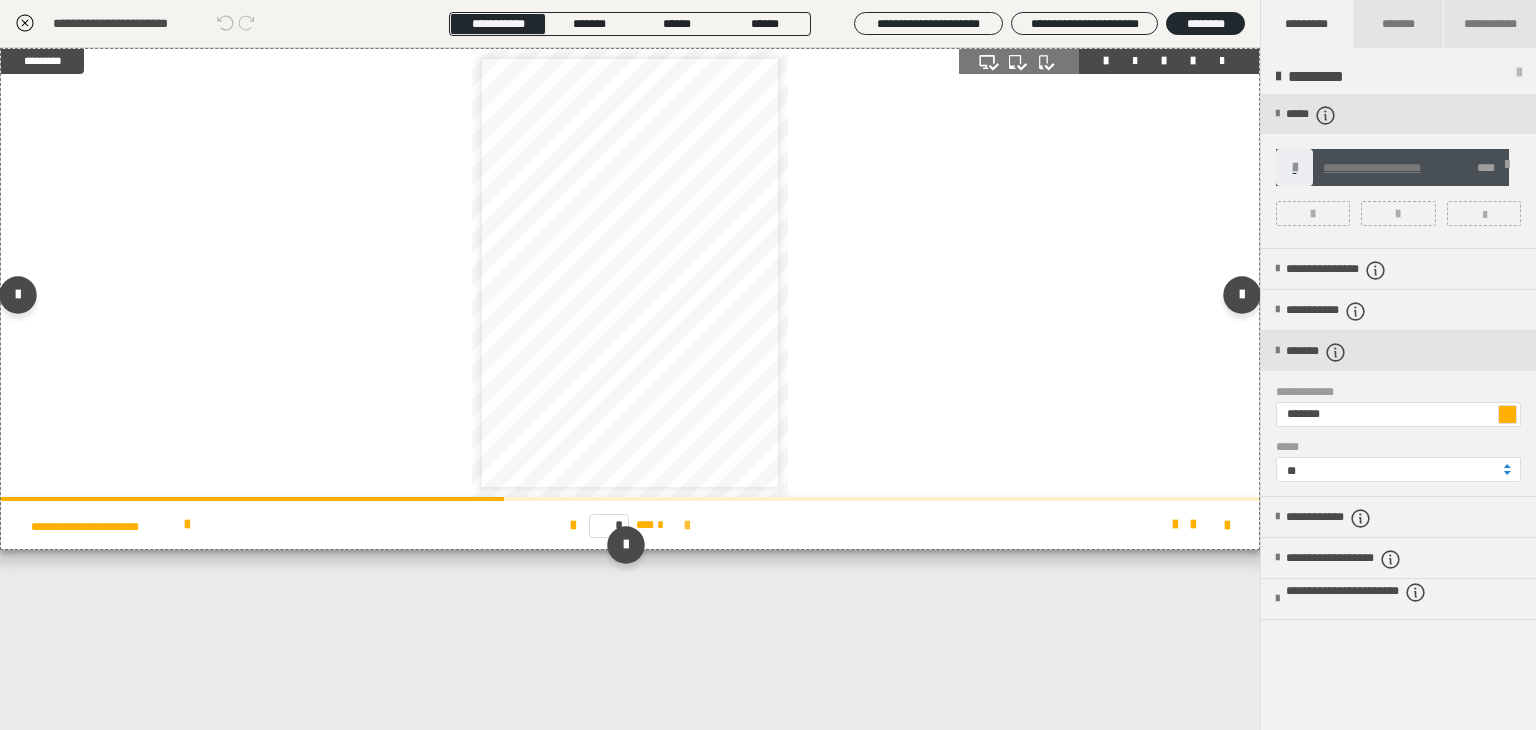 click at bounding box center (687, 526) 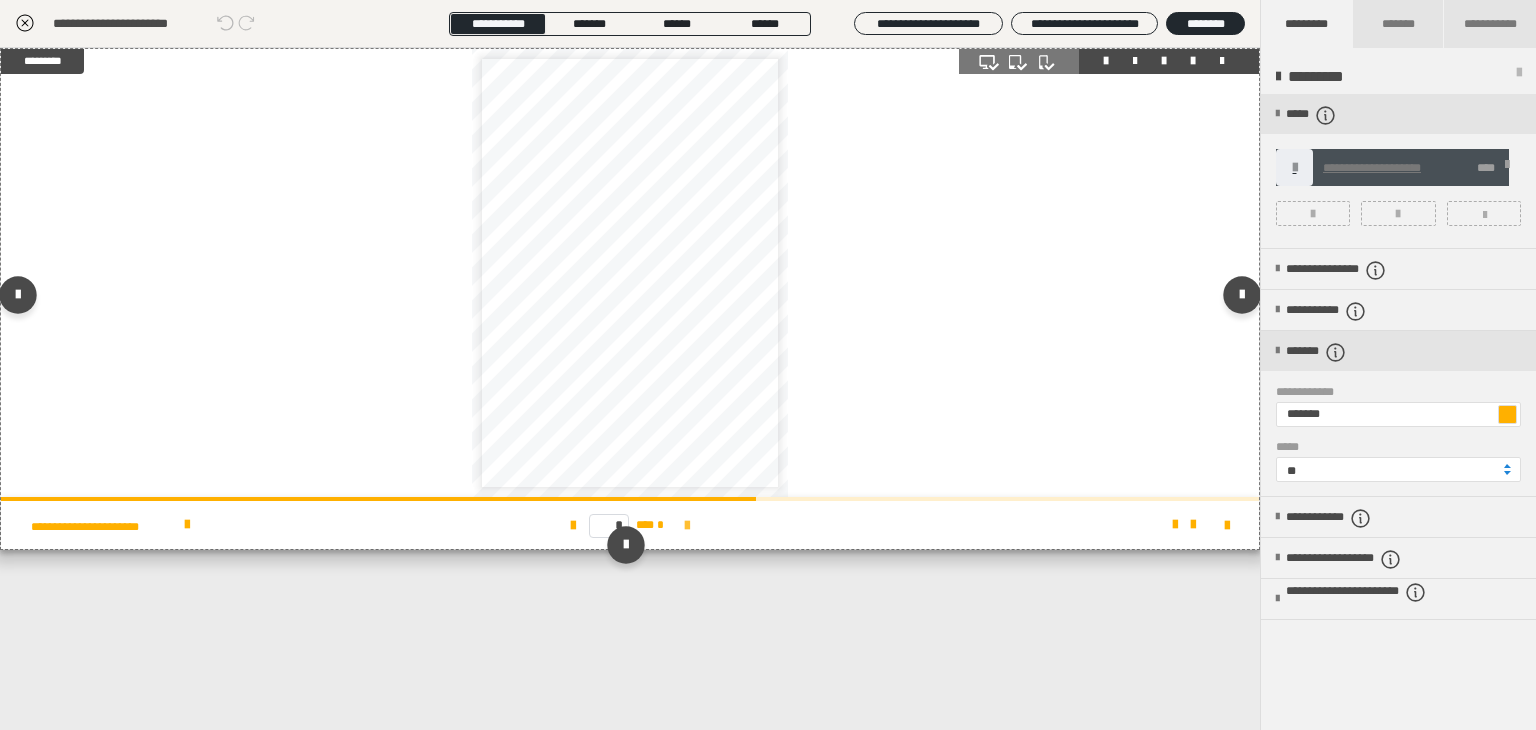 click at bounding box center [687, 526] 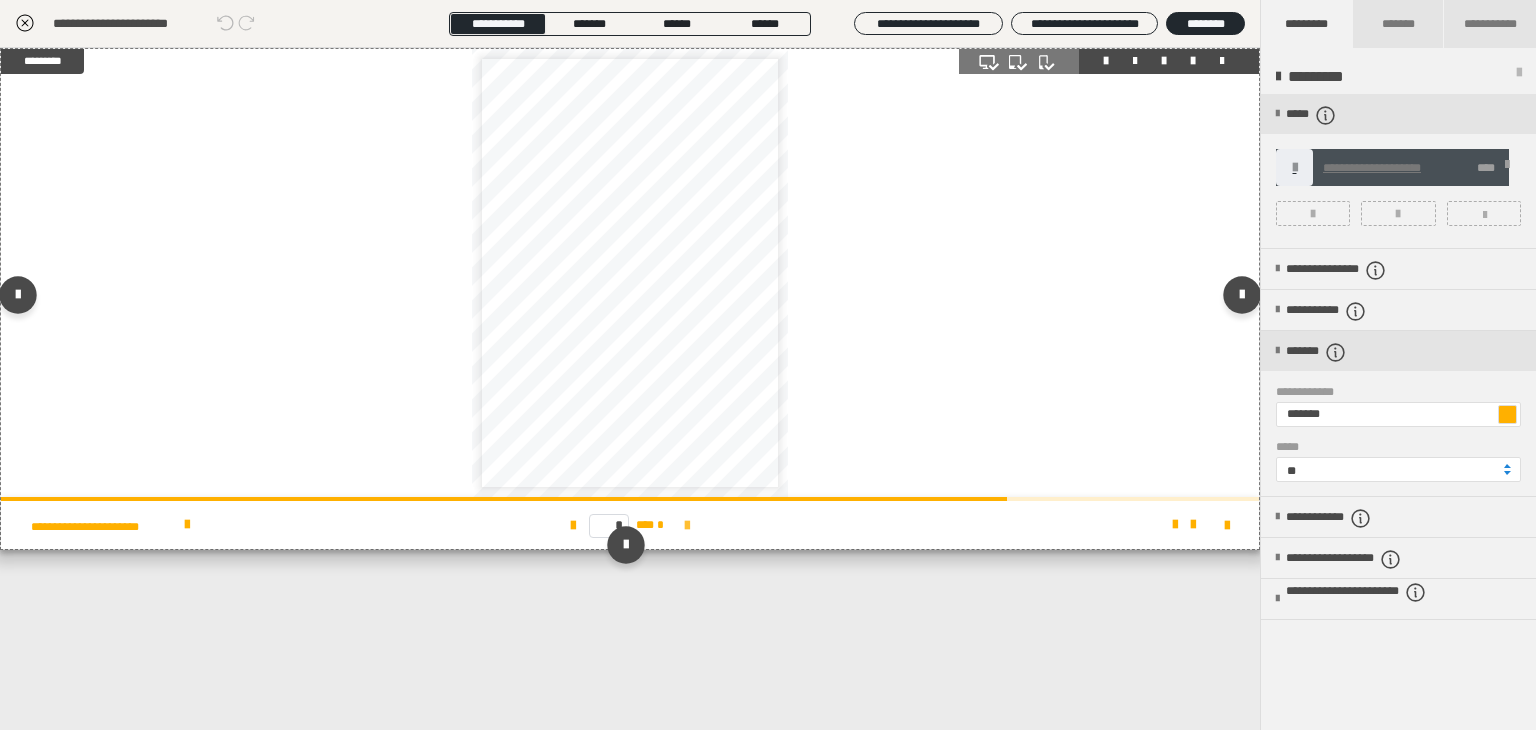 click at bounding box center (687, 526) 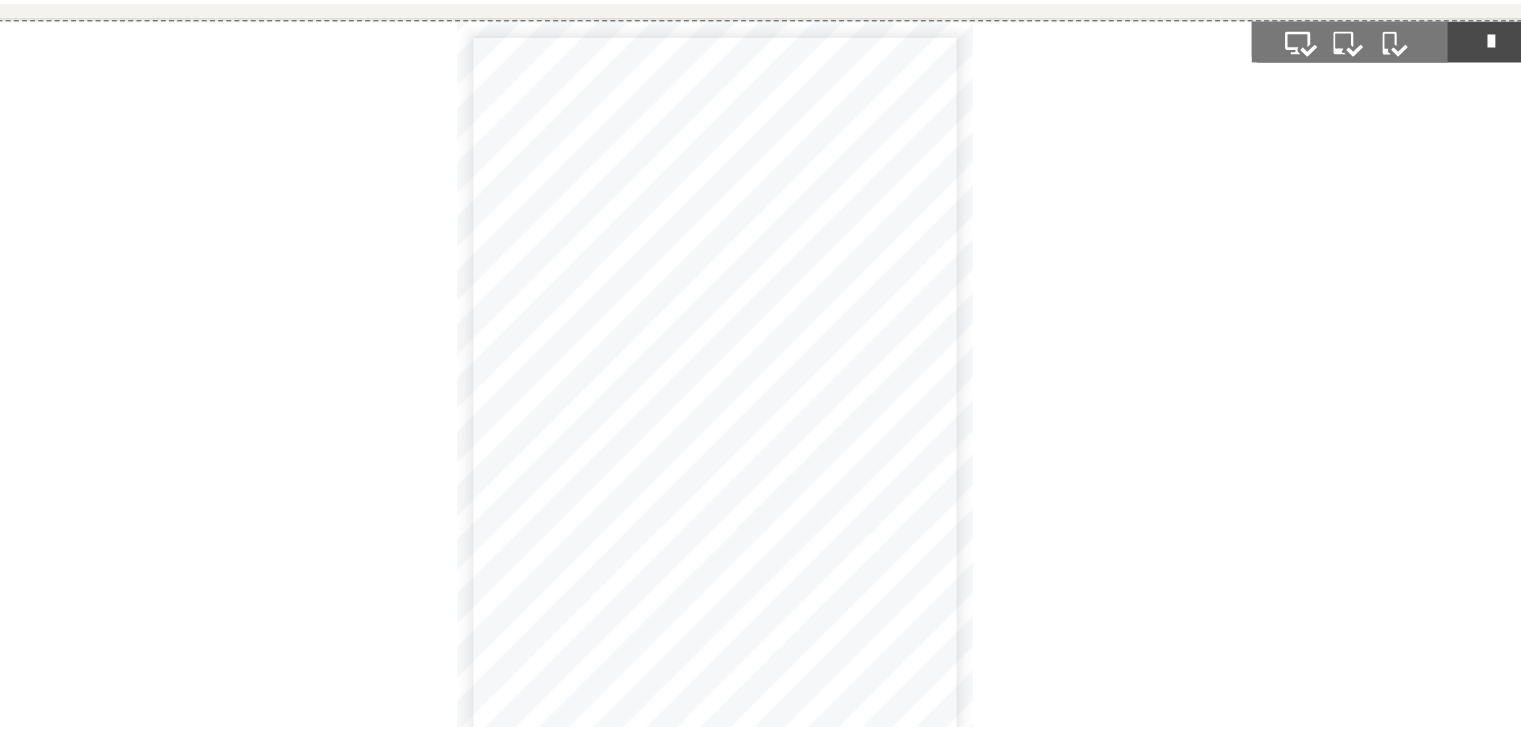 scroll, scrollTop: 373, scrollLeft: 0, axis: vertical 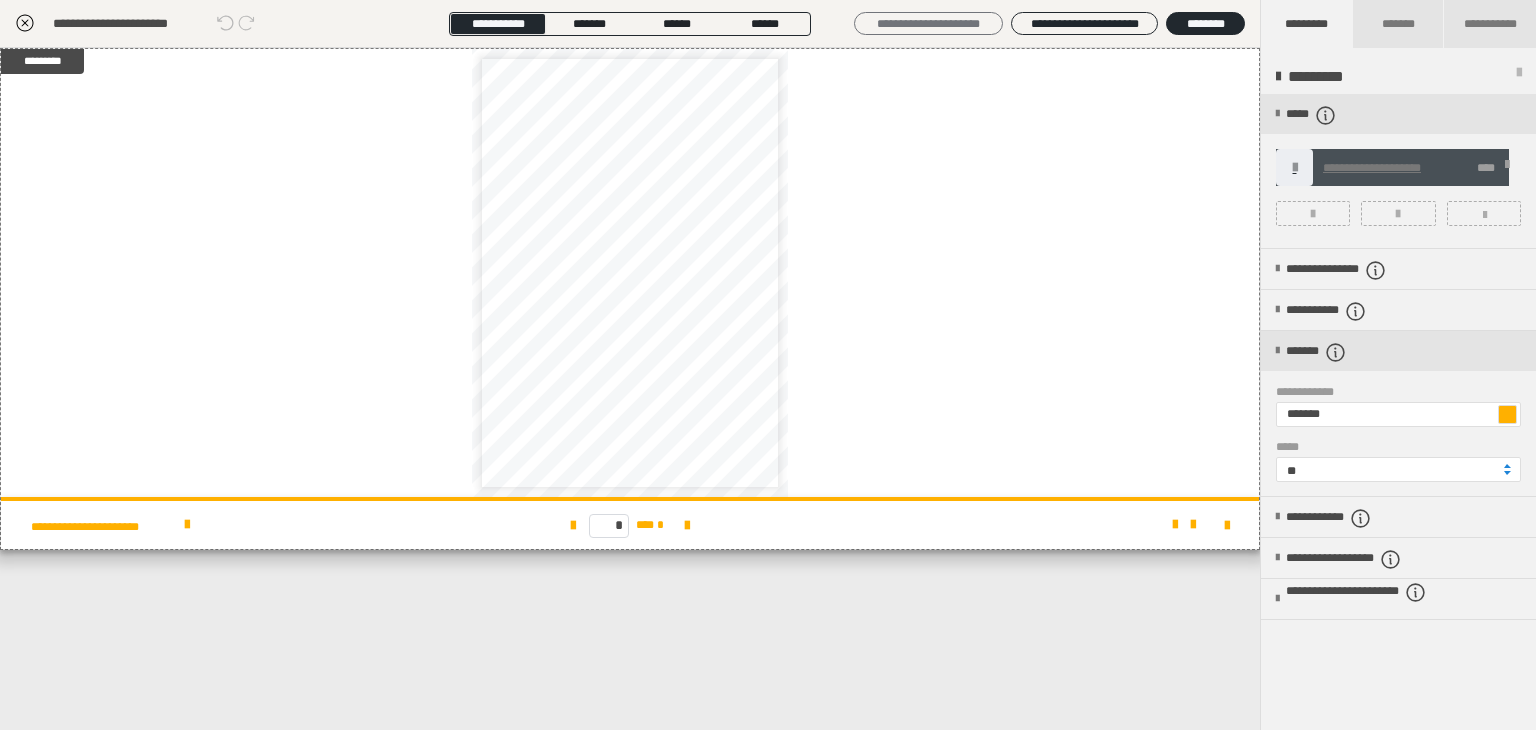 click on "**********" at bounding box center (928, 24) 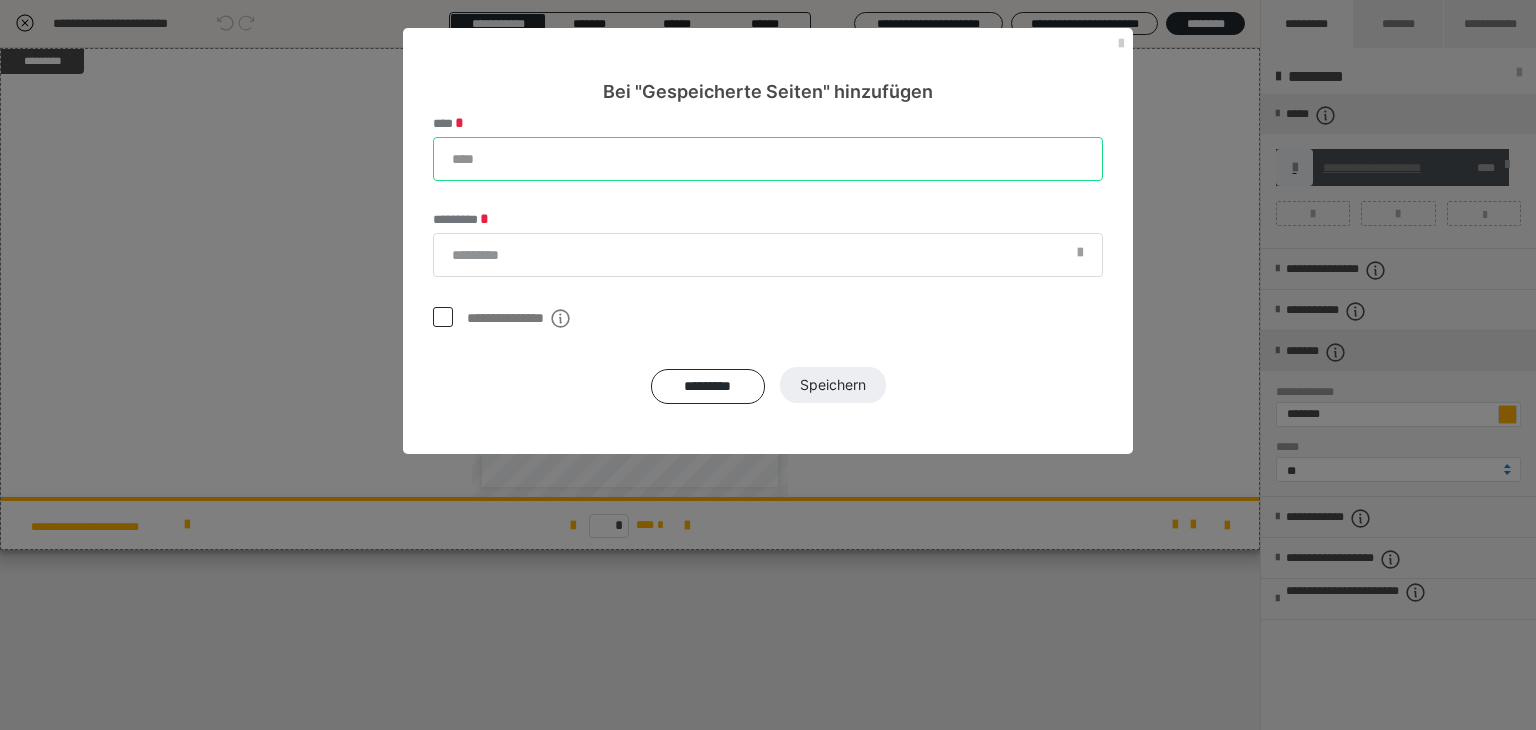 click on "****" at bounding box center (768, 159) 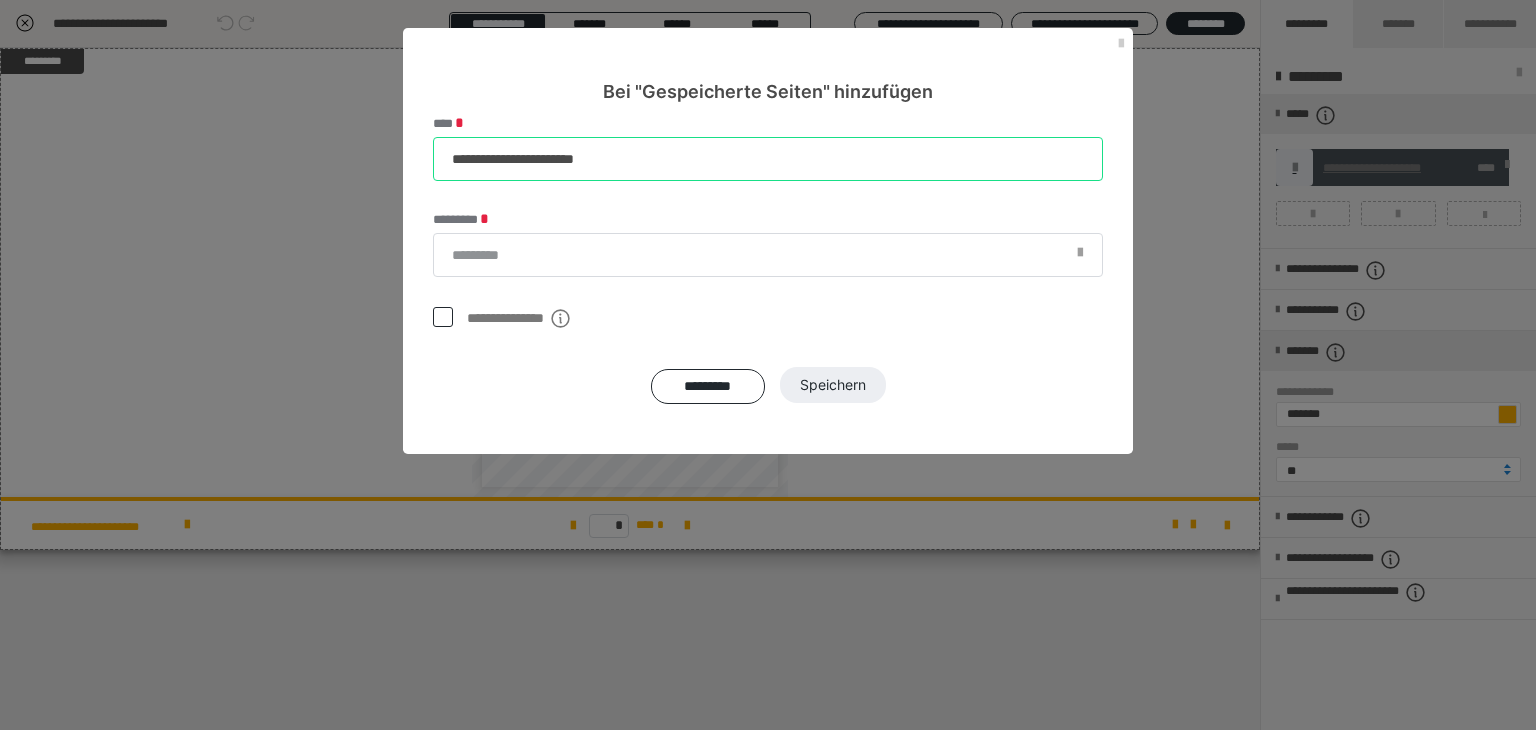 type on "**********" 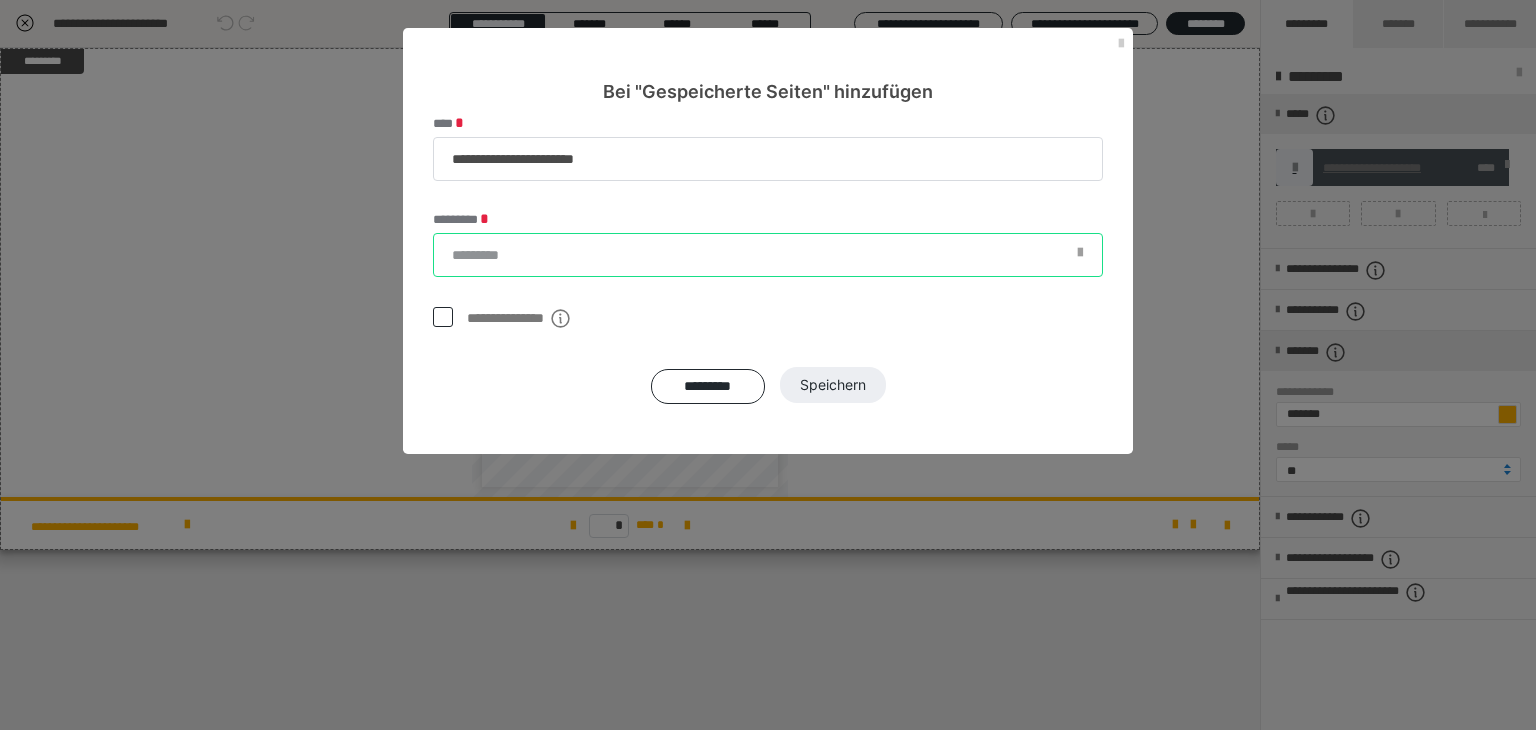 click on "*********" at bounding box center (768, 255) 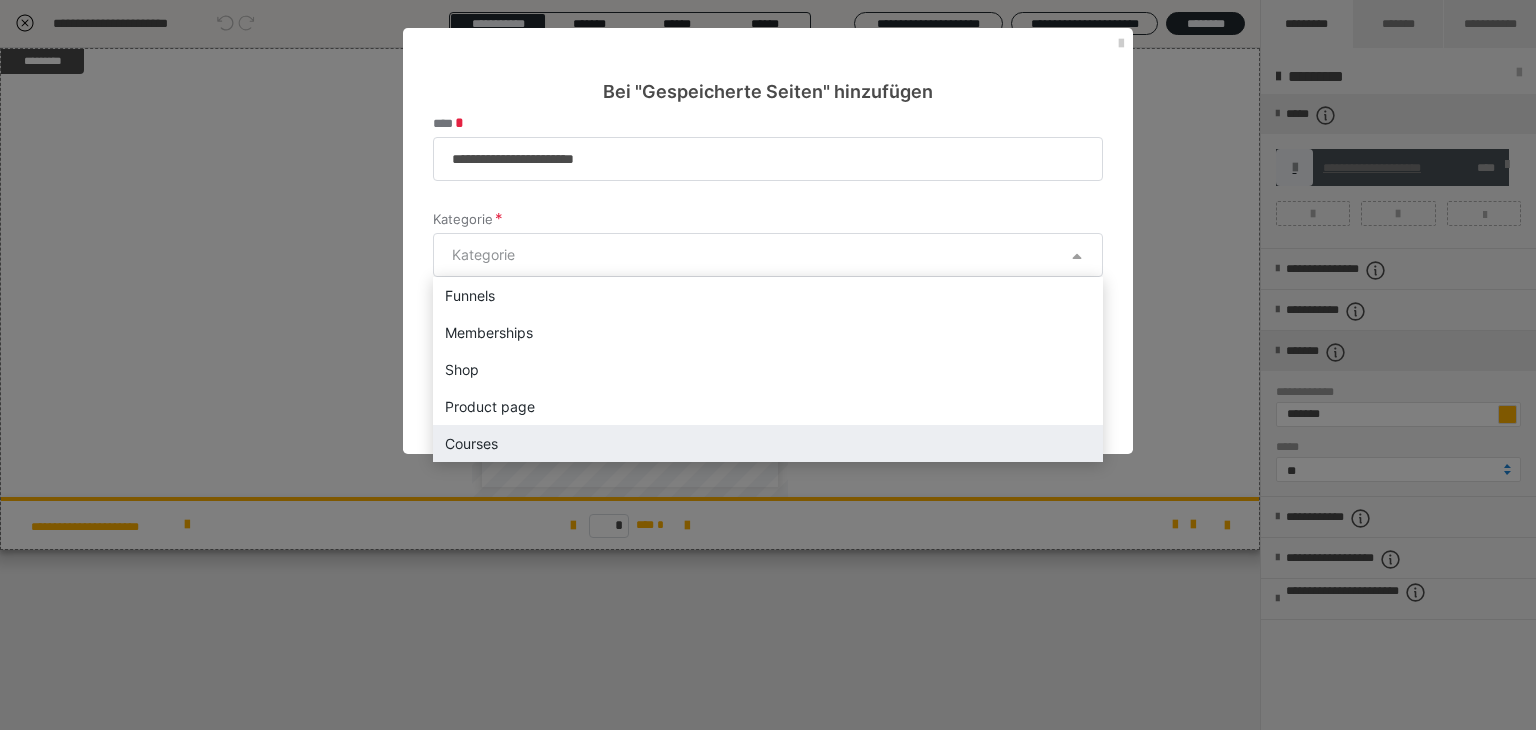click on "Courses" at bounding box center (768, 443) 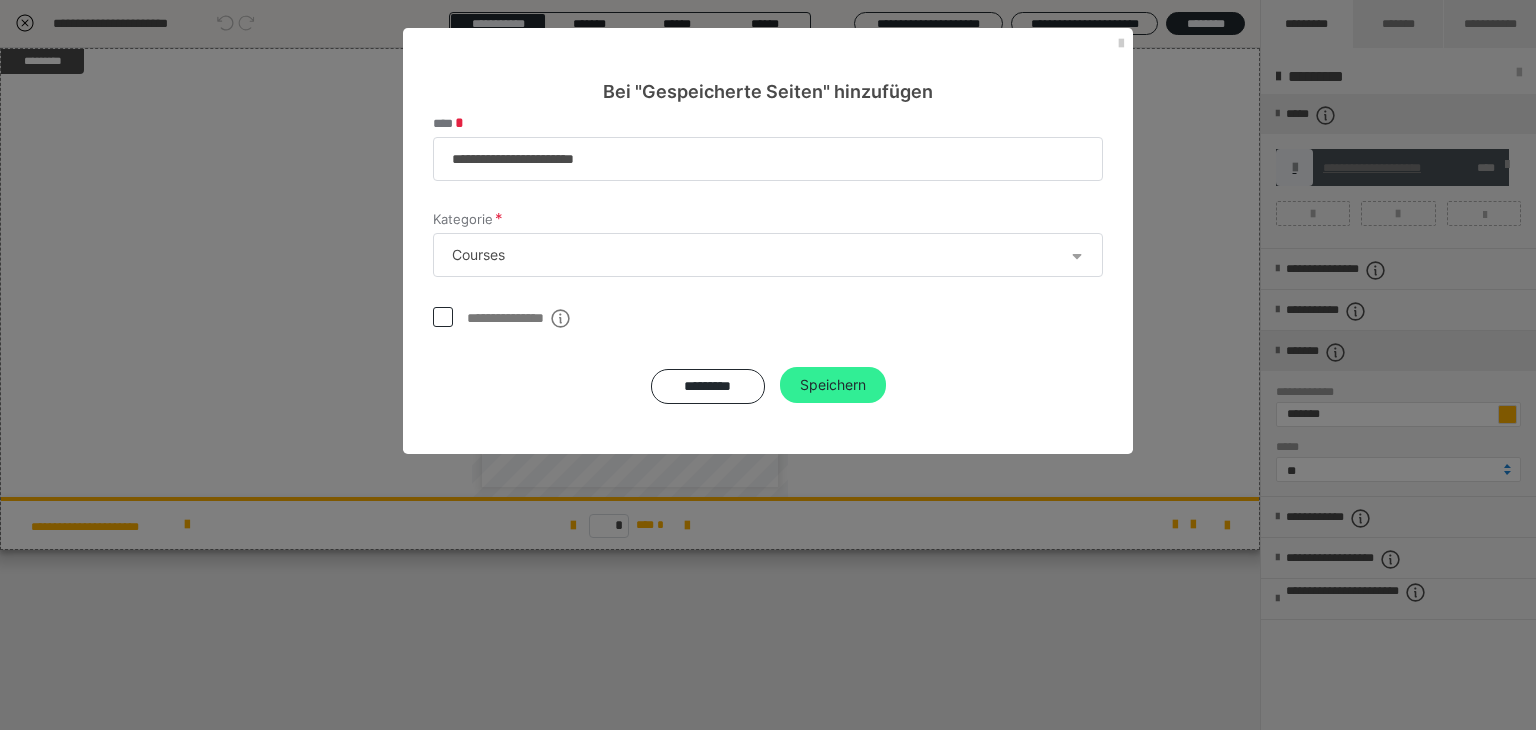 click on "Speichern" at bounding box center [833, 385] 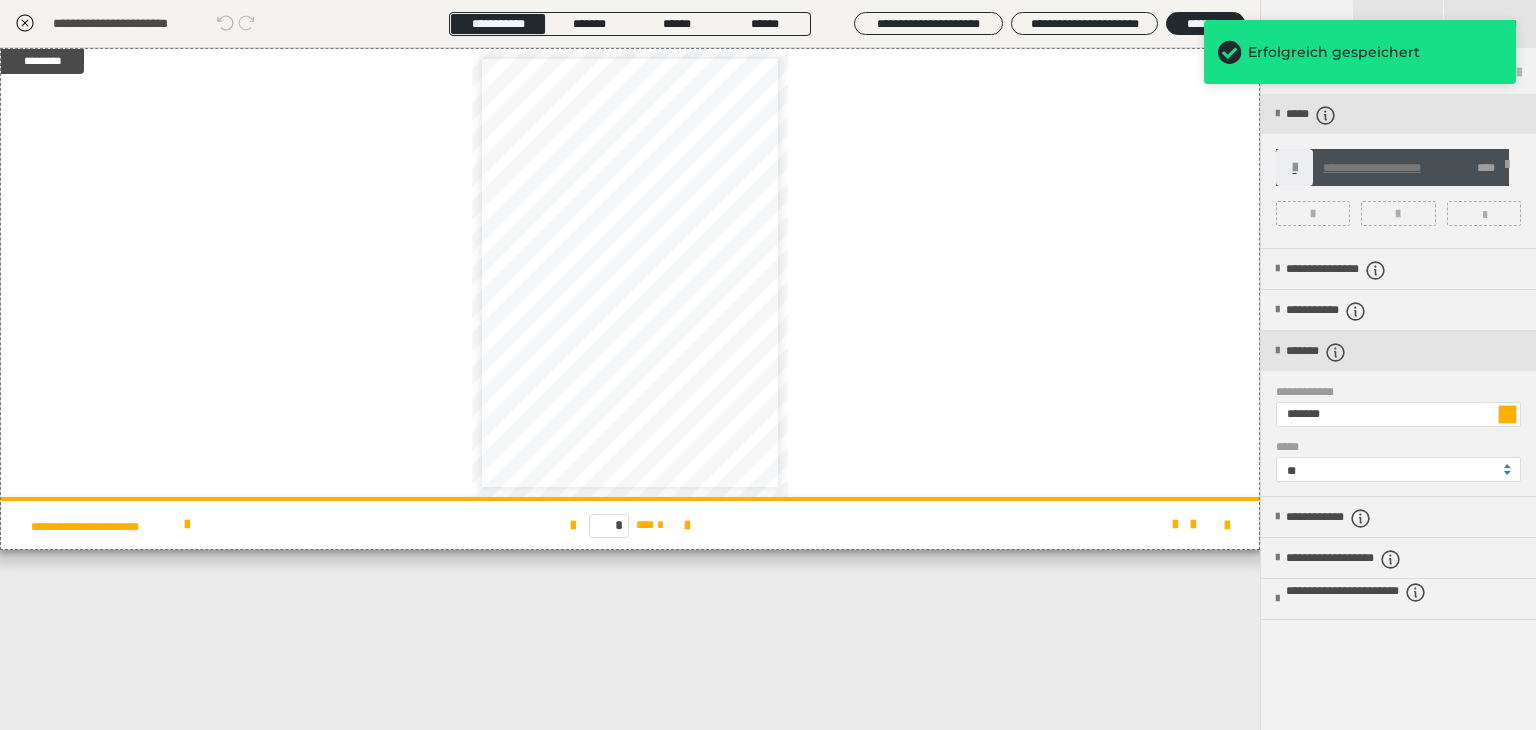 click 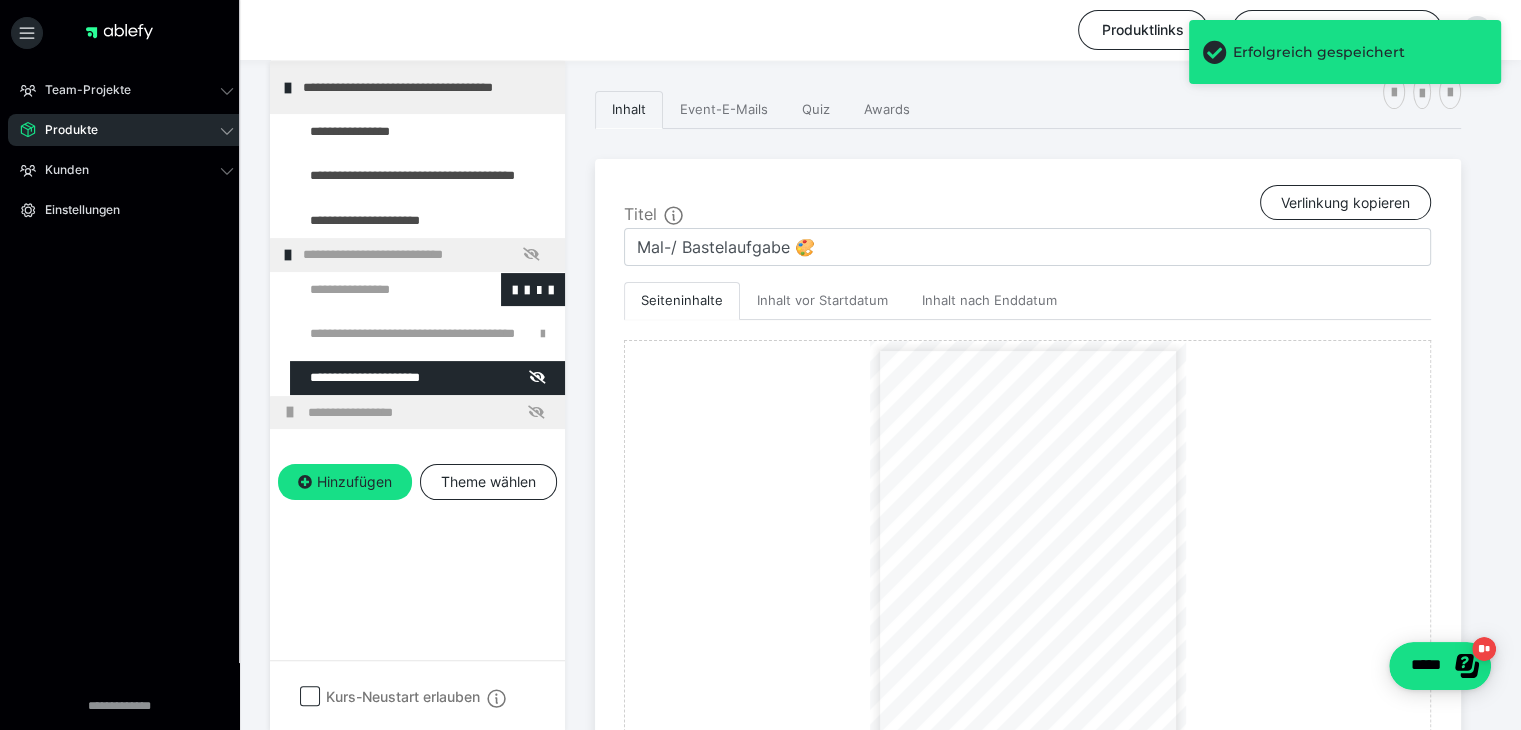 click at bounding box center [375, 290] 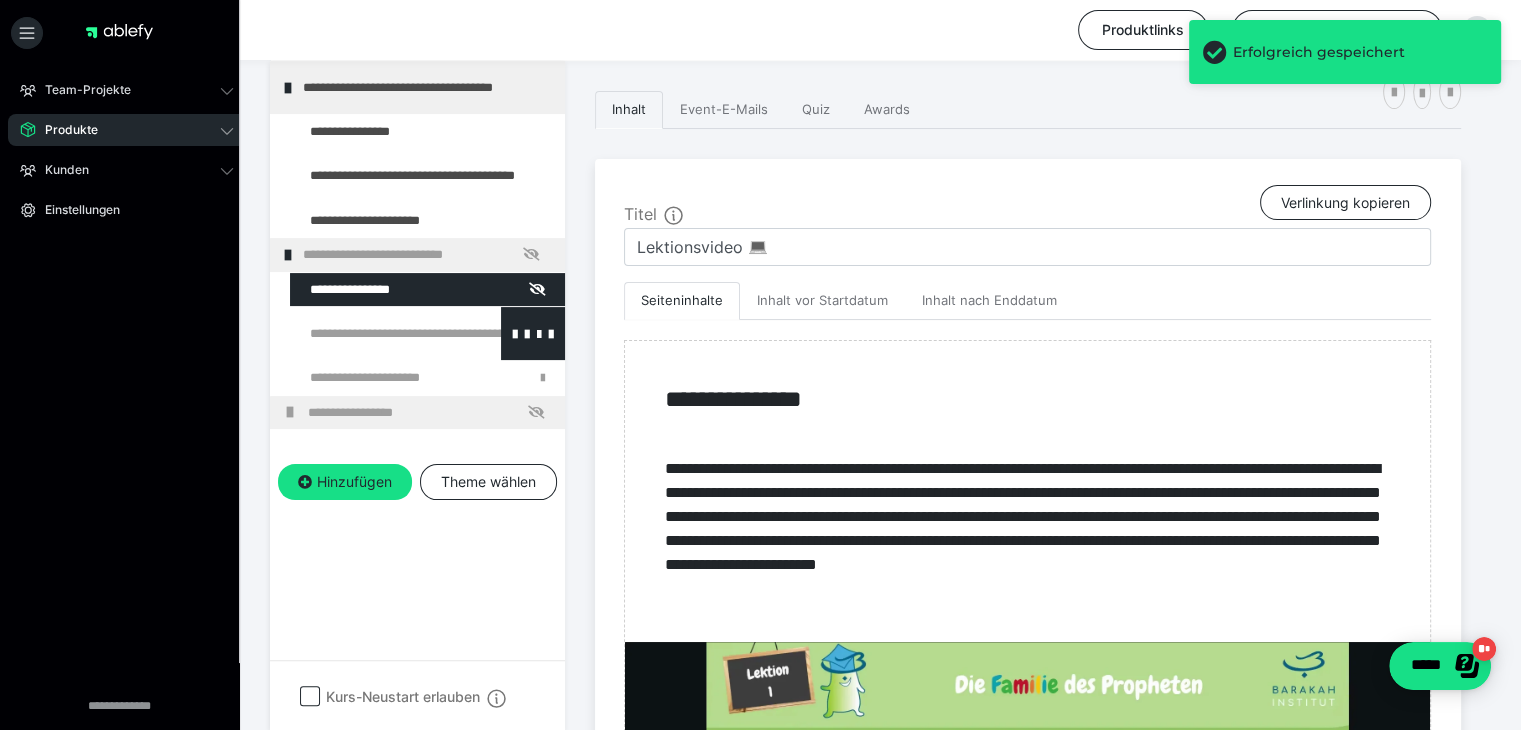 click at bounding box center [375, 333] 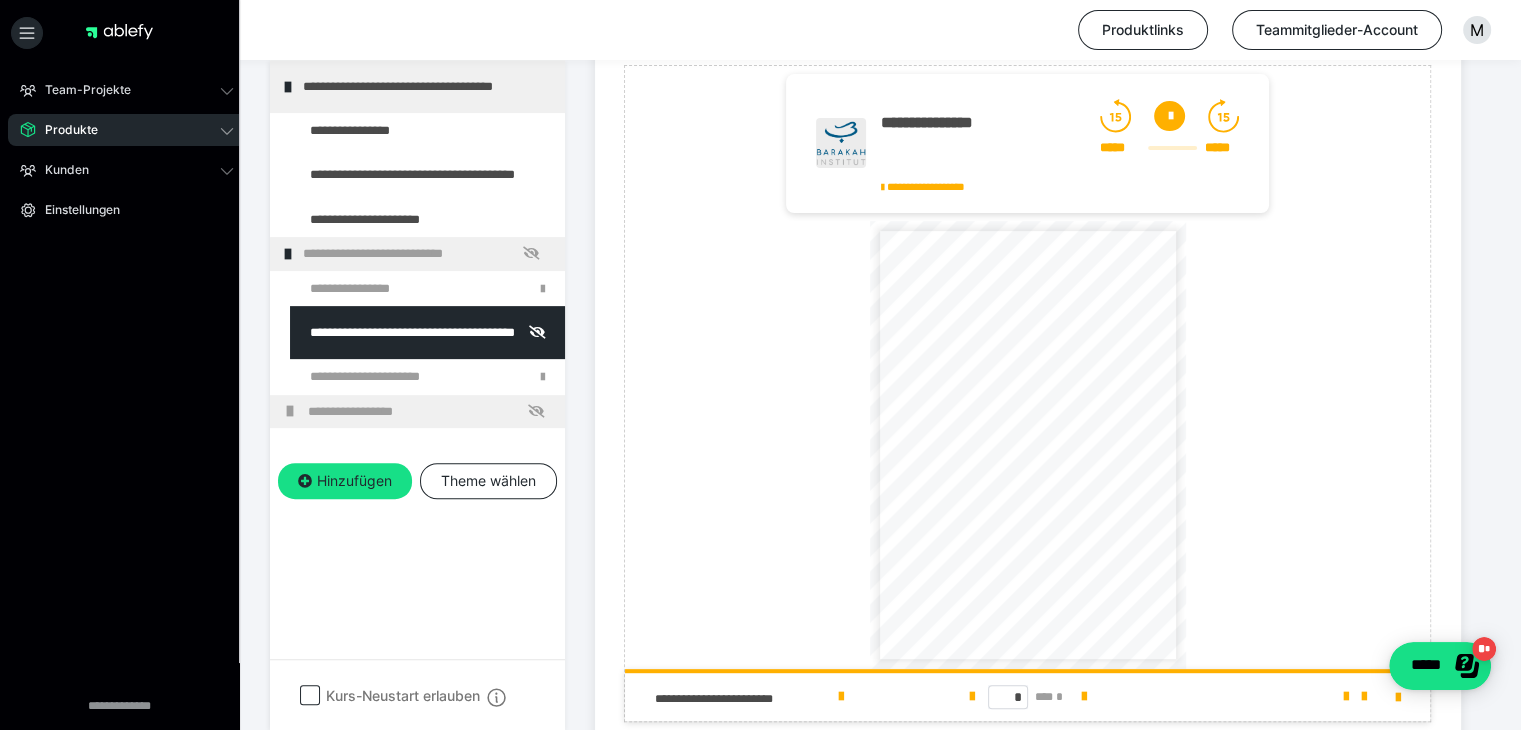 scroll, scrollTop: 649, scrollLeft: 0, axis: vertical 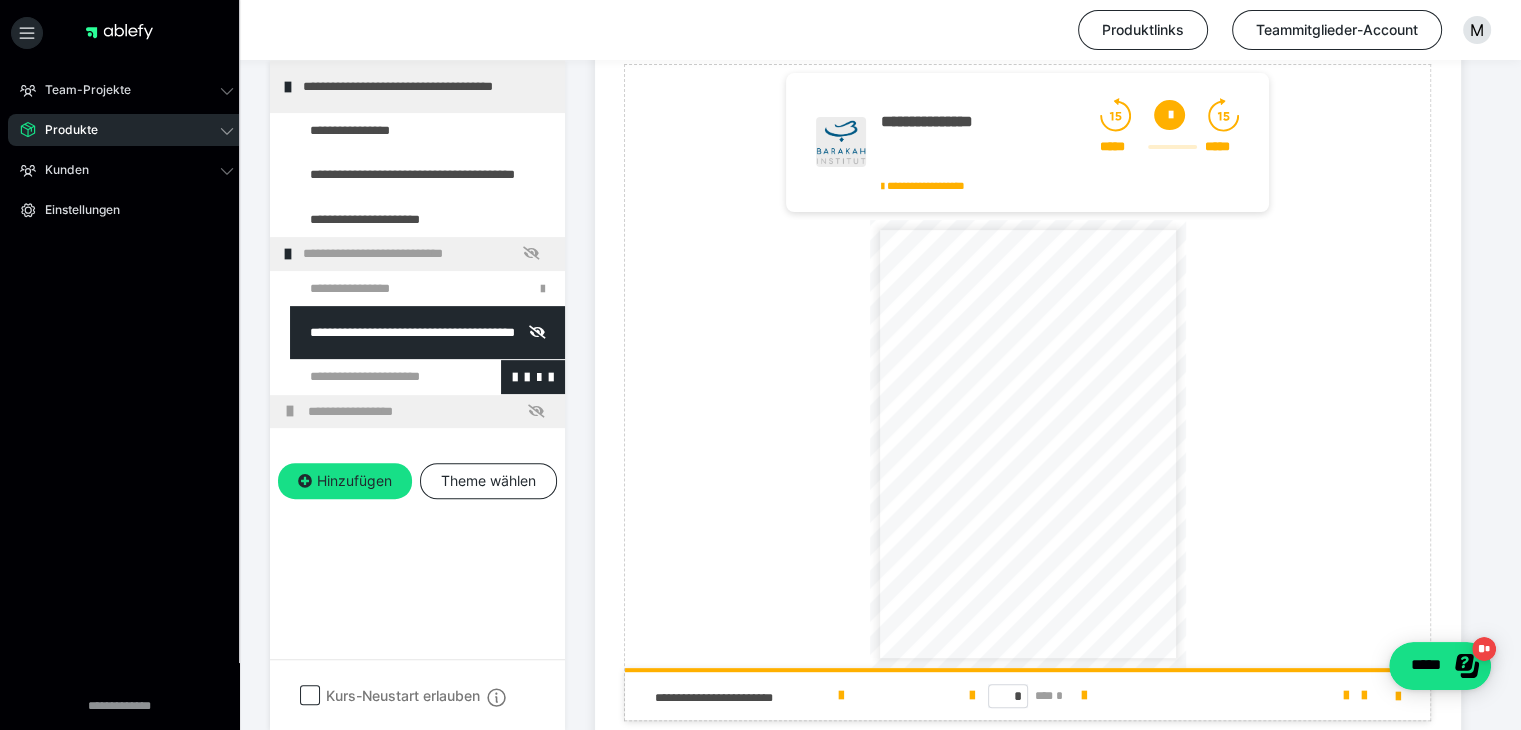 click at bounding box center (375, 377) 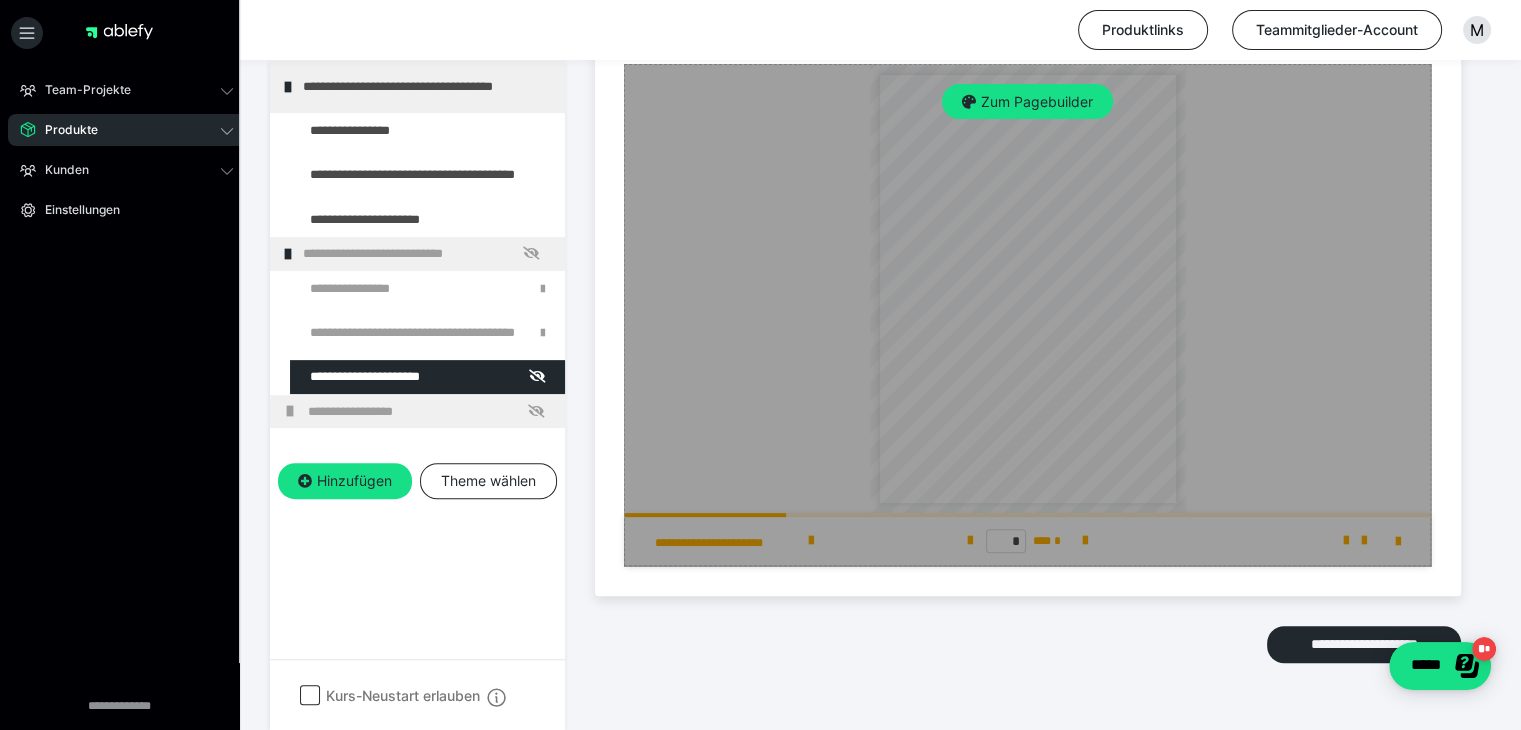 scroll, scrollTop: 510, scrollLeft: 0, axis: vertical 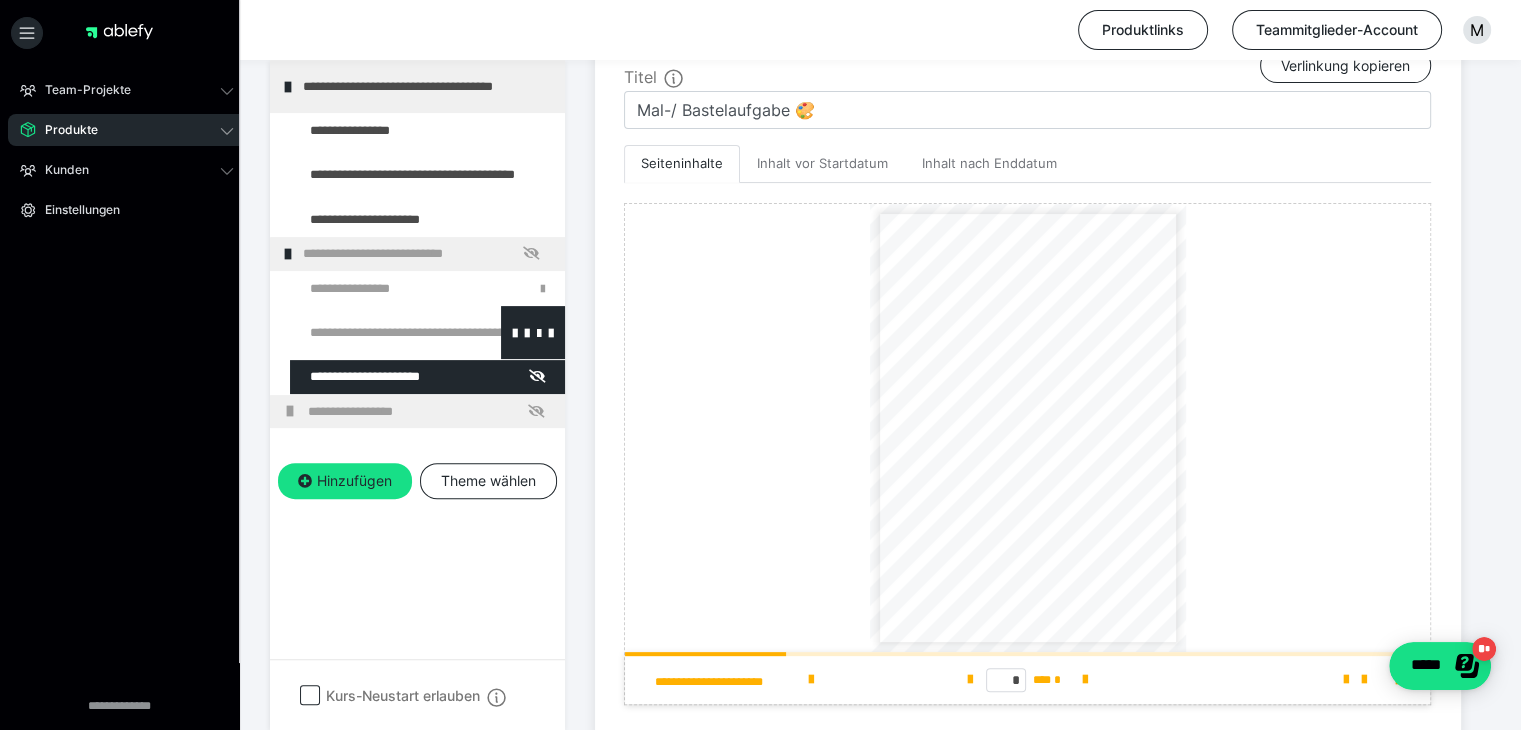 click at bounding box center [375, 332] 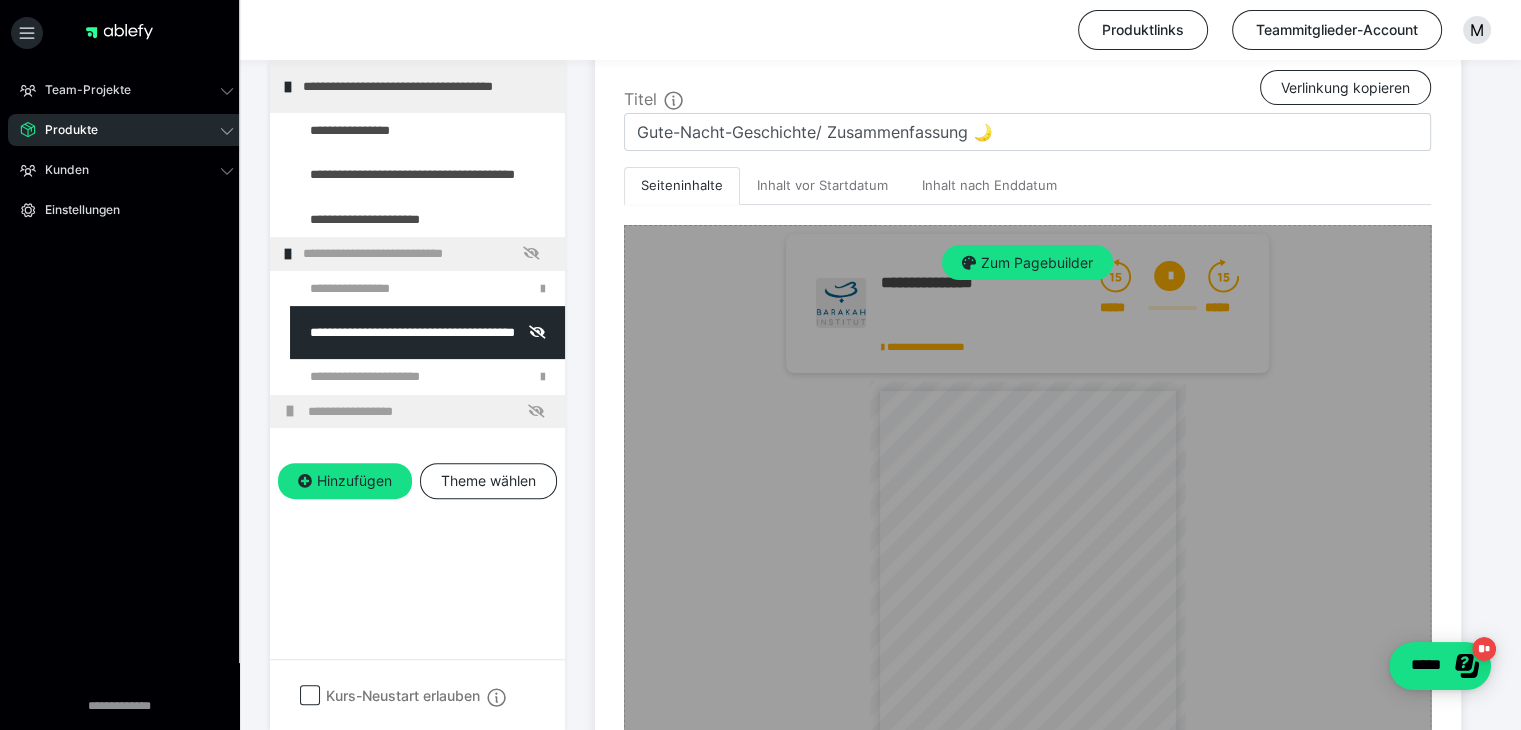 scroll, scrollTop: 489, scrollLeft: 0, axis: vertical 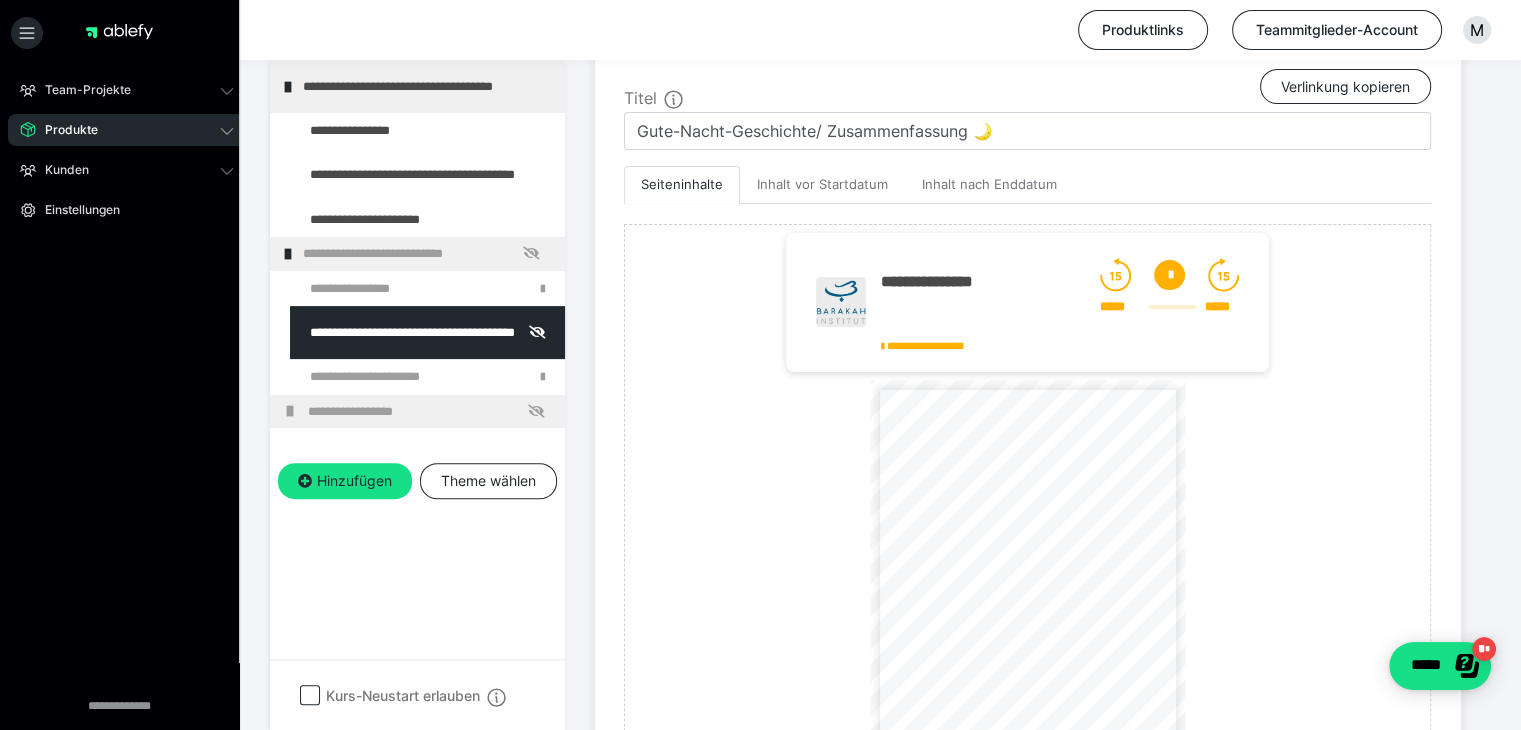 click on "**********" at bounding box center [880, 511] 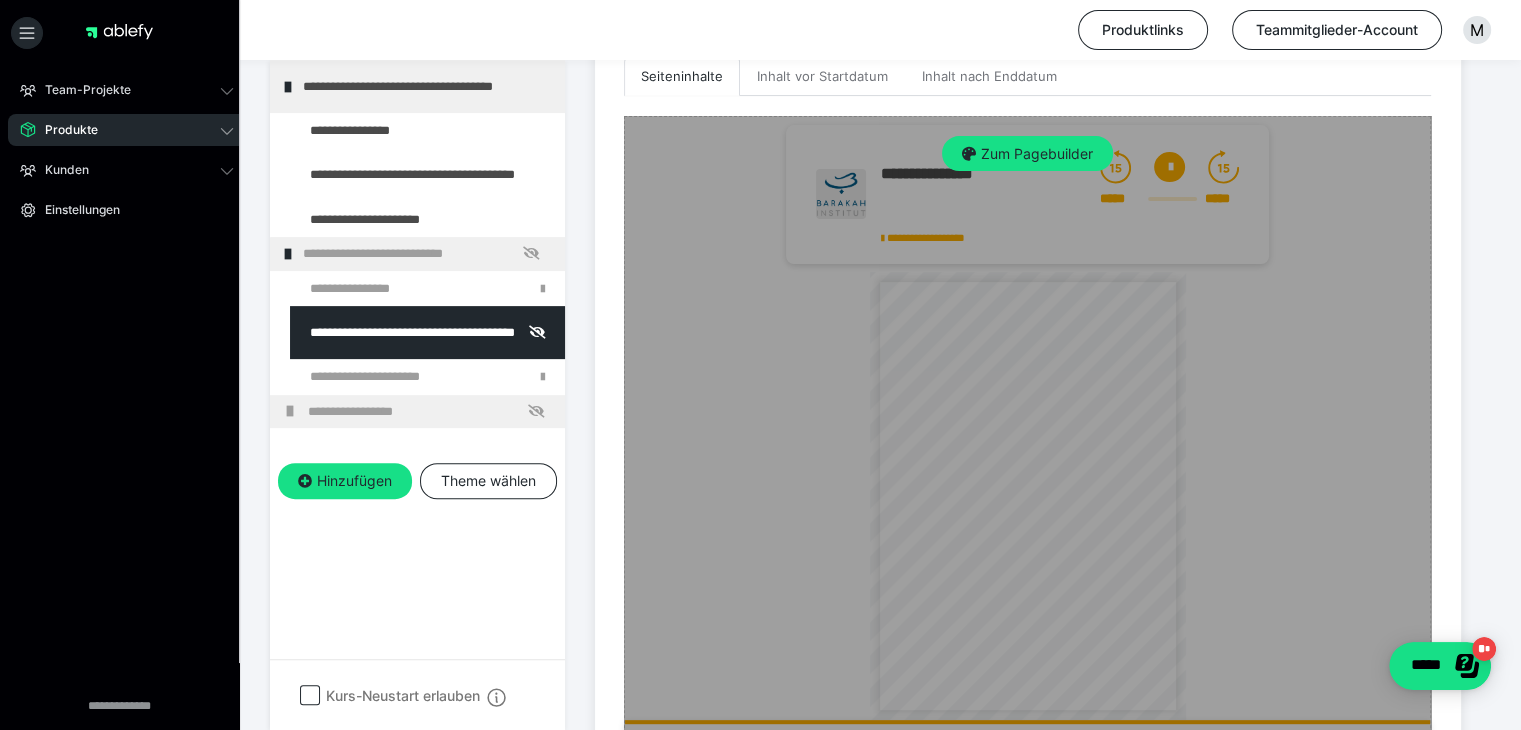 scroll, scrollTop: 598, scrollLeft: 0, axis: vertical 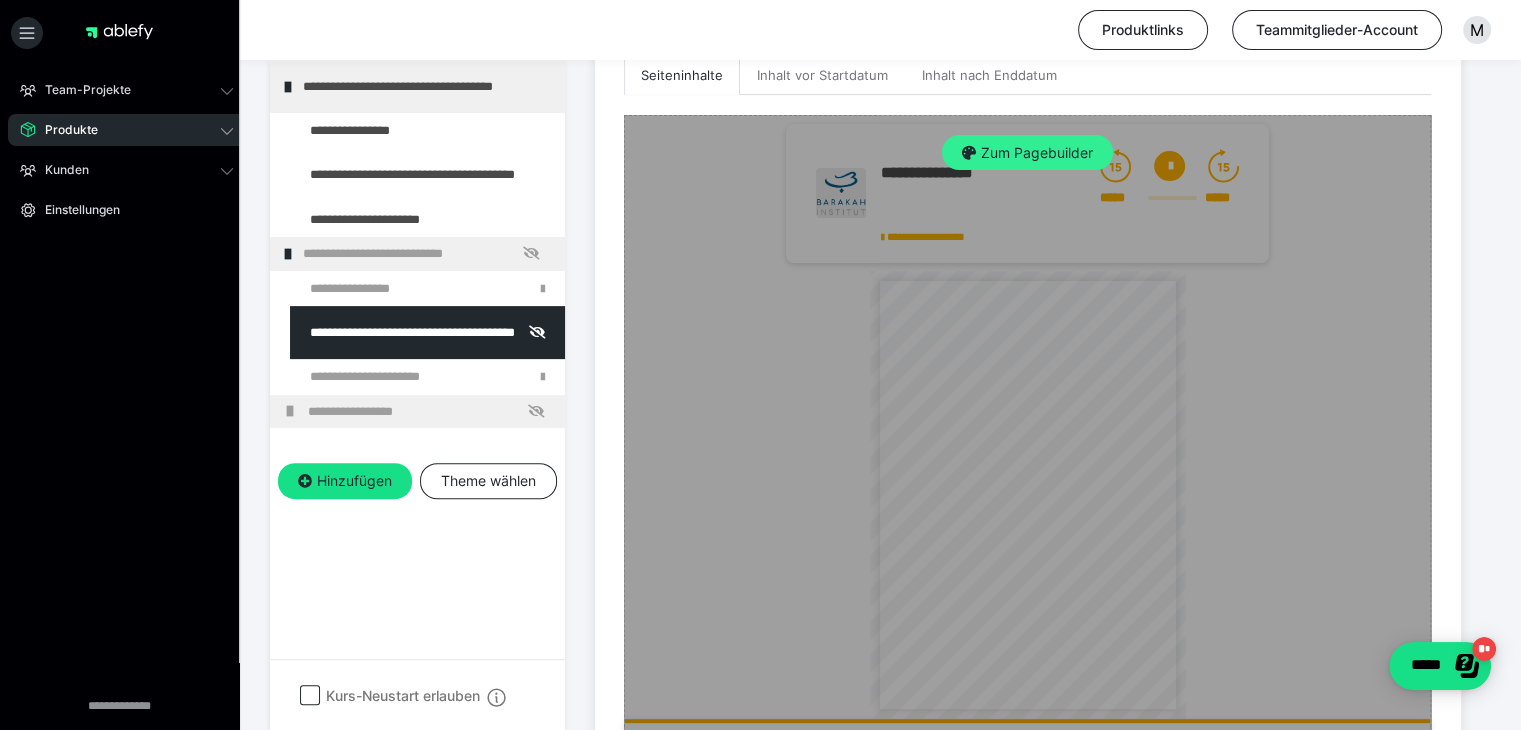 click on "Zum Pagebuilder" at bounding box center (1027, 153) 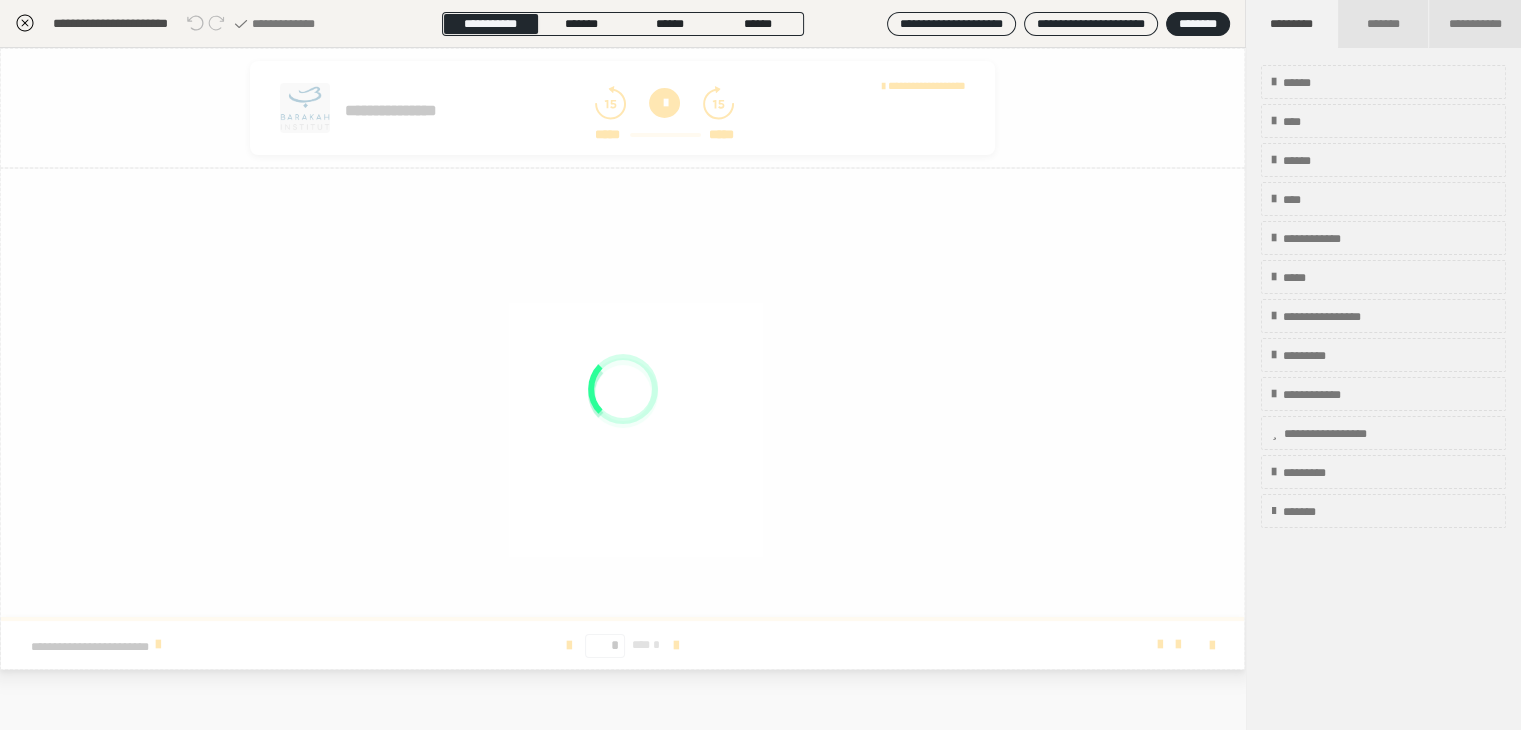 scroll, scrollTop: 373, scrollLeft: 0, axis: vertical 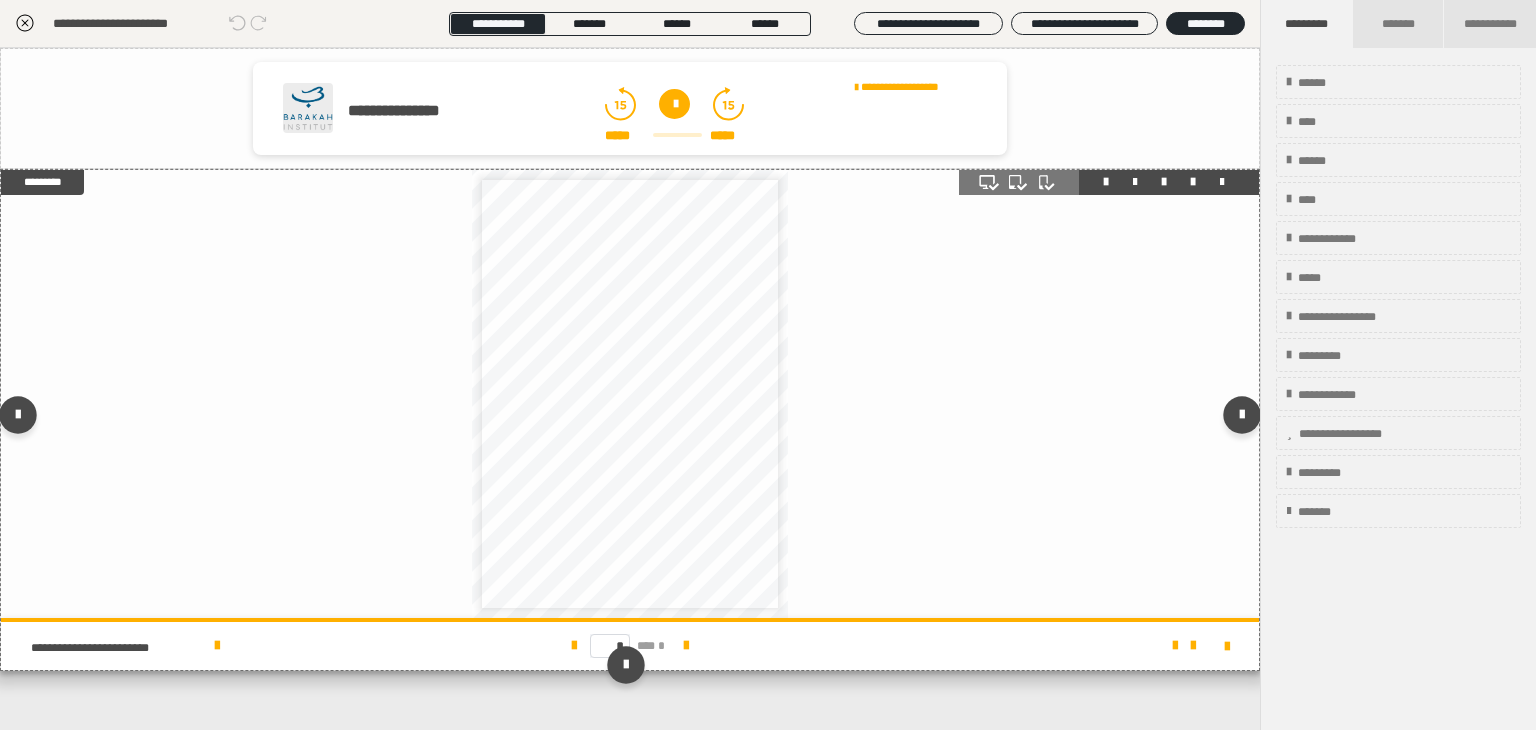 click on "**********" at bounding box center [626, 323] 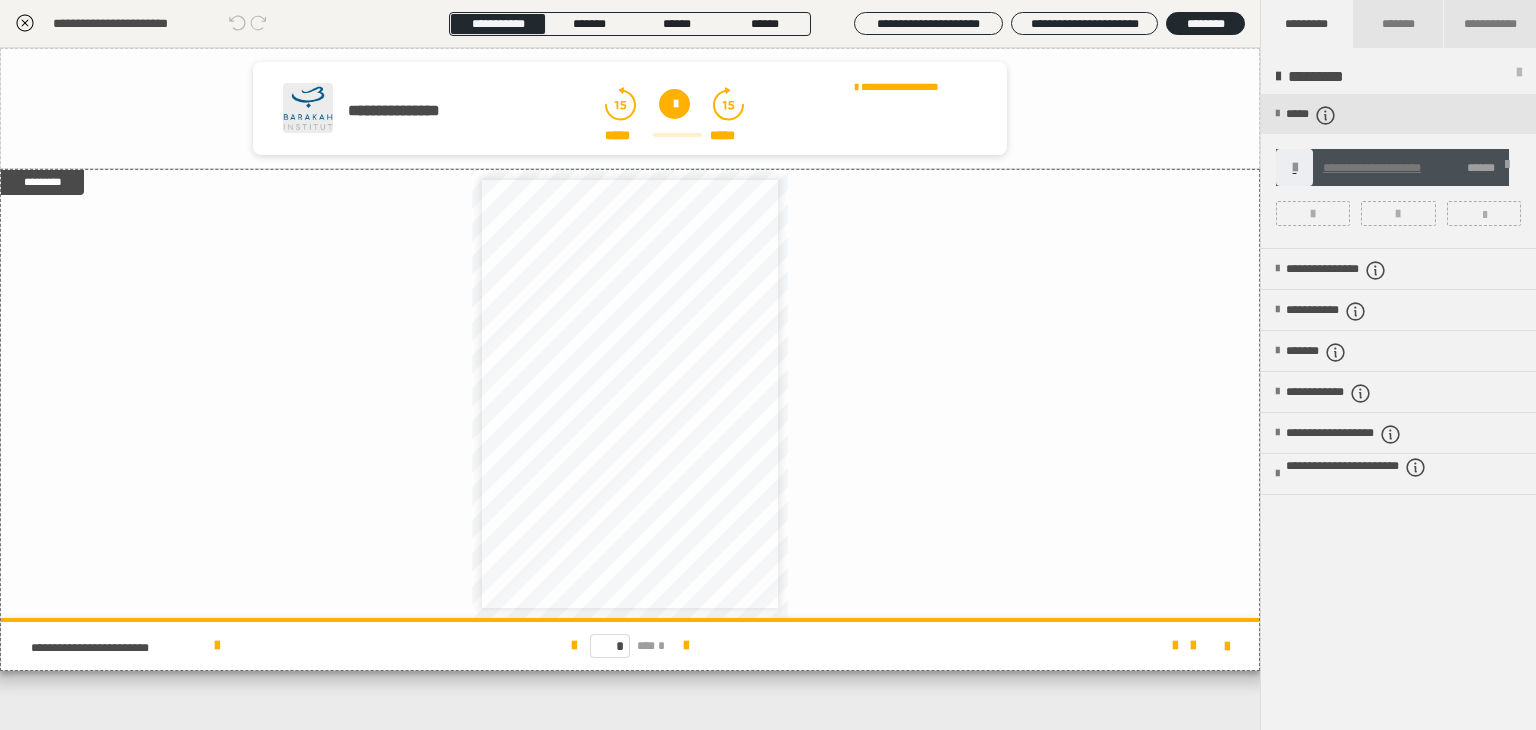 click at bounding box center (1507, 168) 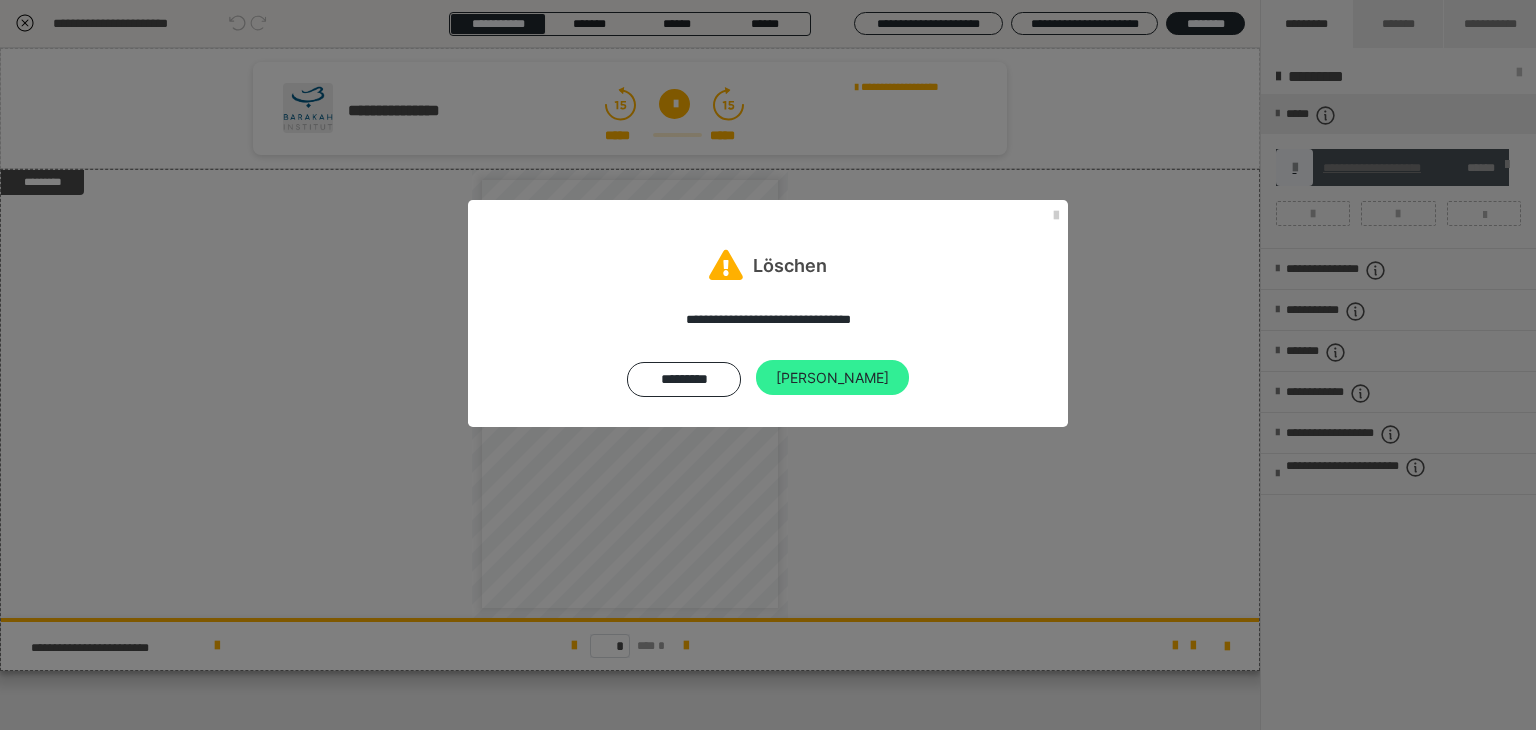 click on "[PERSON_NAME]" at bounding box center (832, 378) 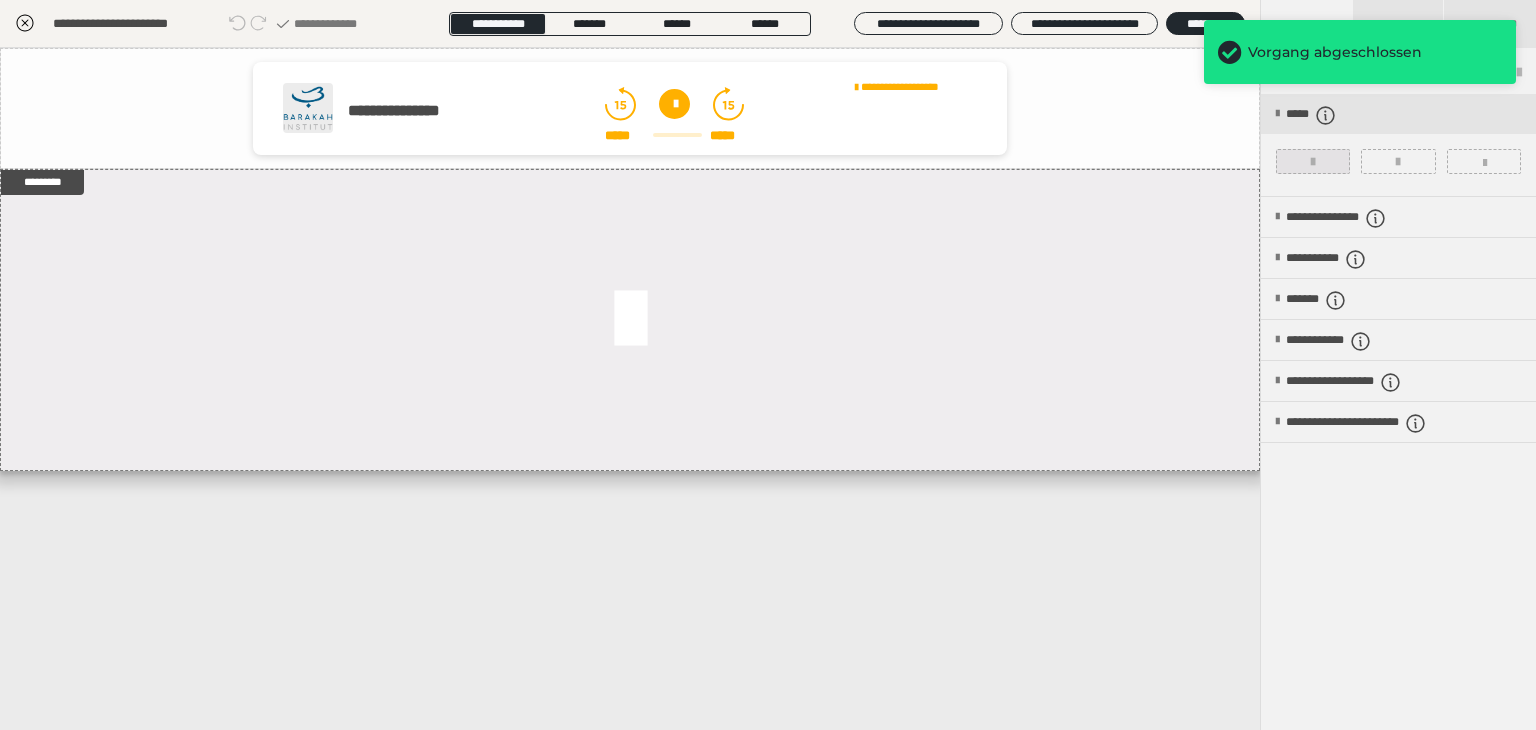 click at bounding box center (1313, 161) 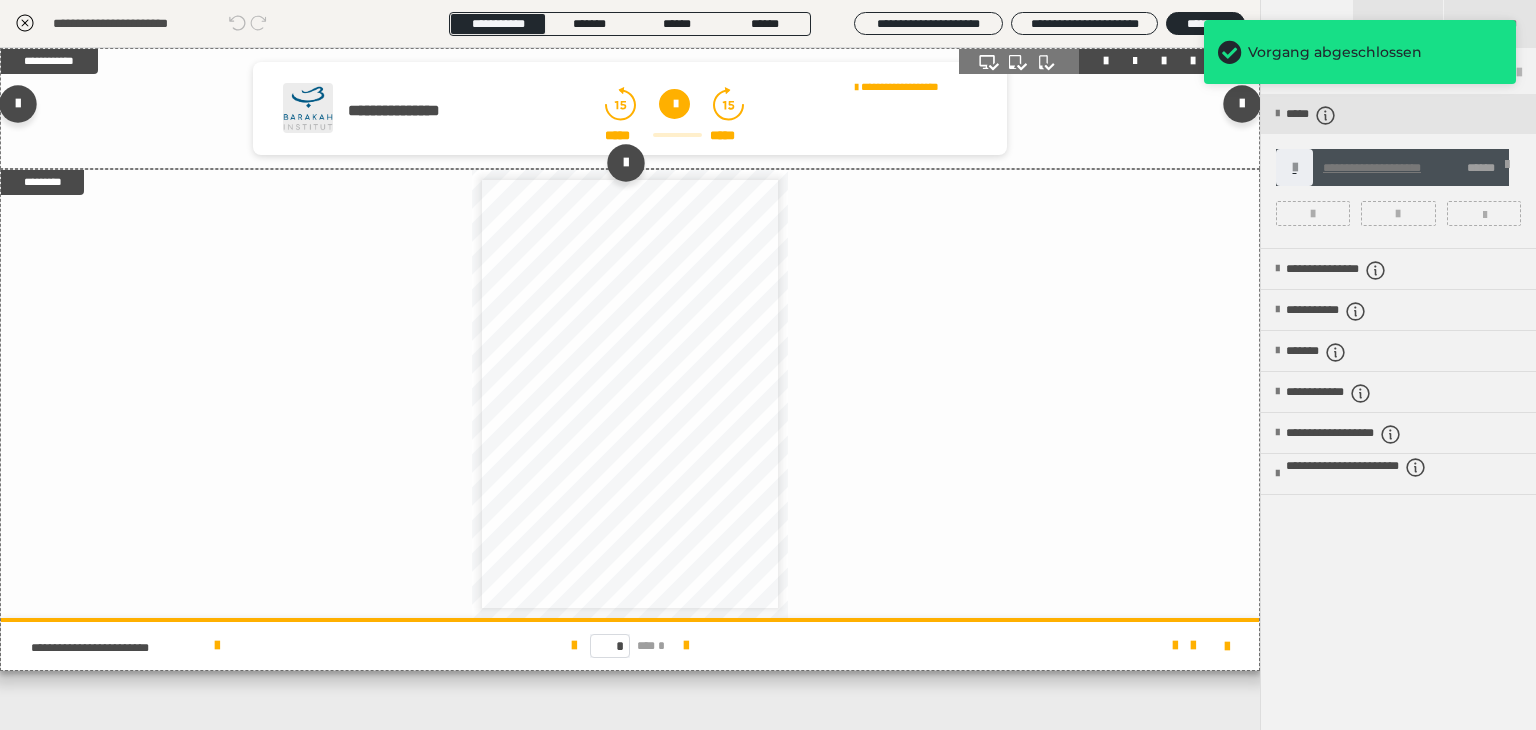 click on "**********" at bounding box center (663, 111) 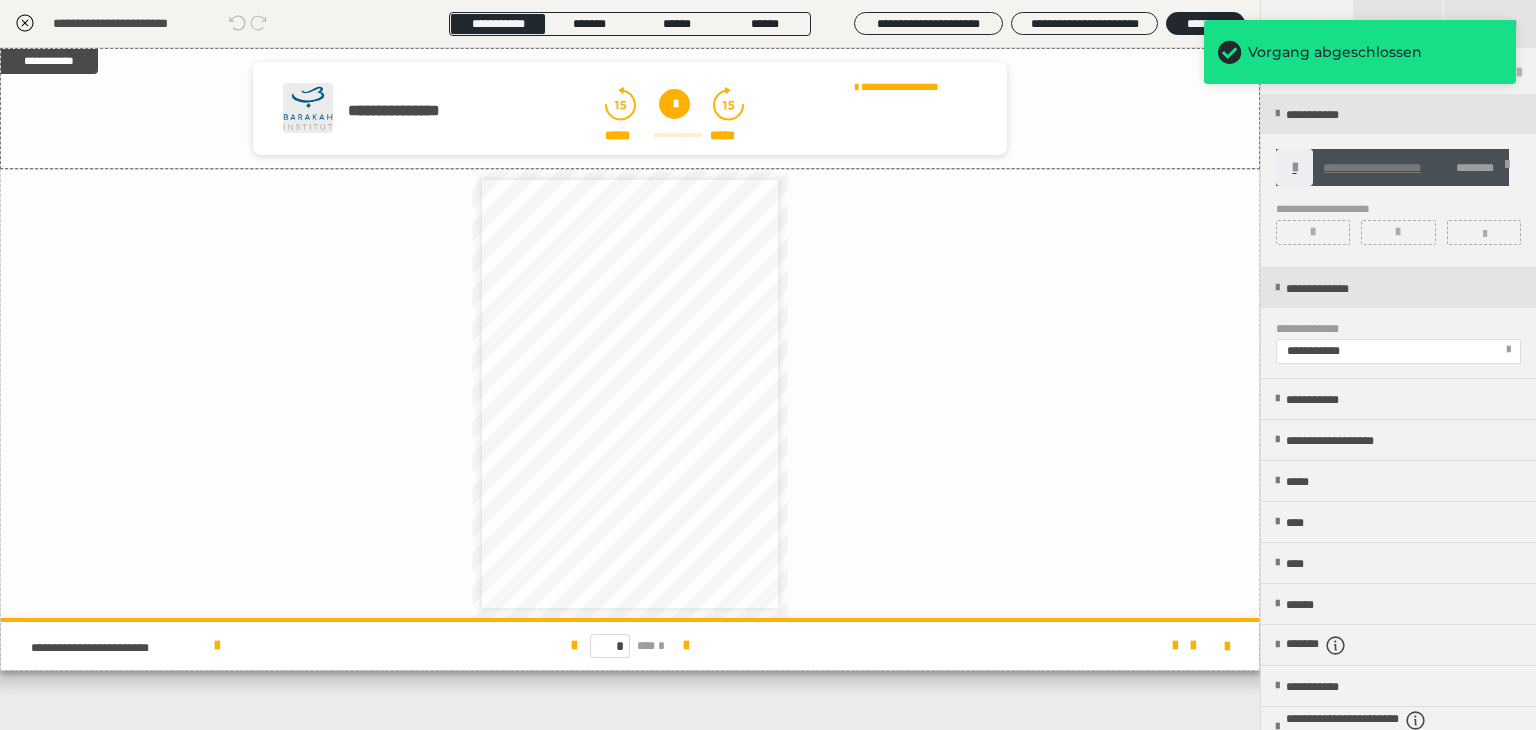 click at bounding box center [1507, 168] 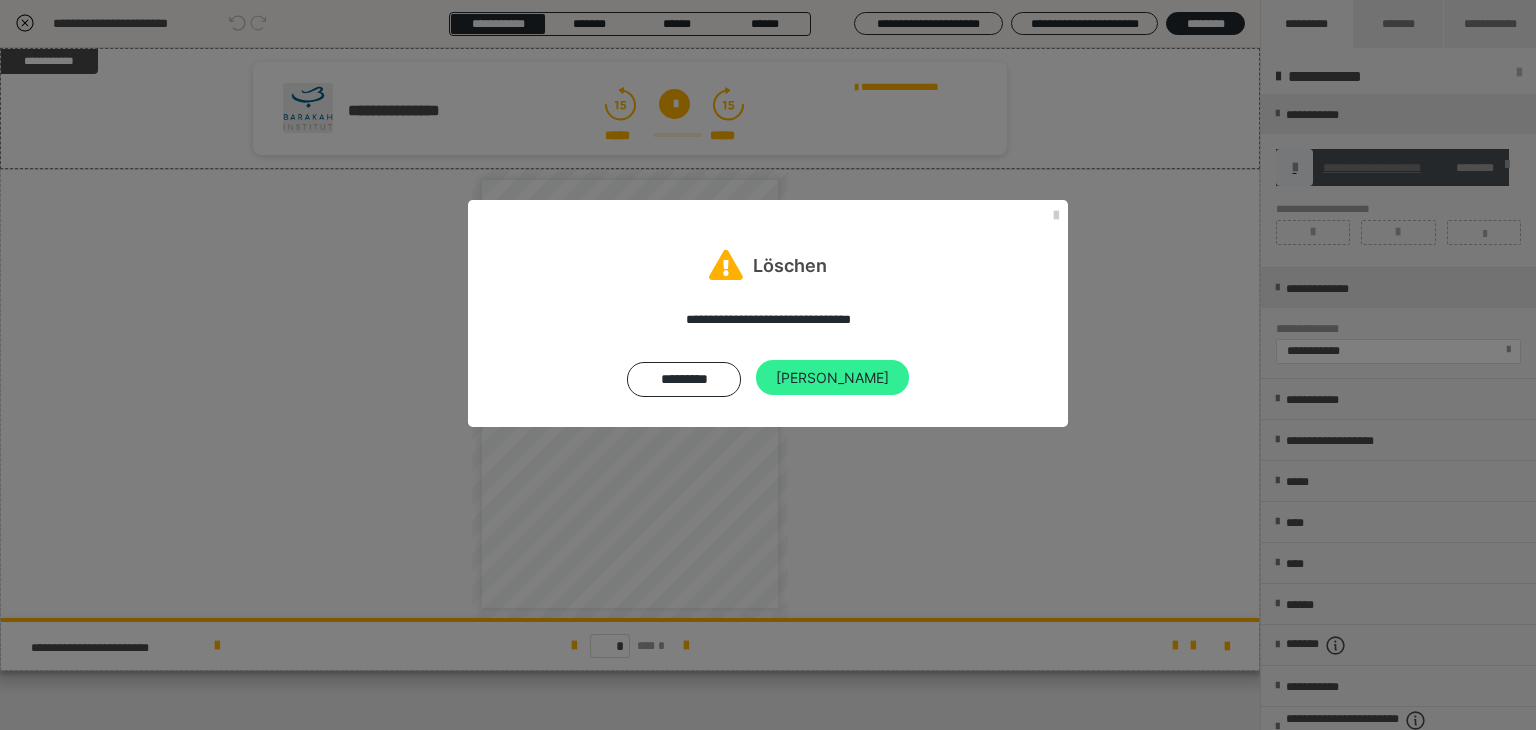 click on "[PERSON_NAME]" at bounding box center [832, 378] 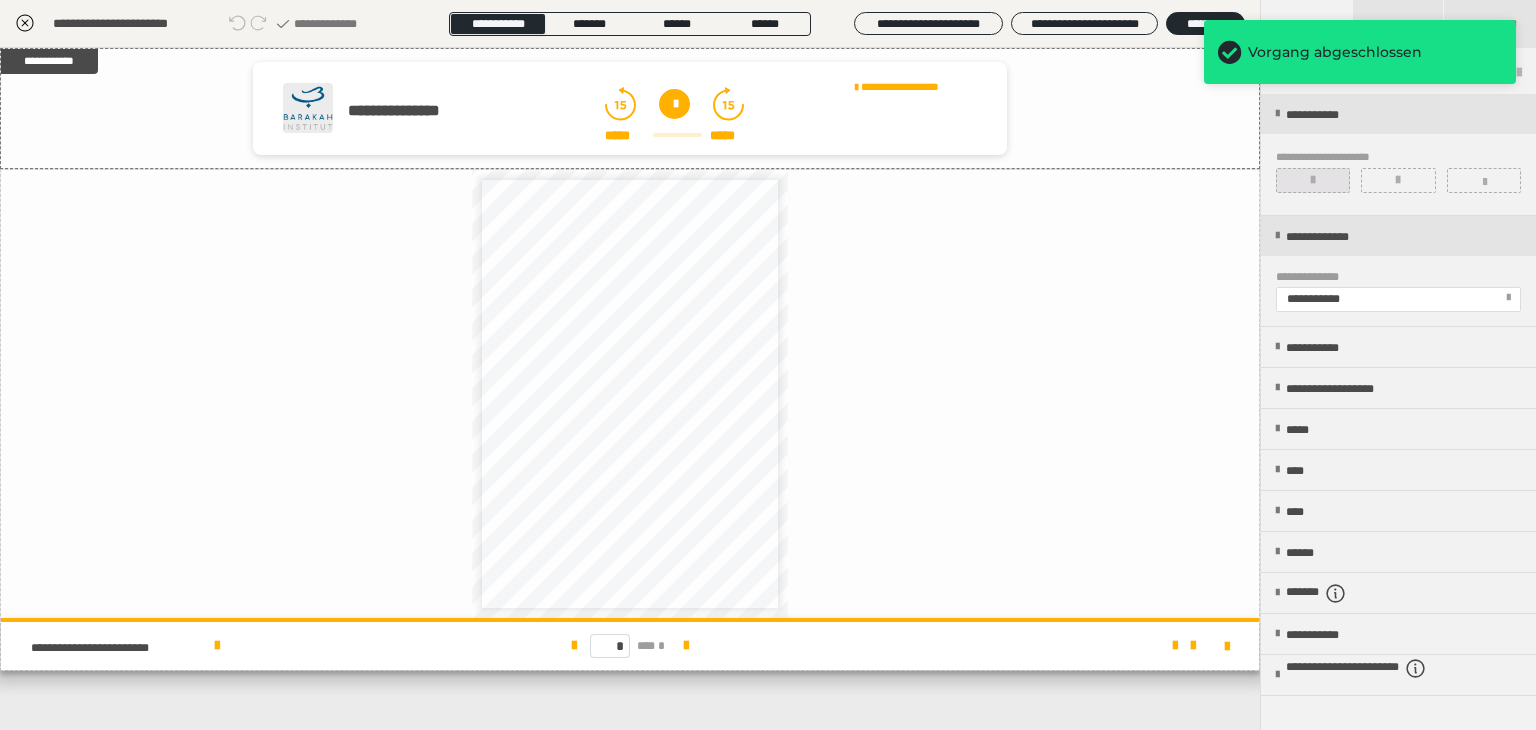 click at bounding box center (1313, 180) 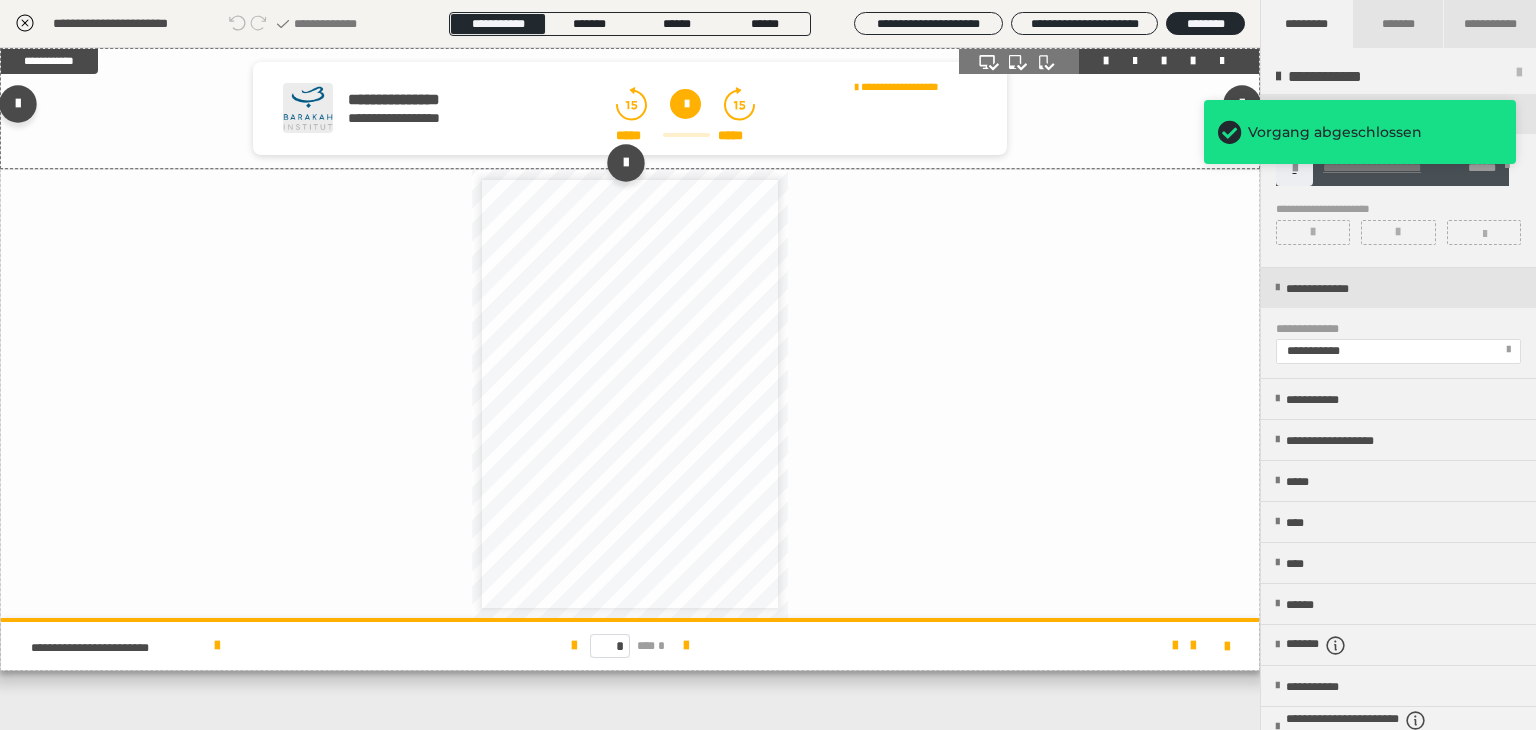 click at bounding box center [685, 104] 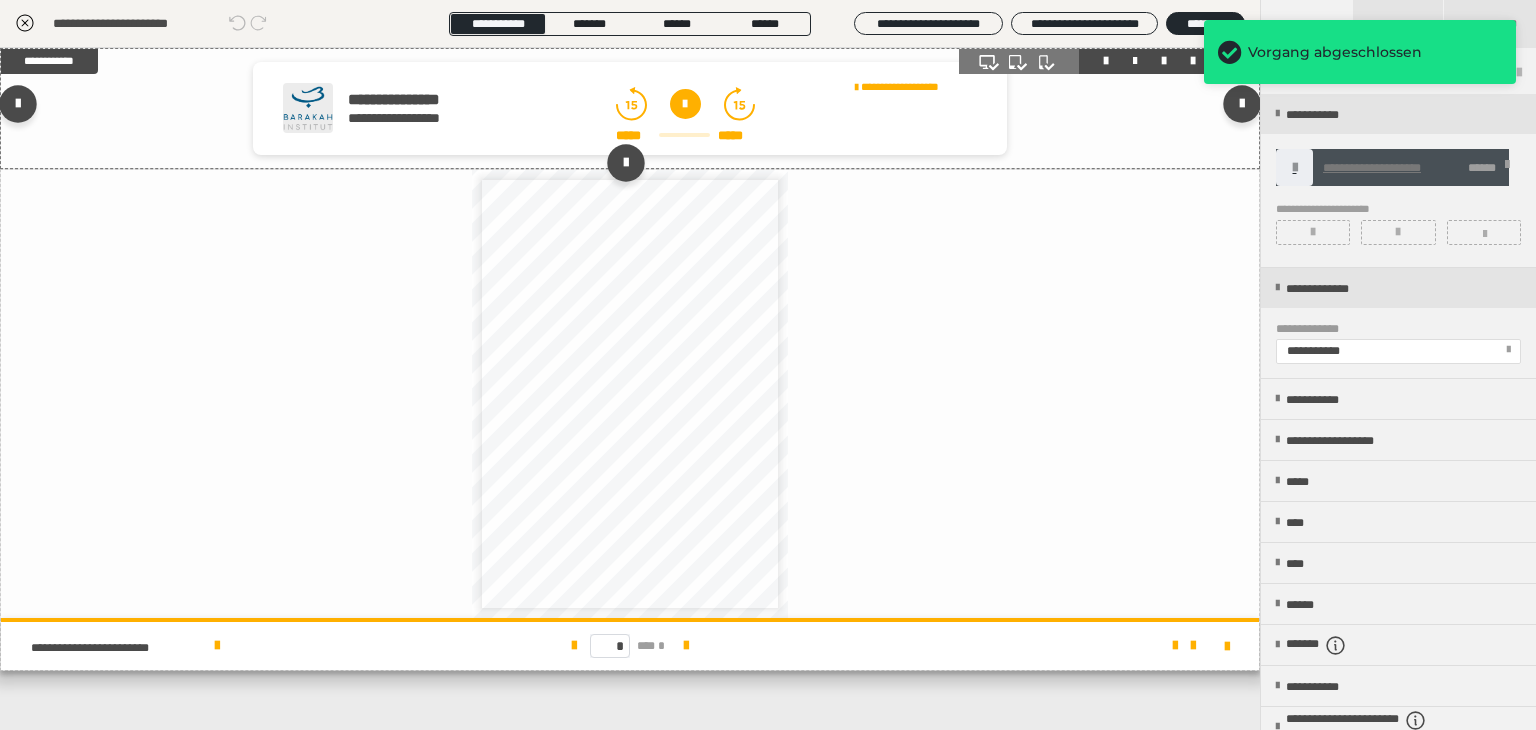 click at bounding box center (684, 135) 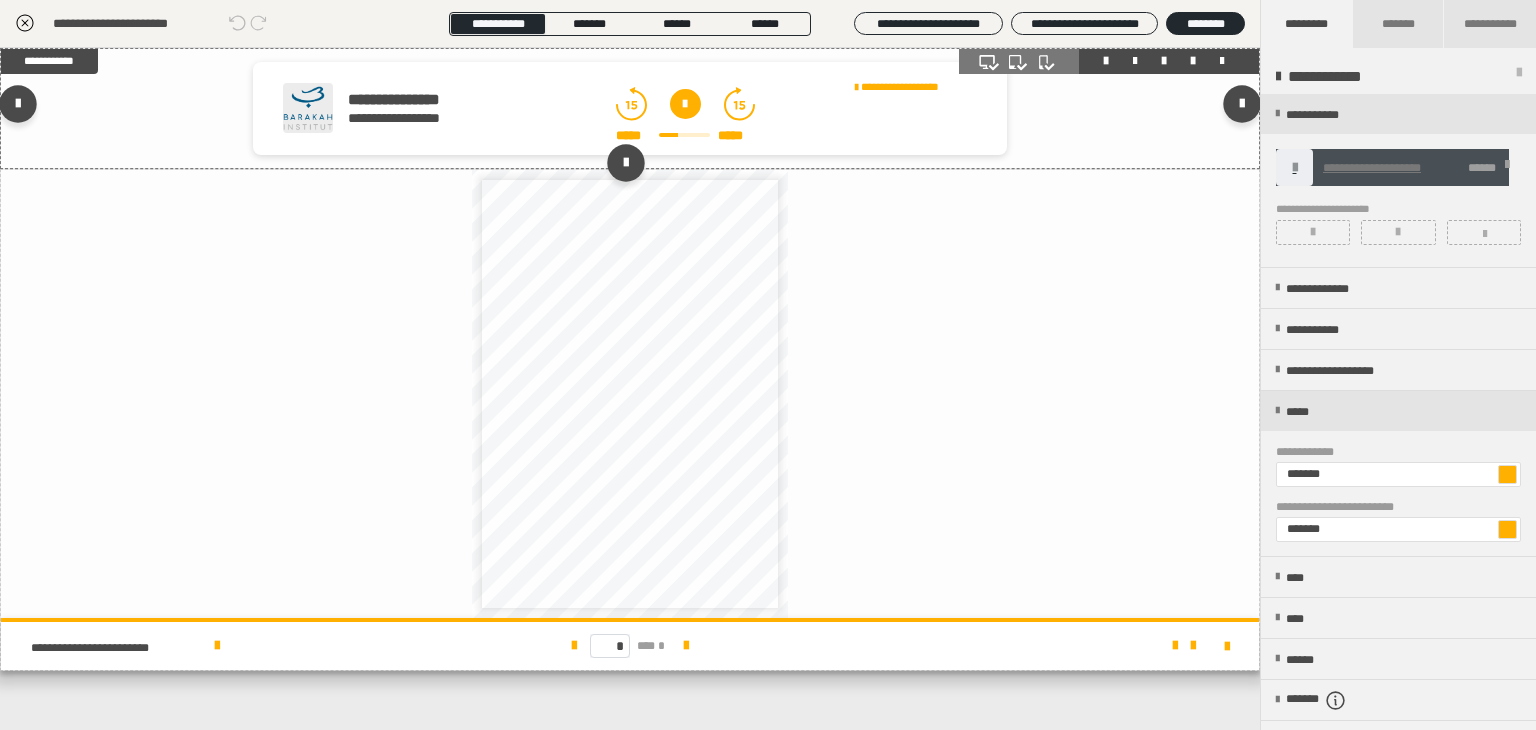 click at bounding box center [685, 104] 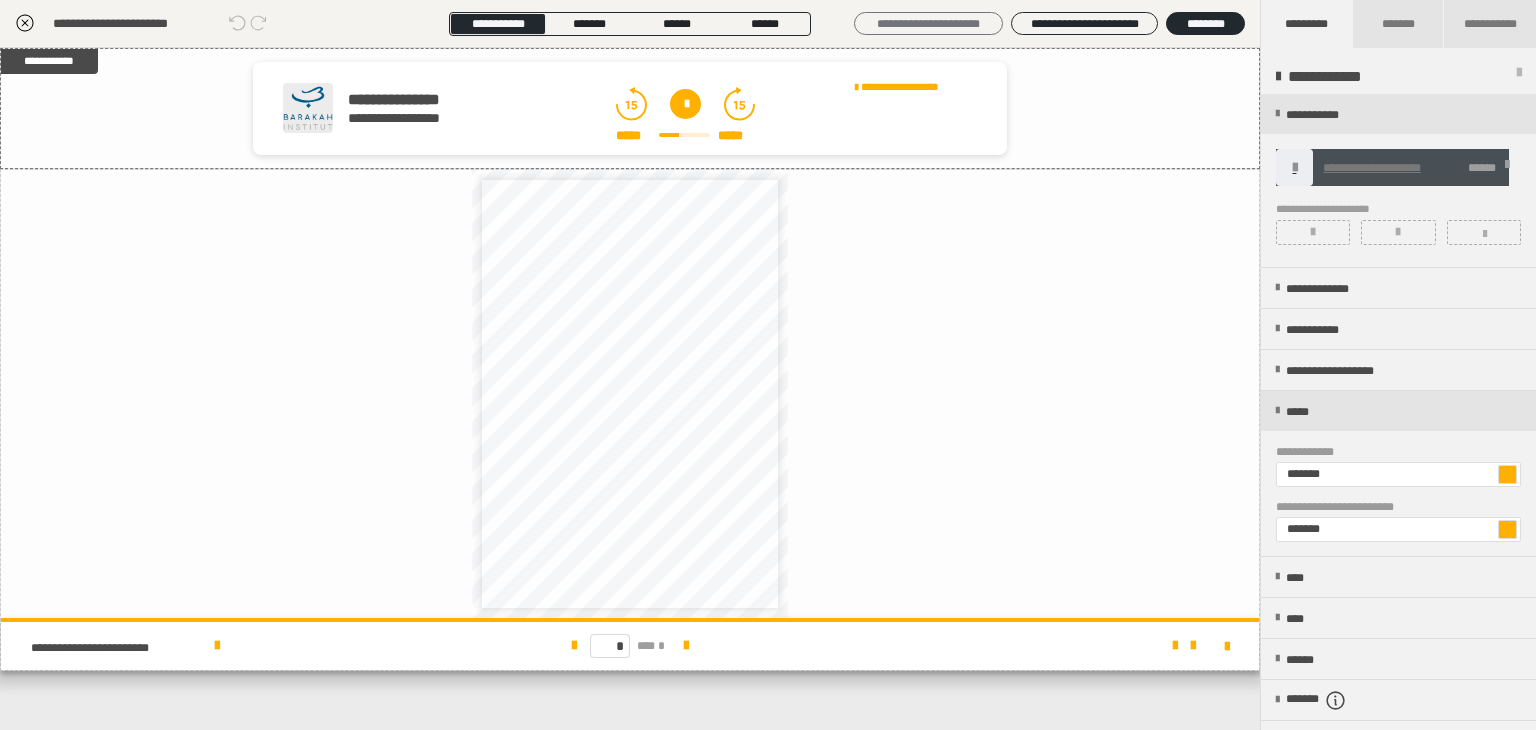 click on "**********" at bounding box center [928, 24] 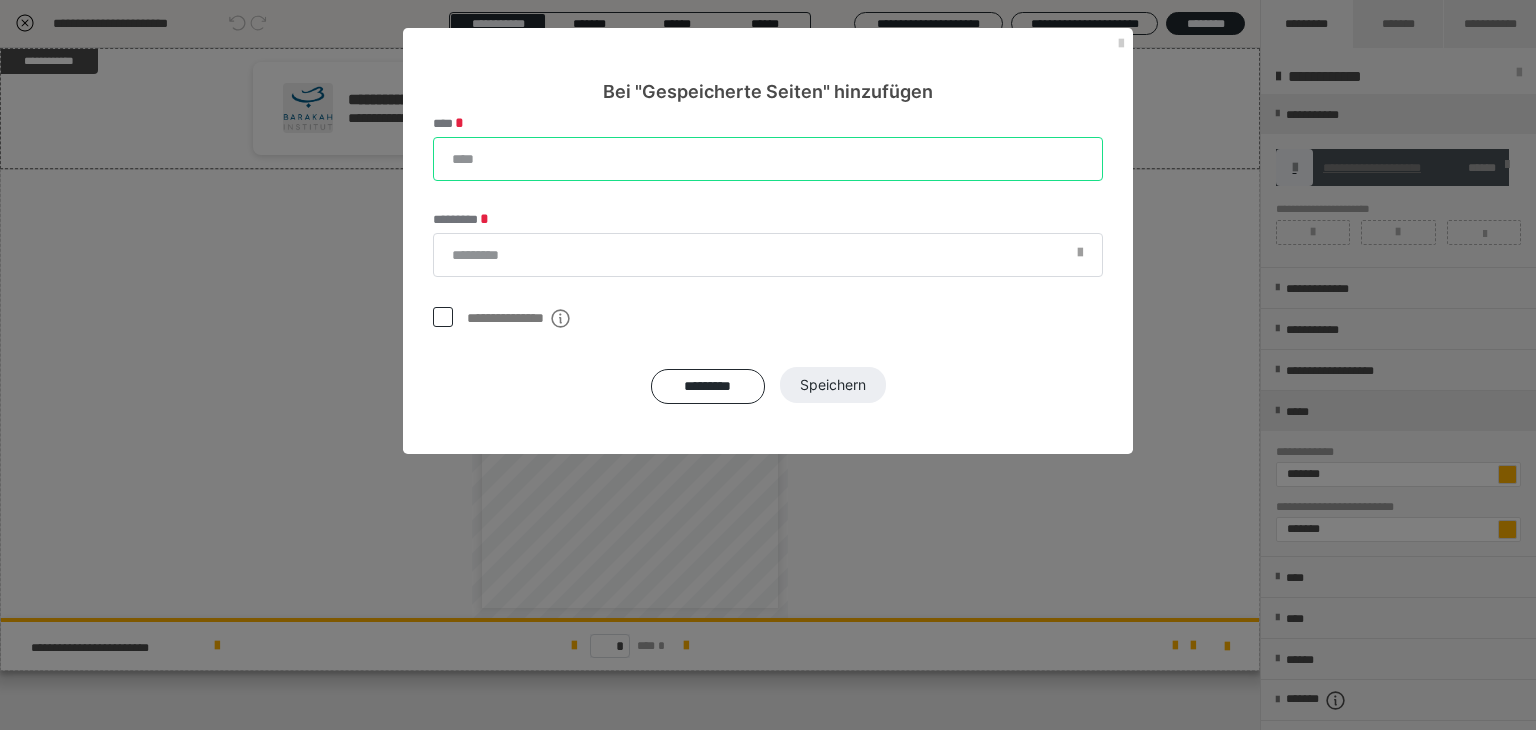 click on "****" at bounding box center (768, 159) 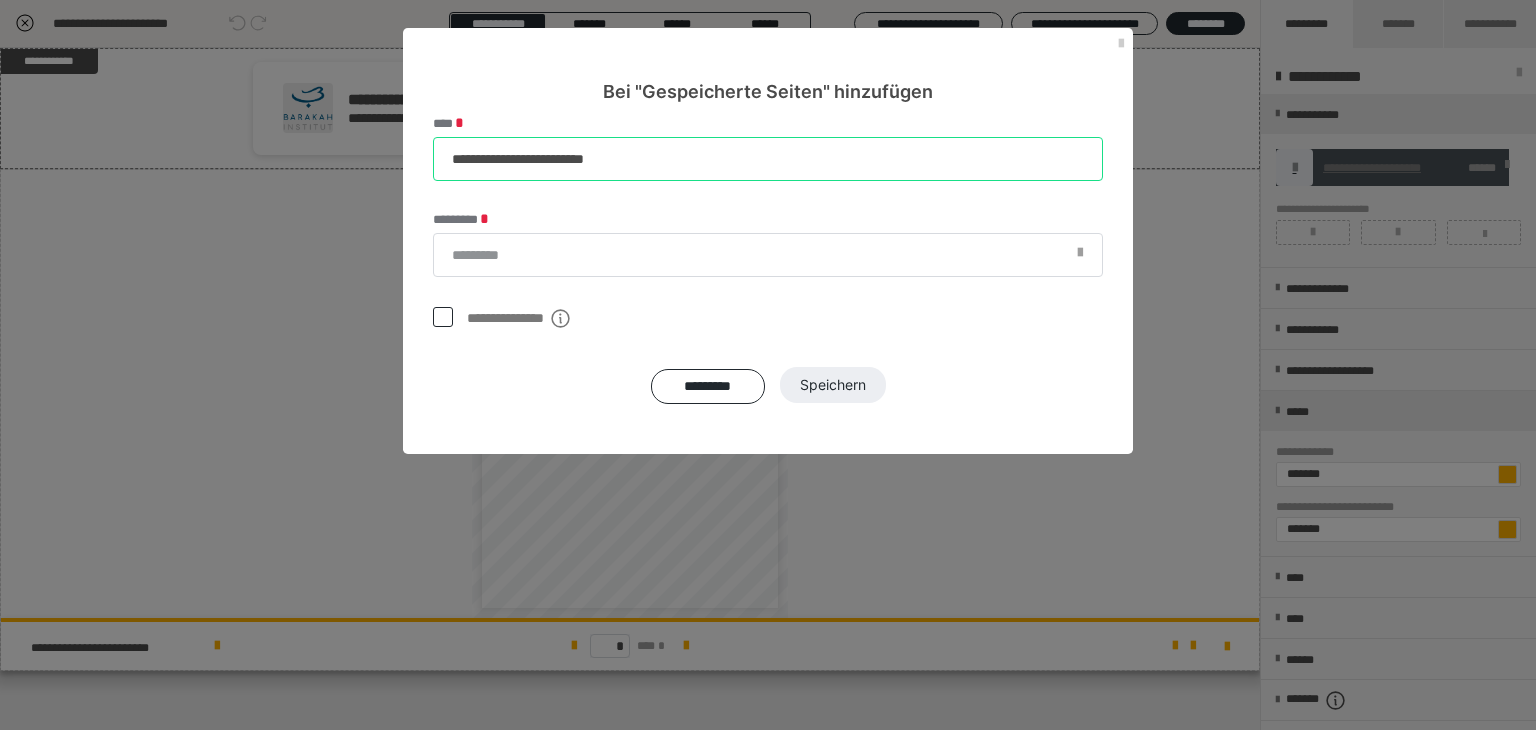type on "**********" 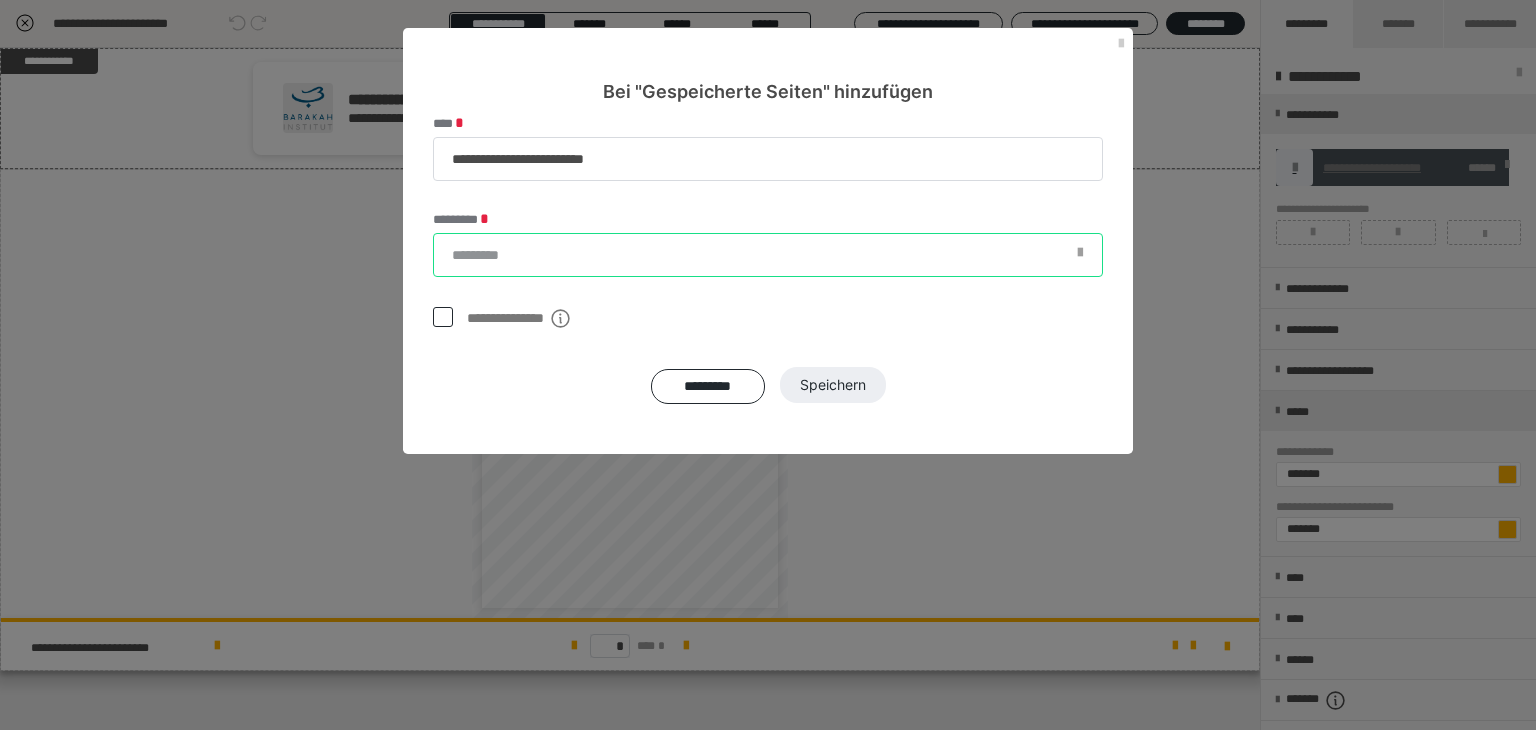 click on "*********" at bounding box center [768, 255] 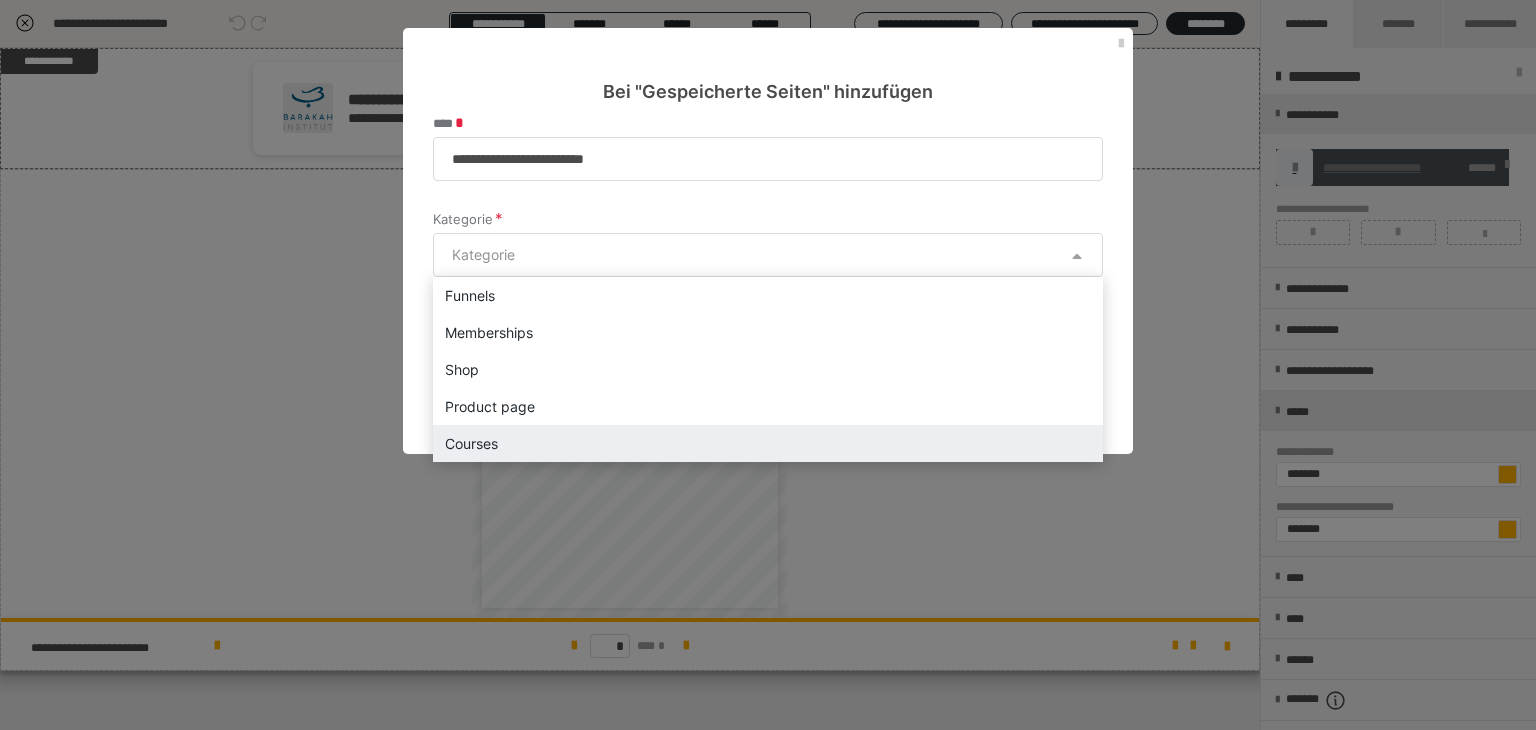 click on "Courses" at bounding box center [768, 443] 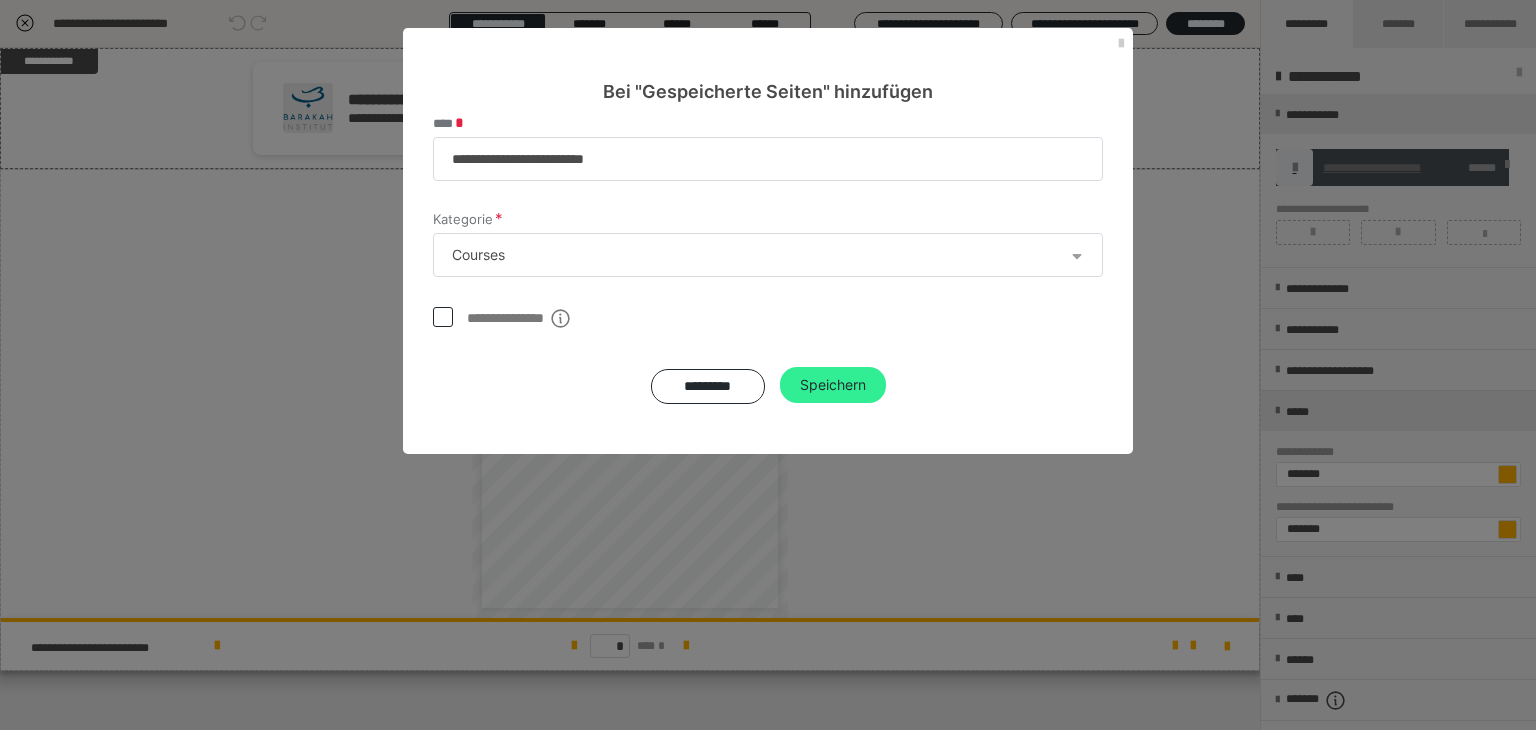 click on "Speichern" at bounding box center (833, 385) 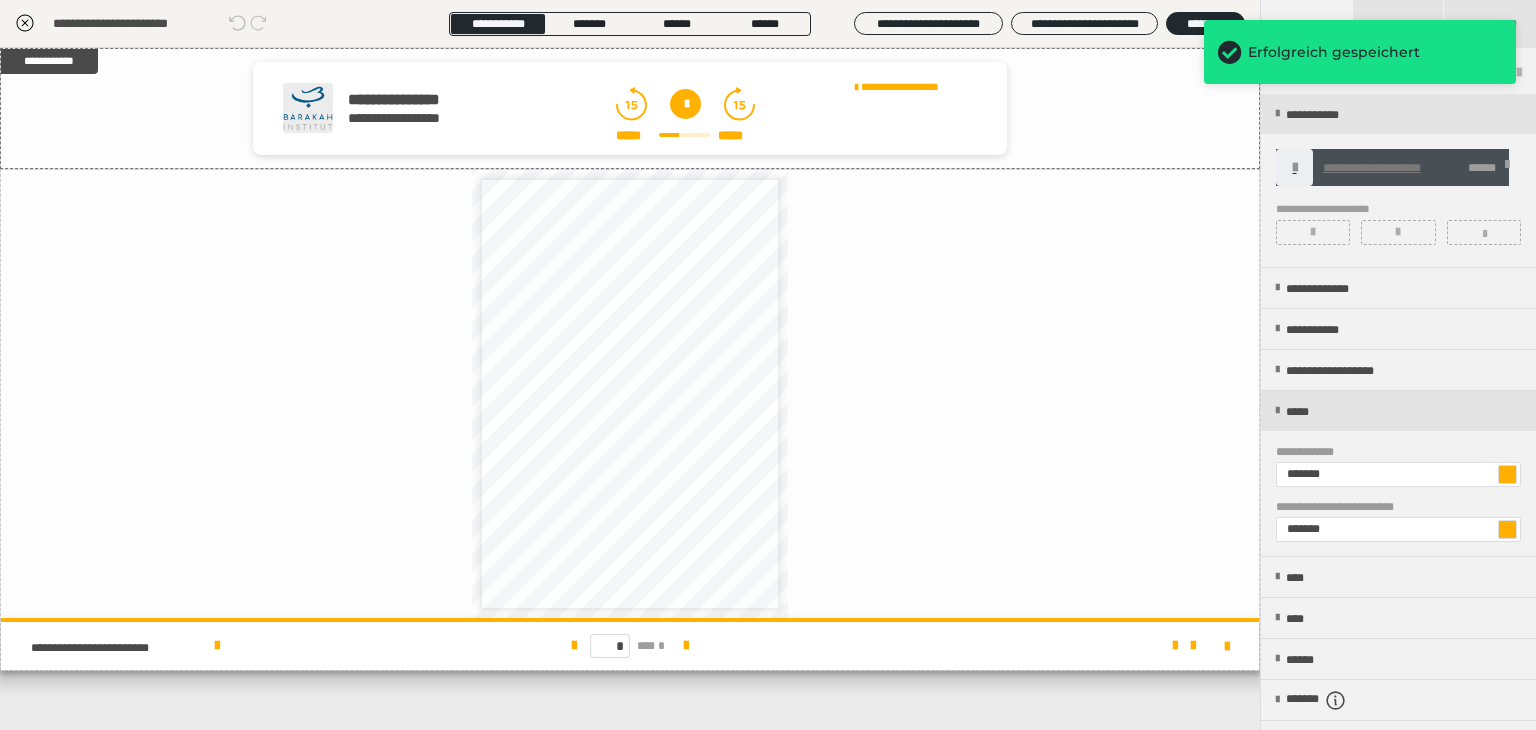 click 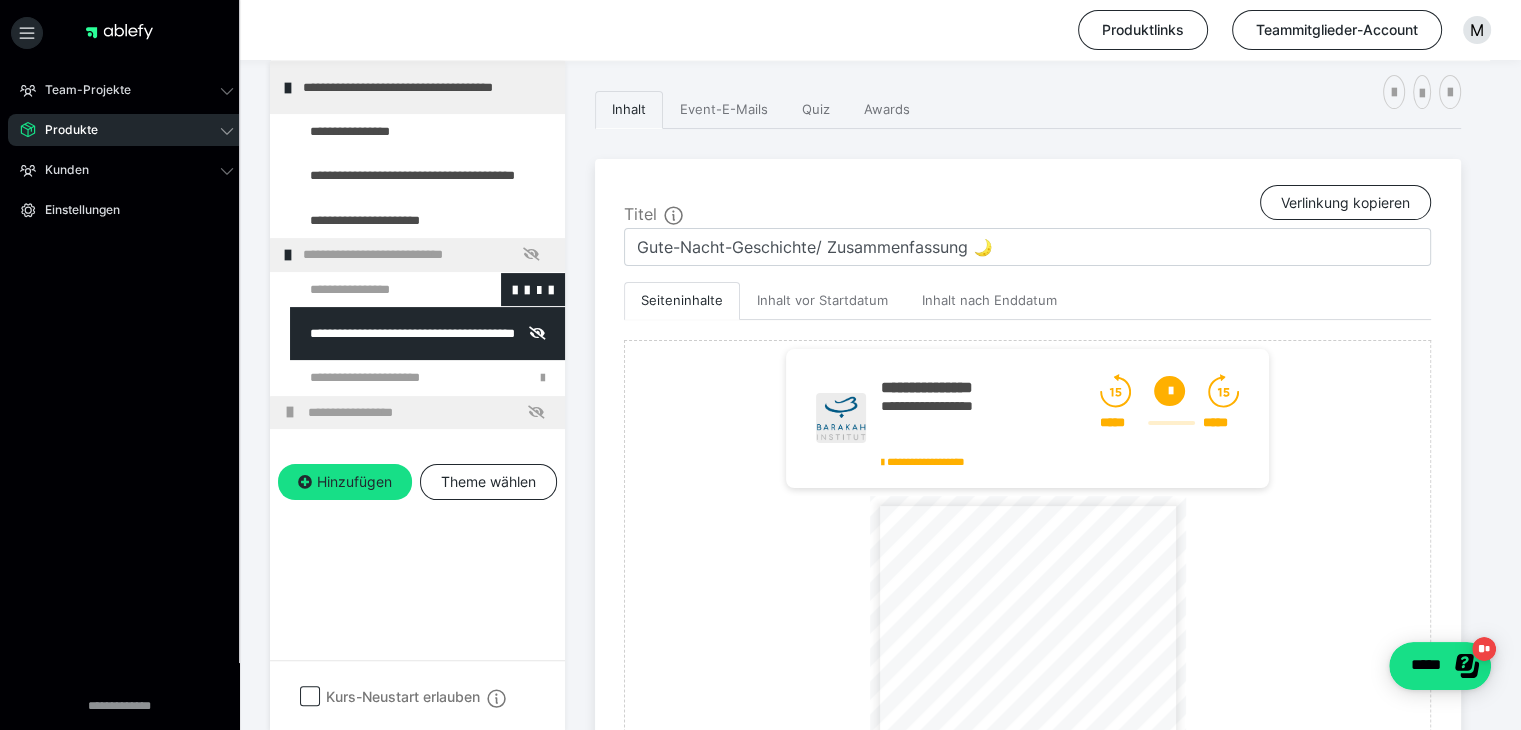 click at bounding box center [375, 290] 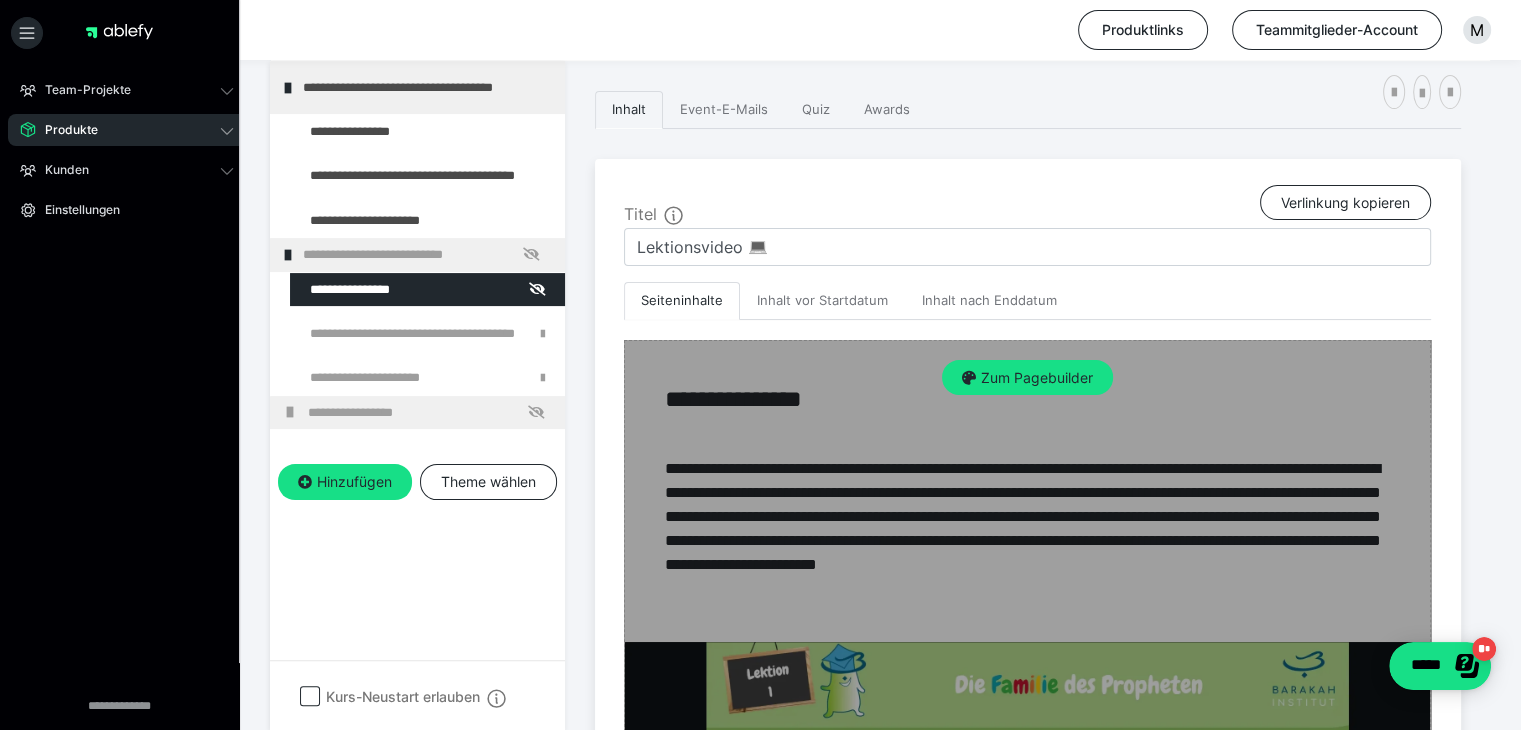 scroll, scrollTop: 685, scrollLeft: 0, axis: vertical 